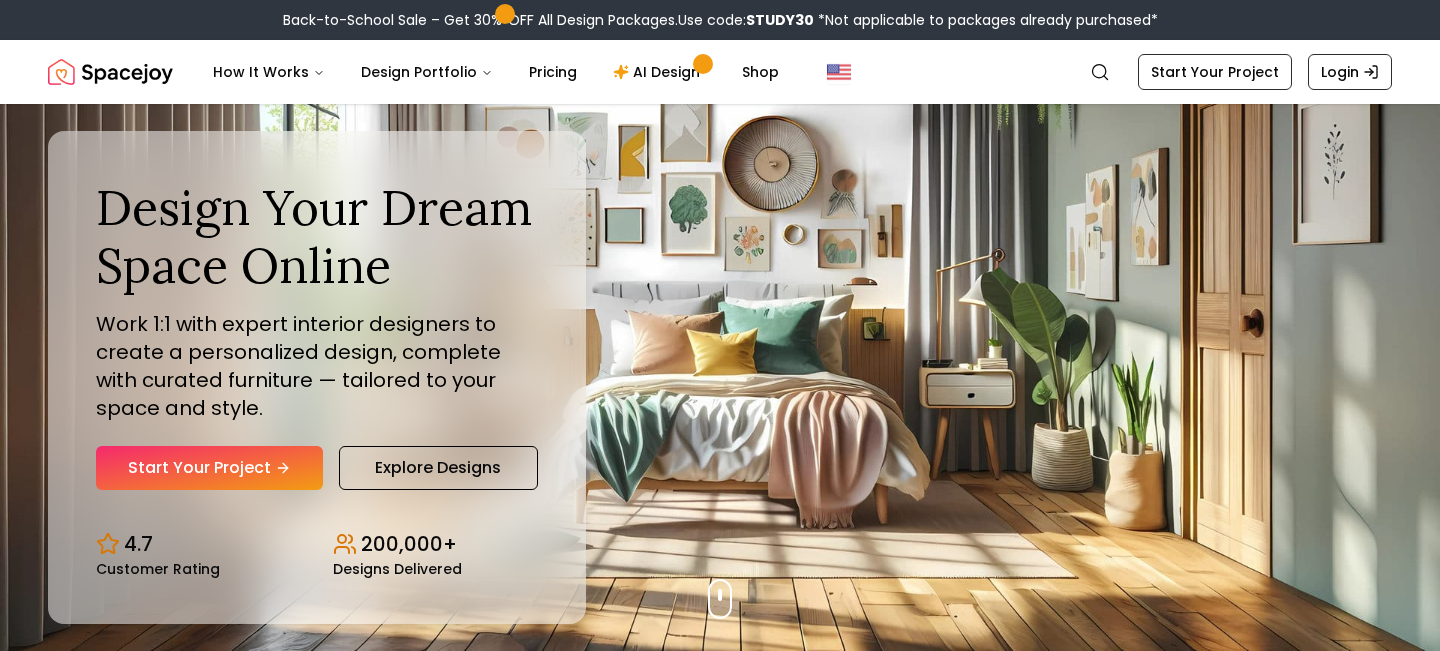 scroll, scrollTop: 0, scrollLeft: 0, axis: both 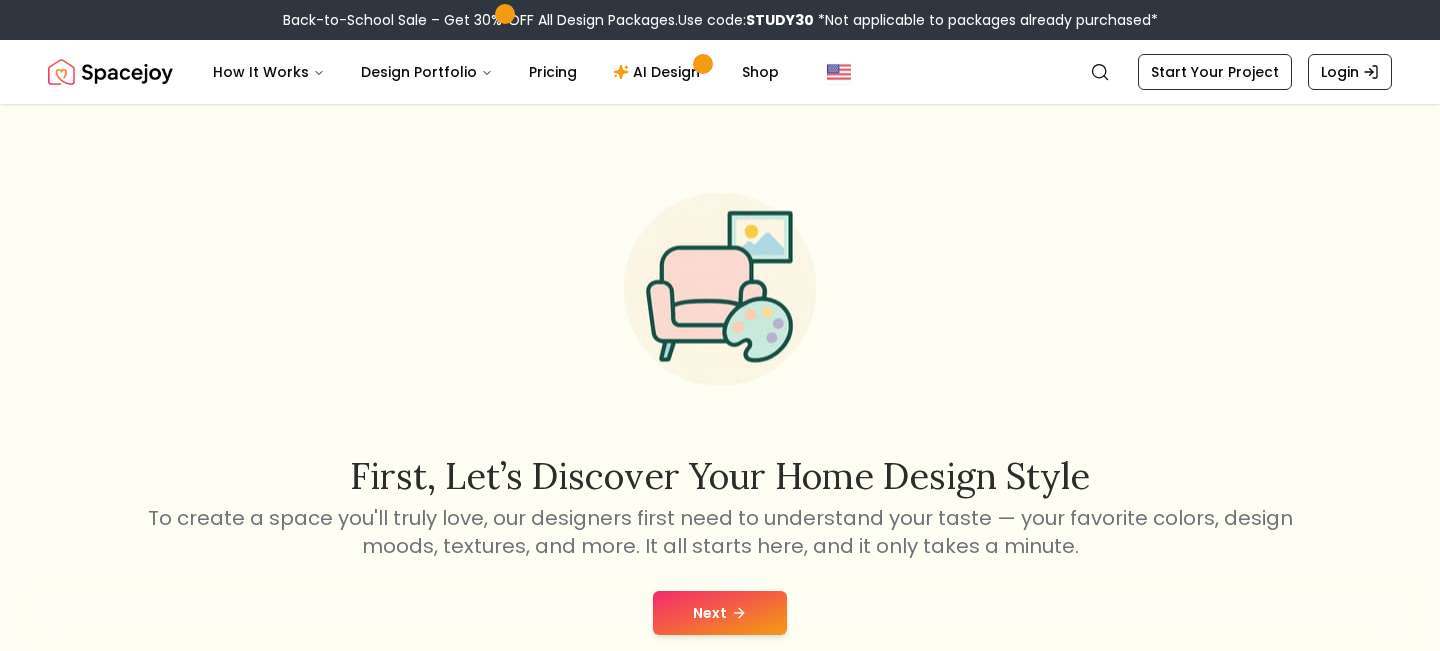 click on "Next" at bounding box center [720, 613] 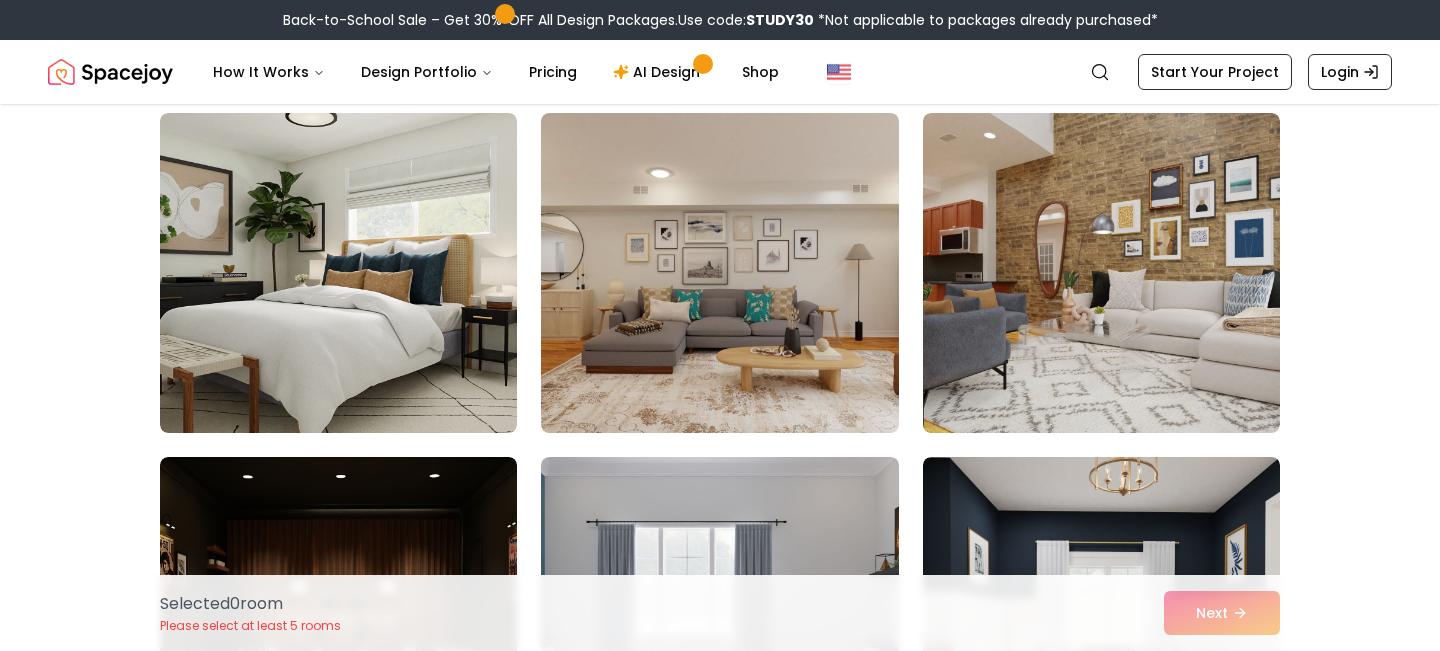 scroll, scrollTop: 0, scrollLeft: 0, axis: both 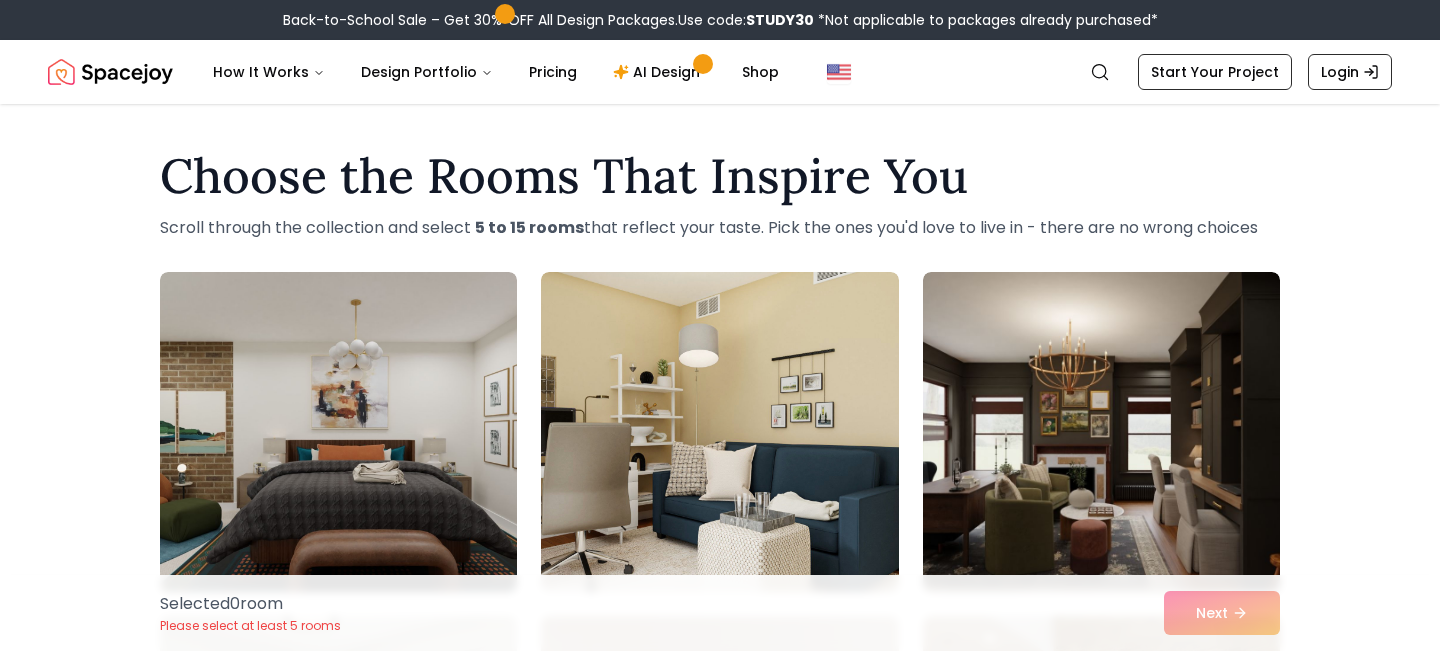 click on "Choose the Rooms That Inspire You Scroll through the collection and select   5 to 15 rooms  that reflect your taste. Pick the ones you'd love to live in - there are no wrong choices Selected  0  room Please select at least 5 rooms Next" at bounding box center [720, 3124] 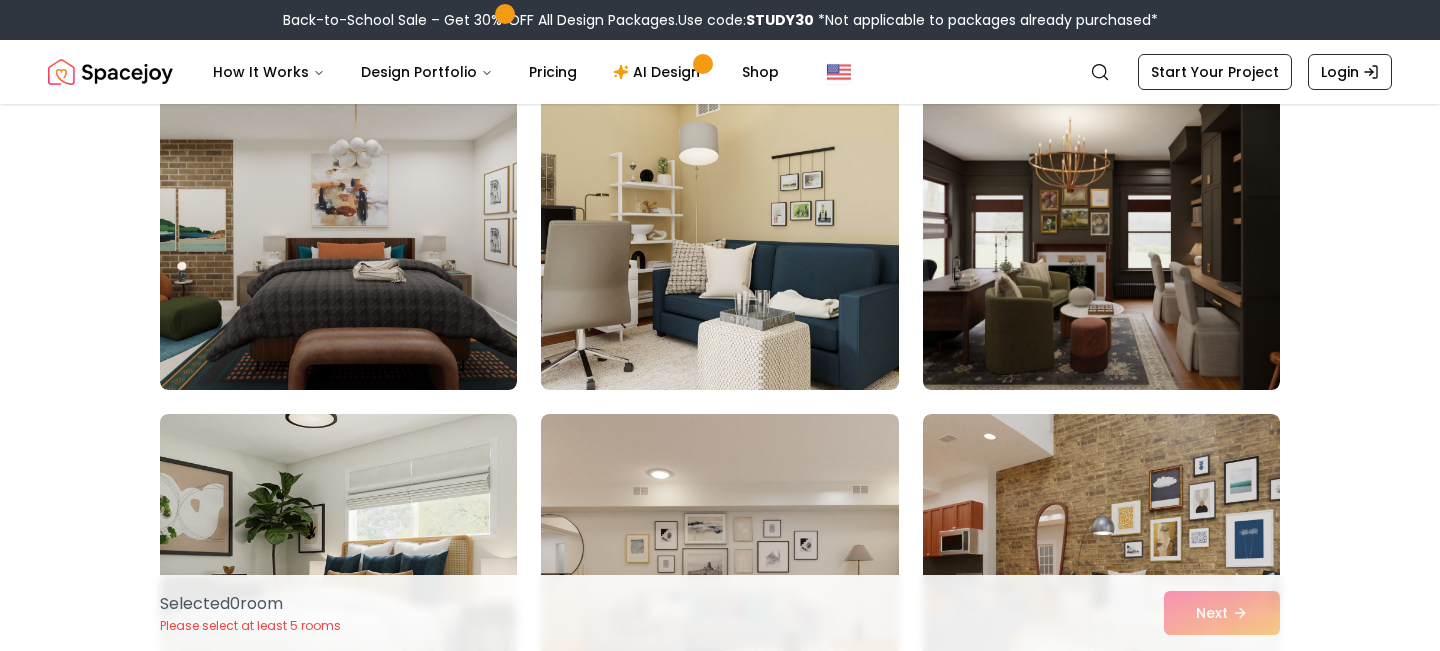 scroll, scrollTop: 0, scrollLeft: 0, axis: both 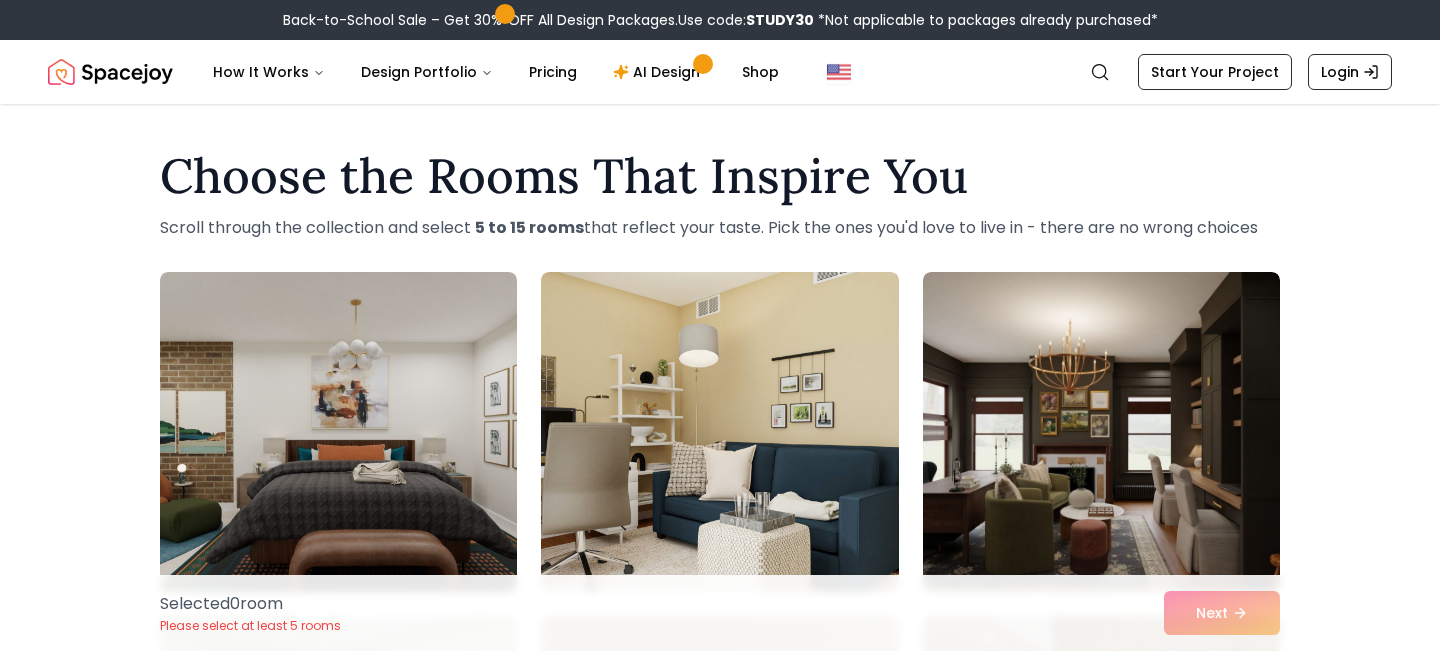click on "Choose the Rooms That Inspire You" at bounding box center [720, 176] 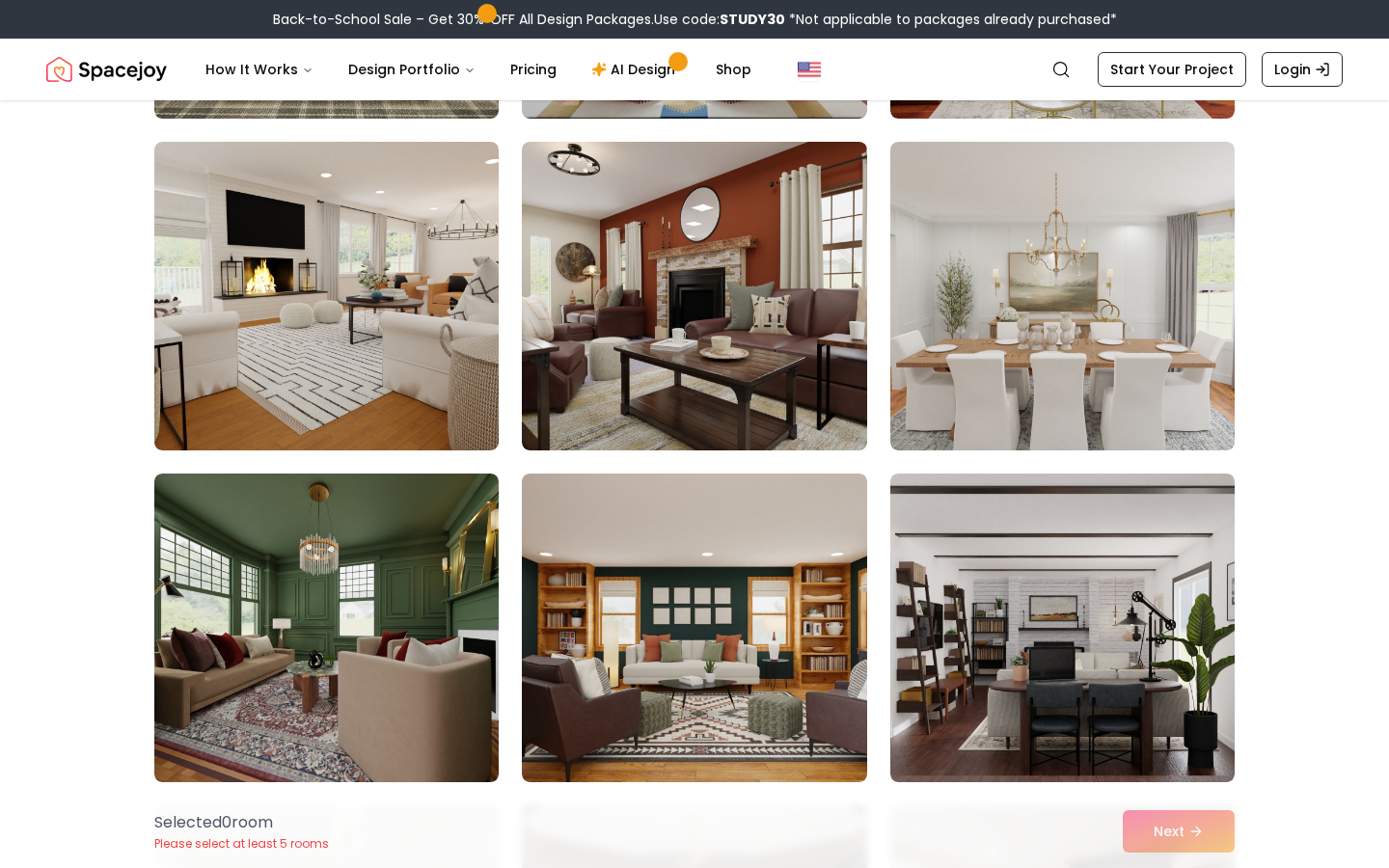 scroll, scrollTop: 0, scrollLeft: 0, axis: both 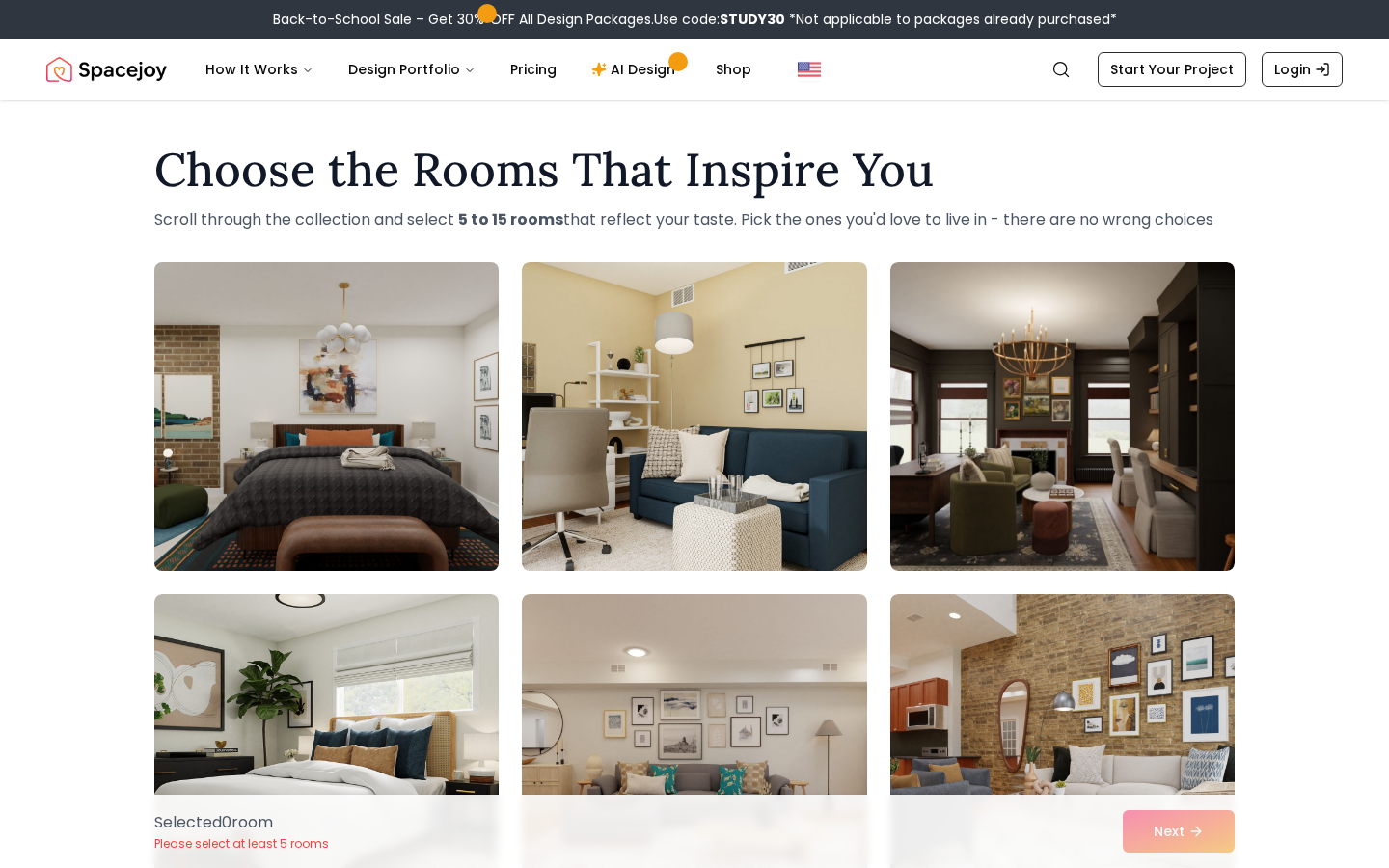 click at bounding box center (326, 417) 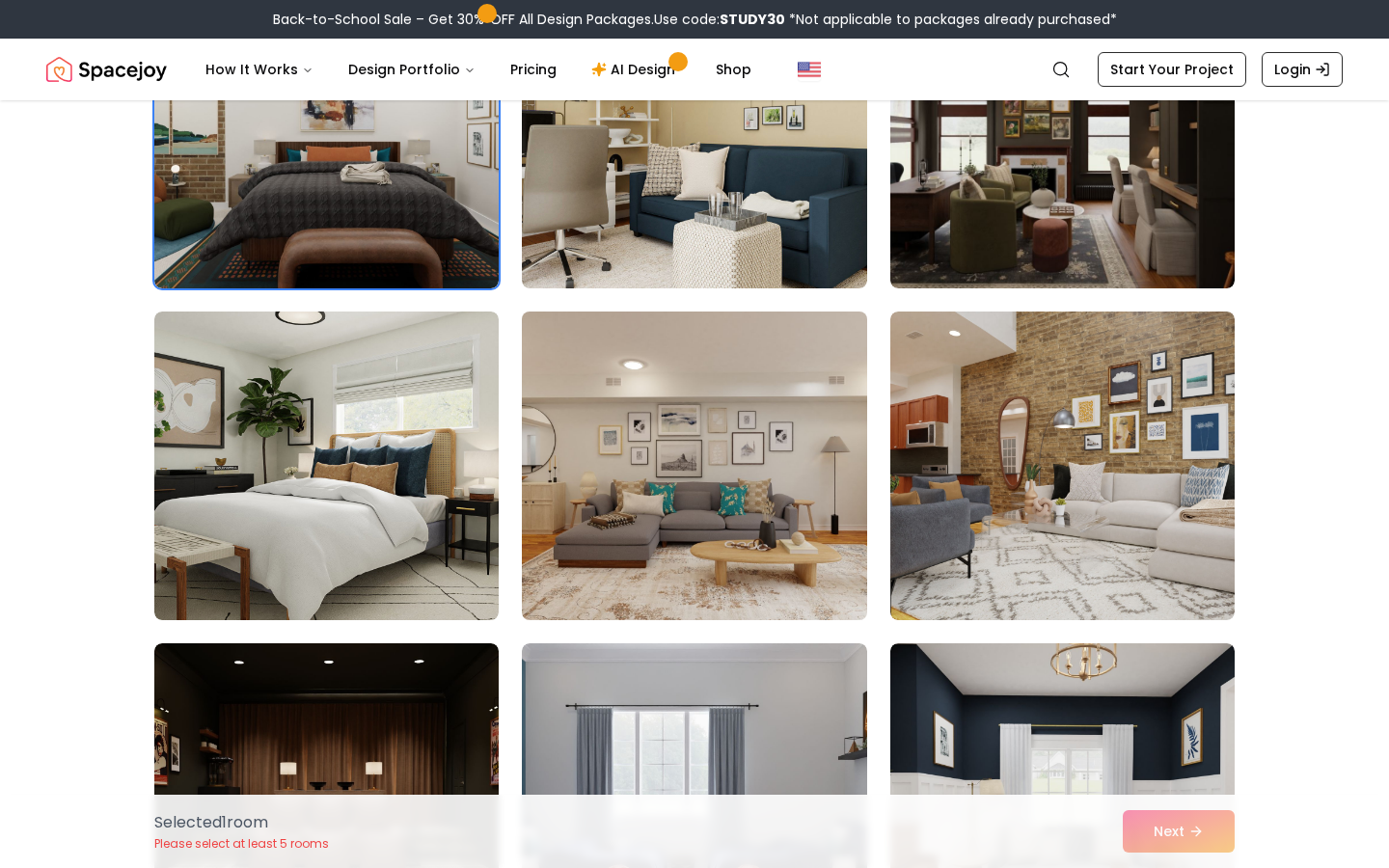 scroll, scrollTop: 312, scrollLeft: 0, axis: vertical 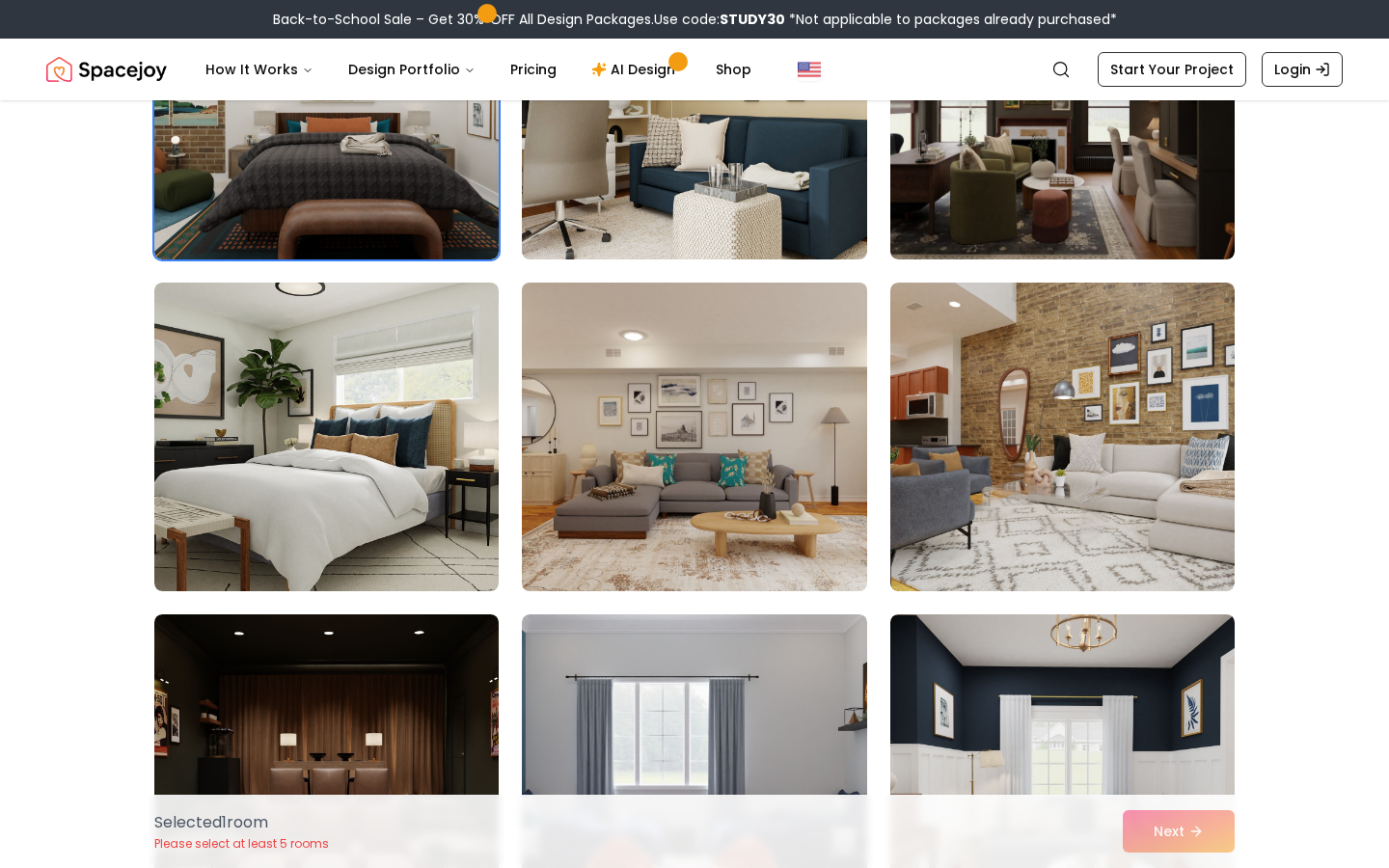click at bounding box center (694, 437) 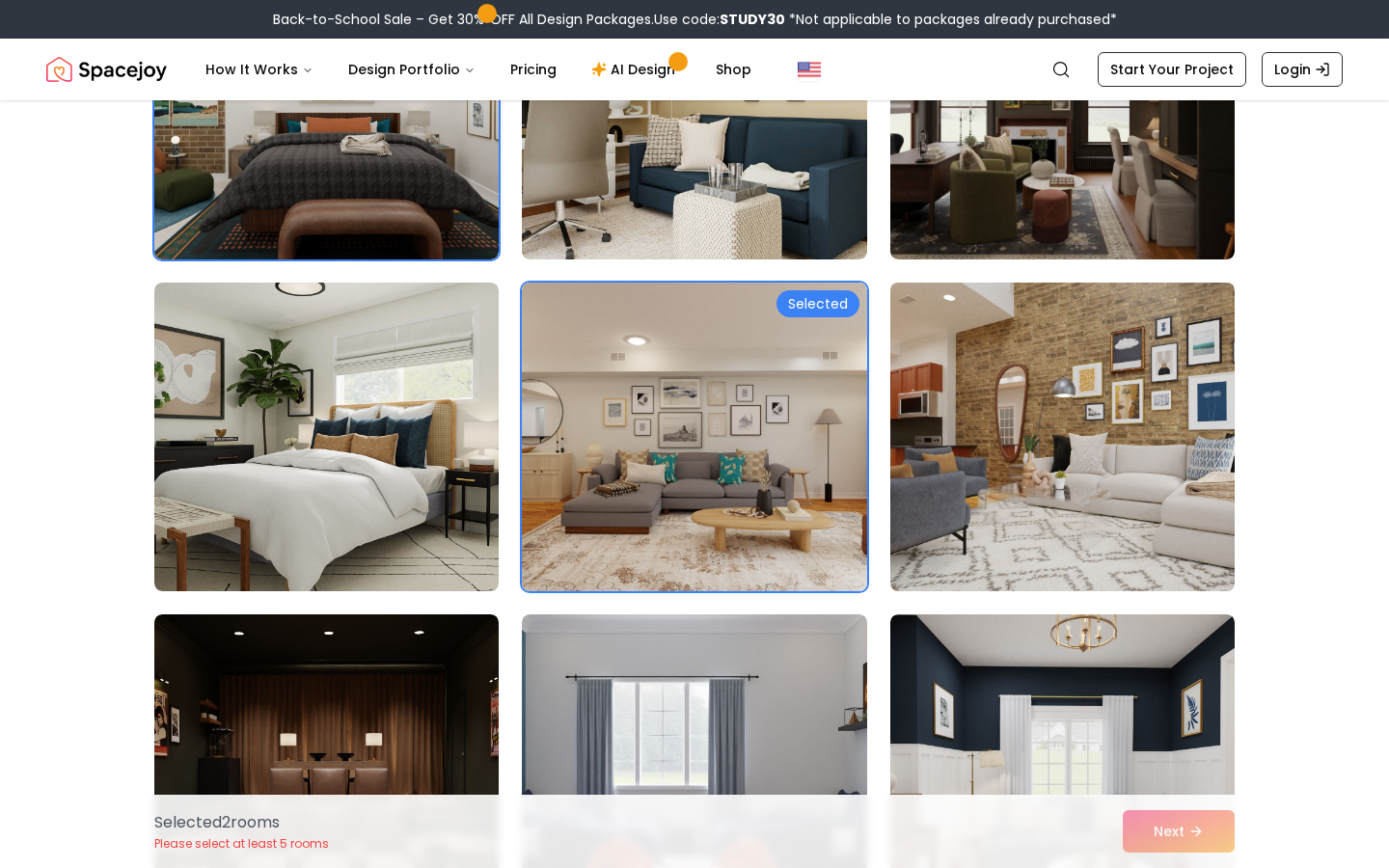 click at bounding box center [1062, 437] 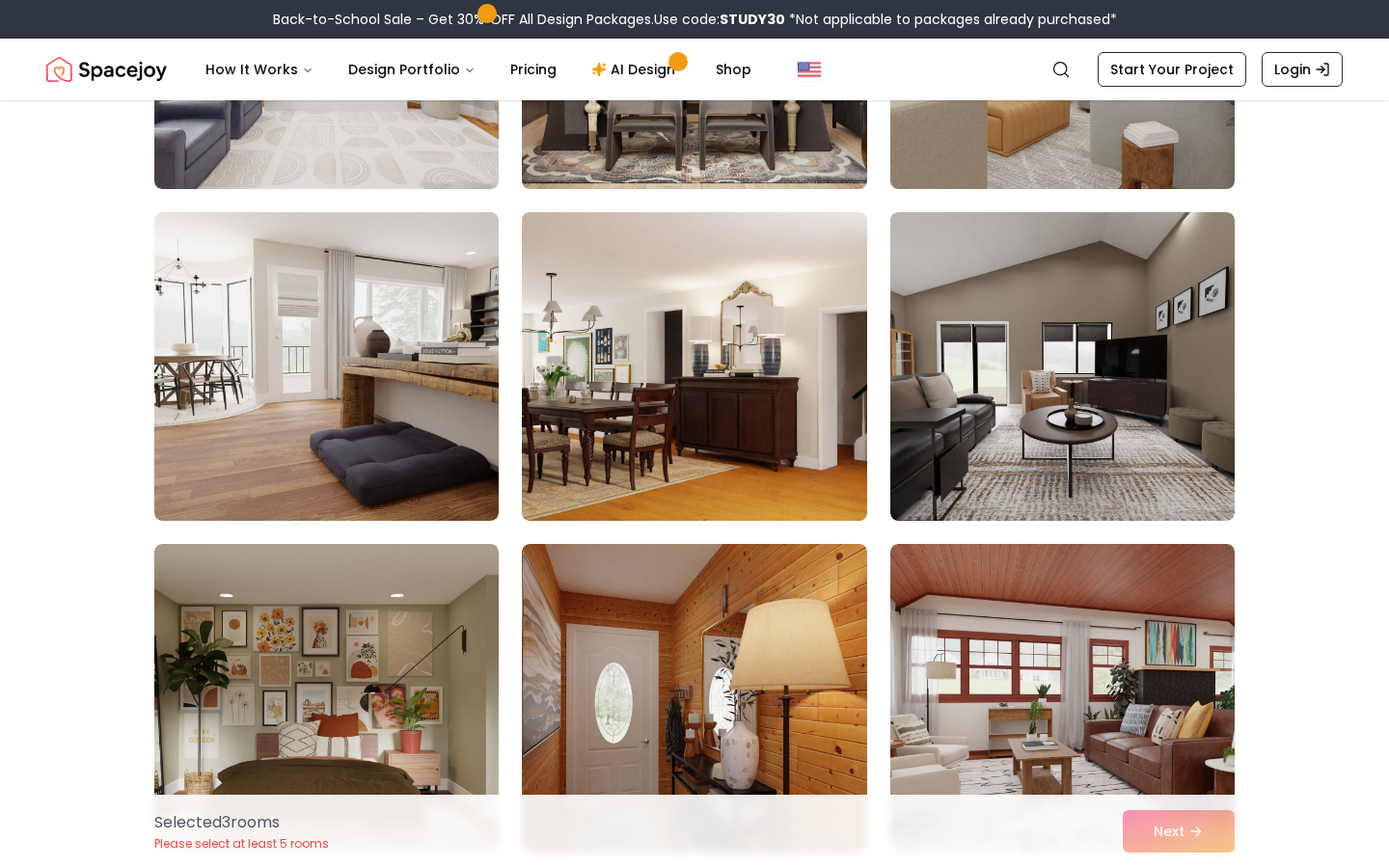scroll, scrollTop: 2096, scrollLeft: 0, axis: vertical 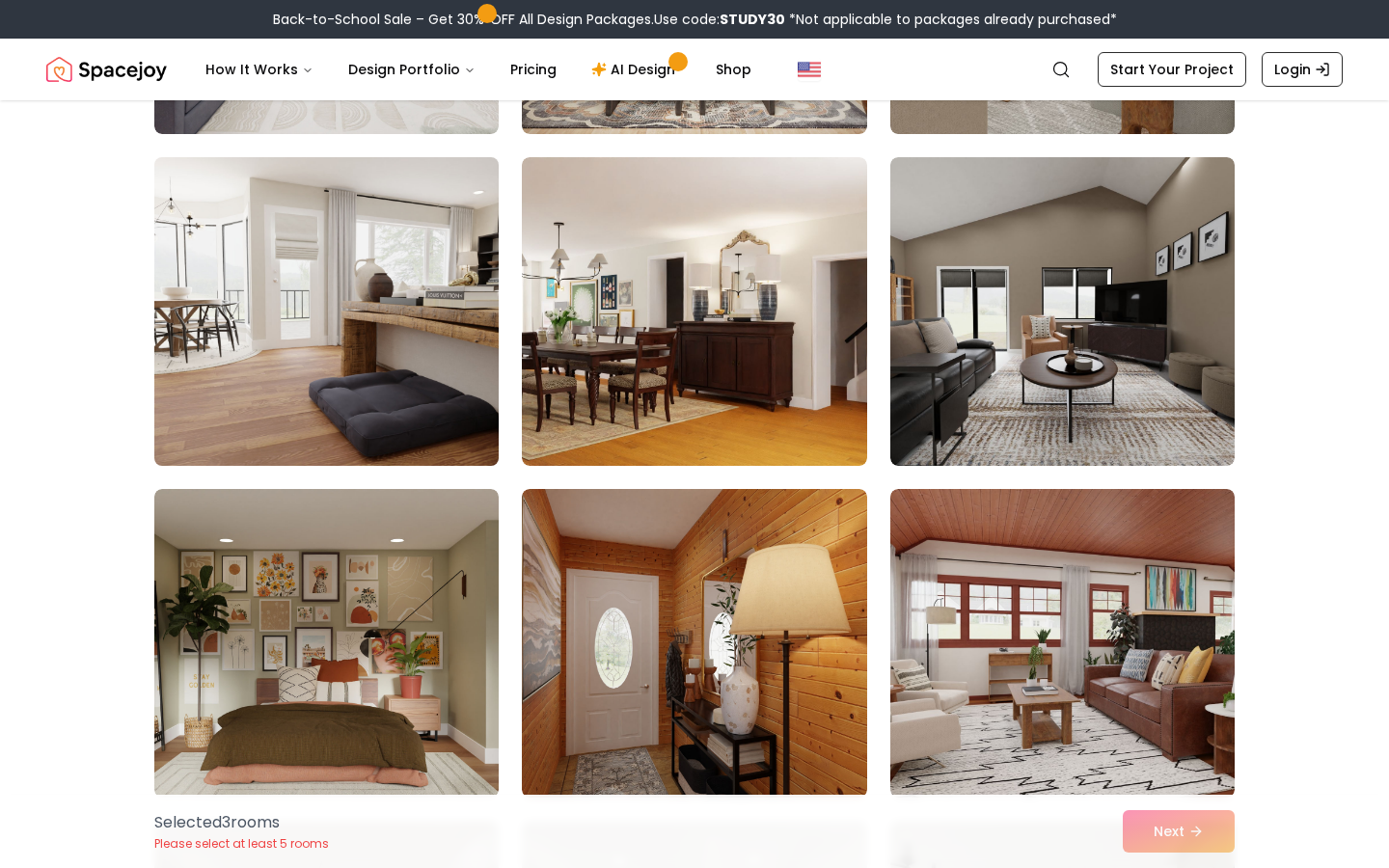 click at bounding box center [326, 312] 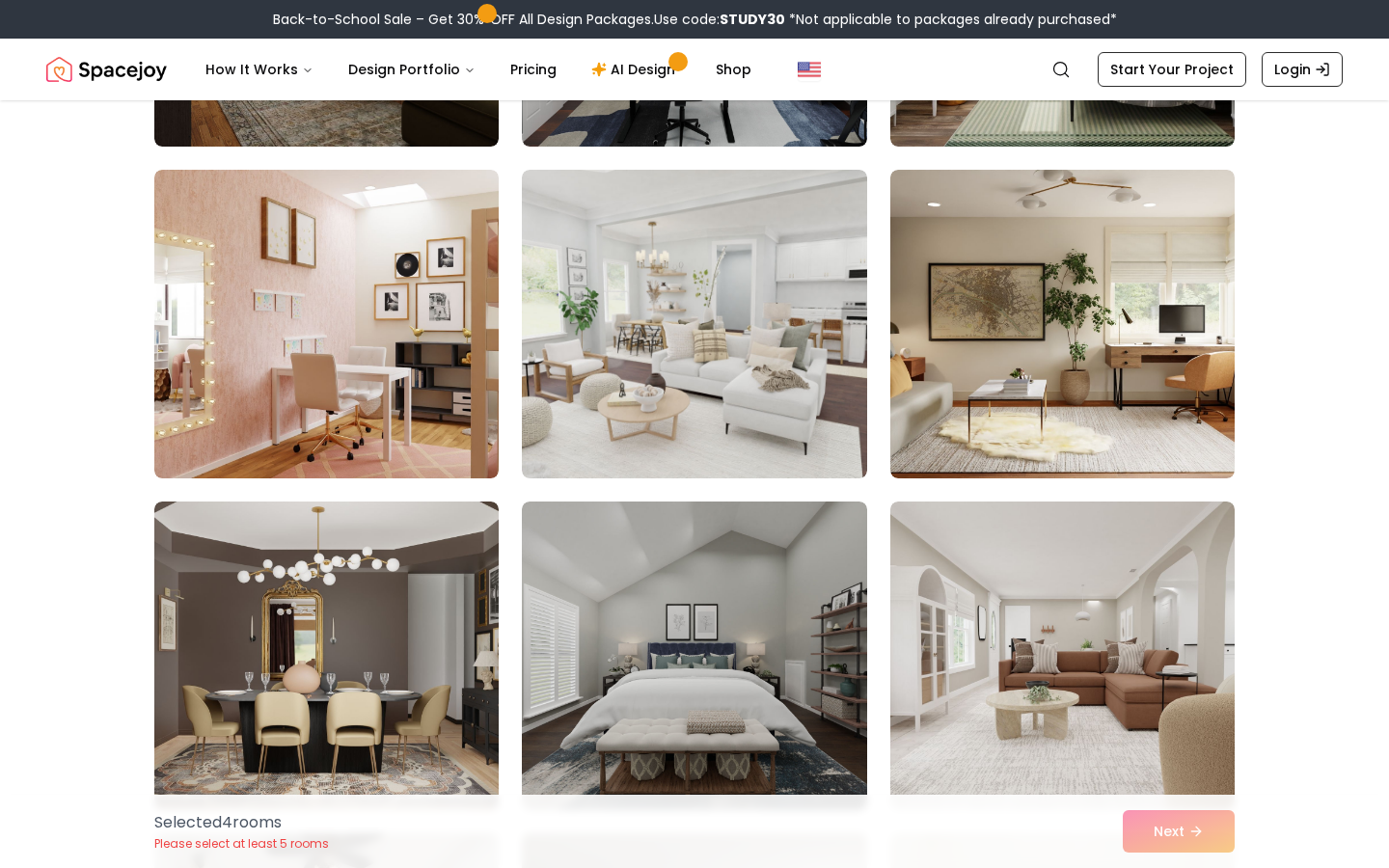 scroll, scrollTop: 3456, scrollLeft: 0, axis: vertical 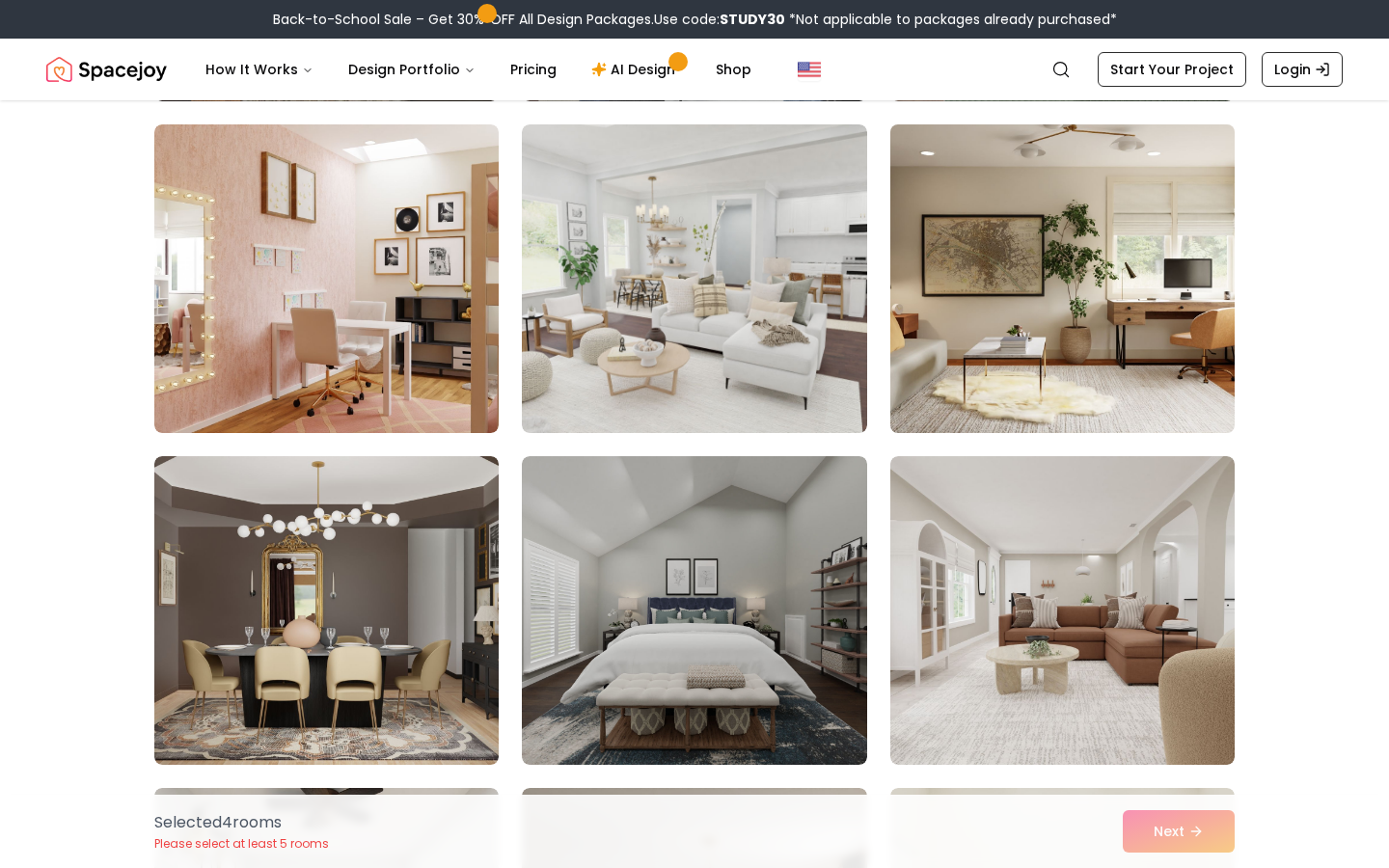 click at bounding box center [1062, 279] 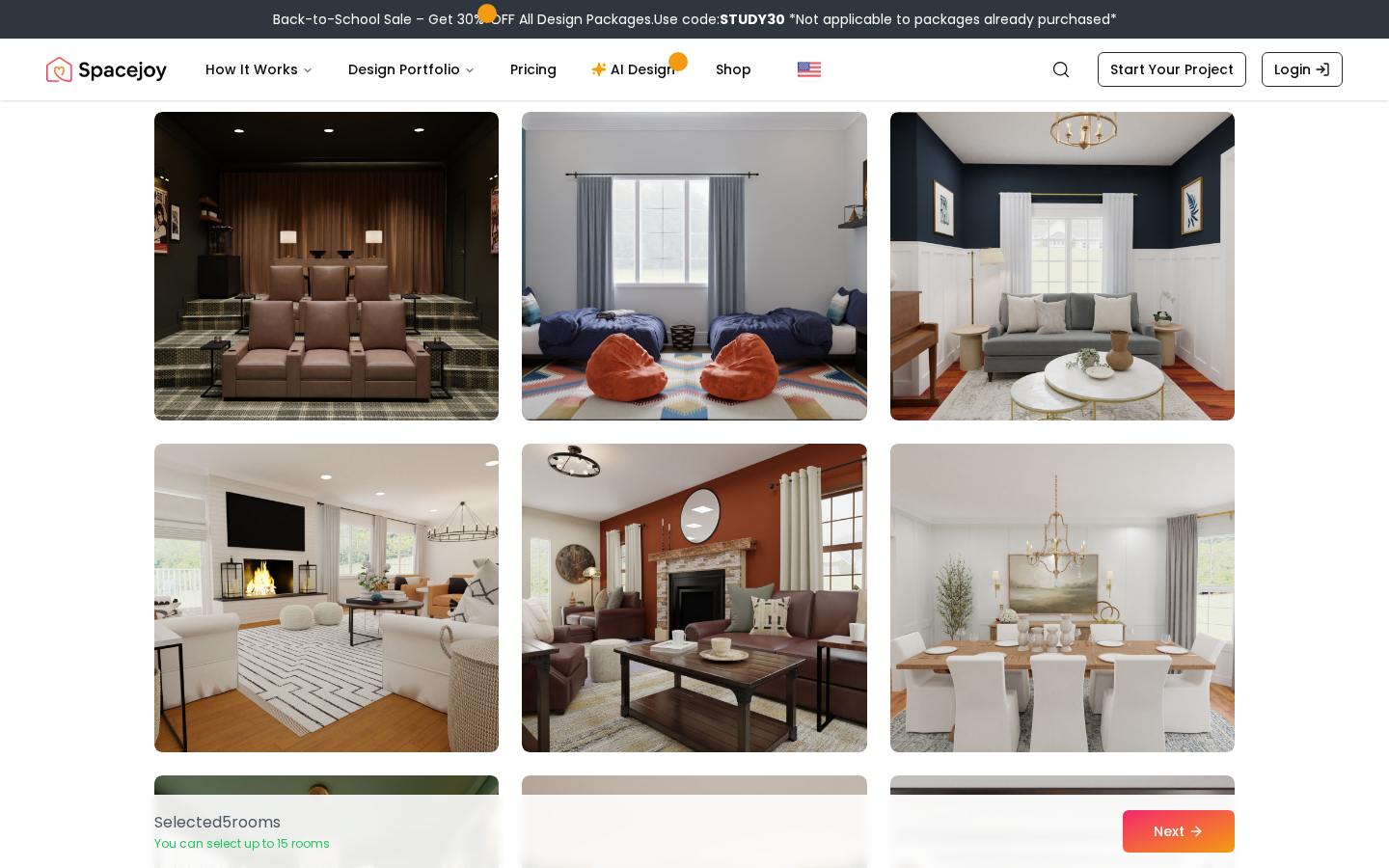 scroll, scrollTop: 0, scrollLeft: 0, axis: both 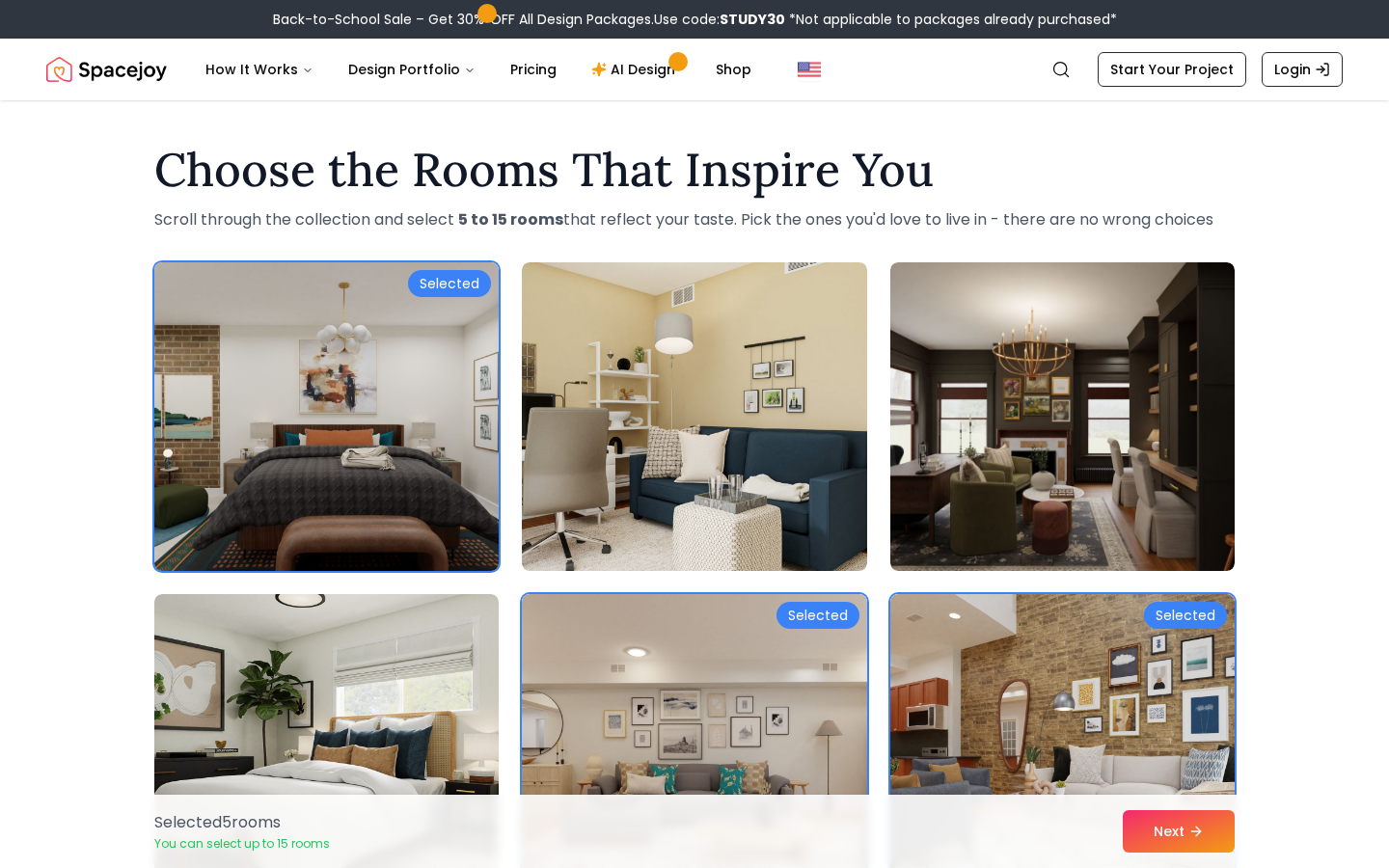 click at bounding box center [326, 417] 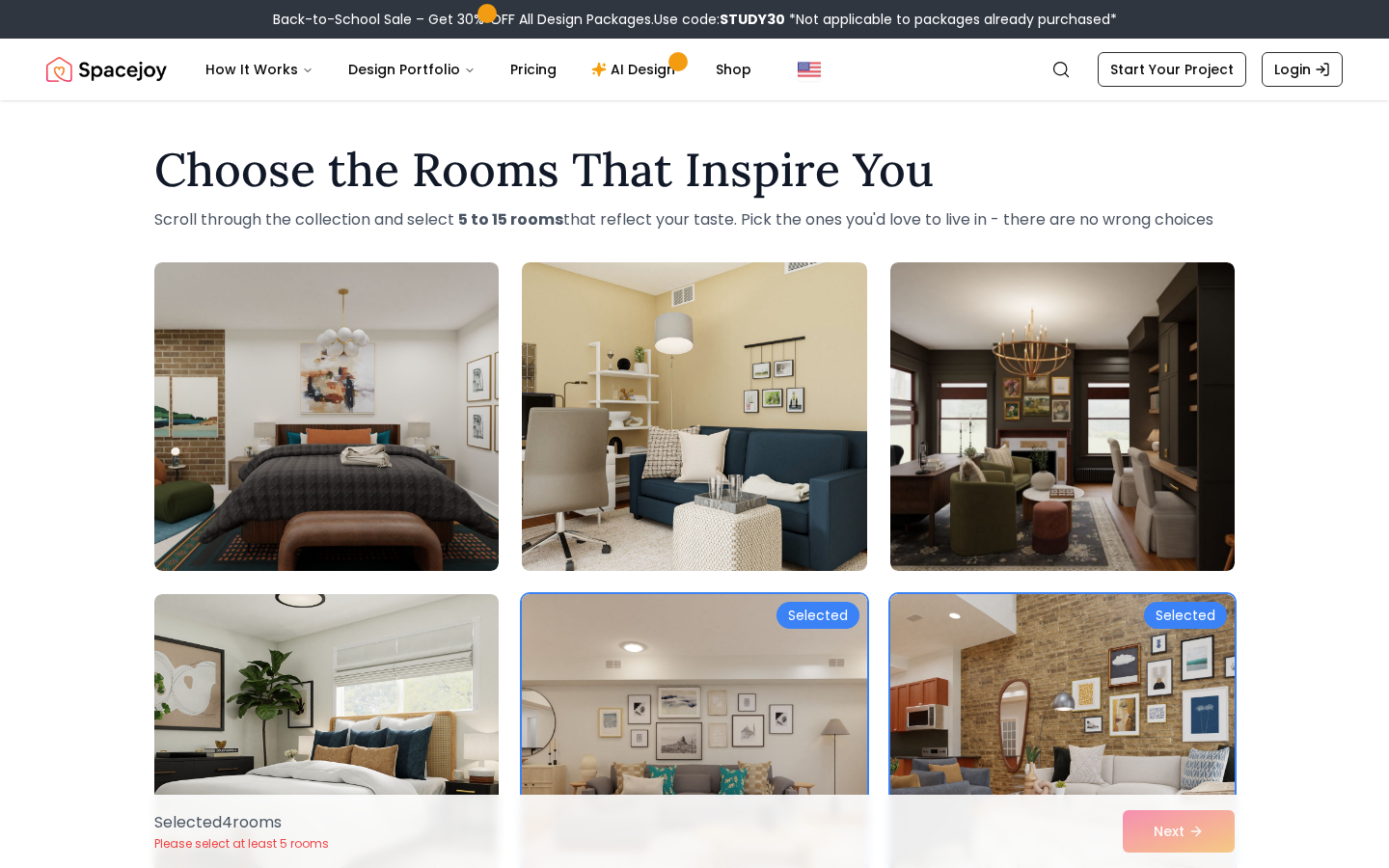click at bounding box center [694, 748] 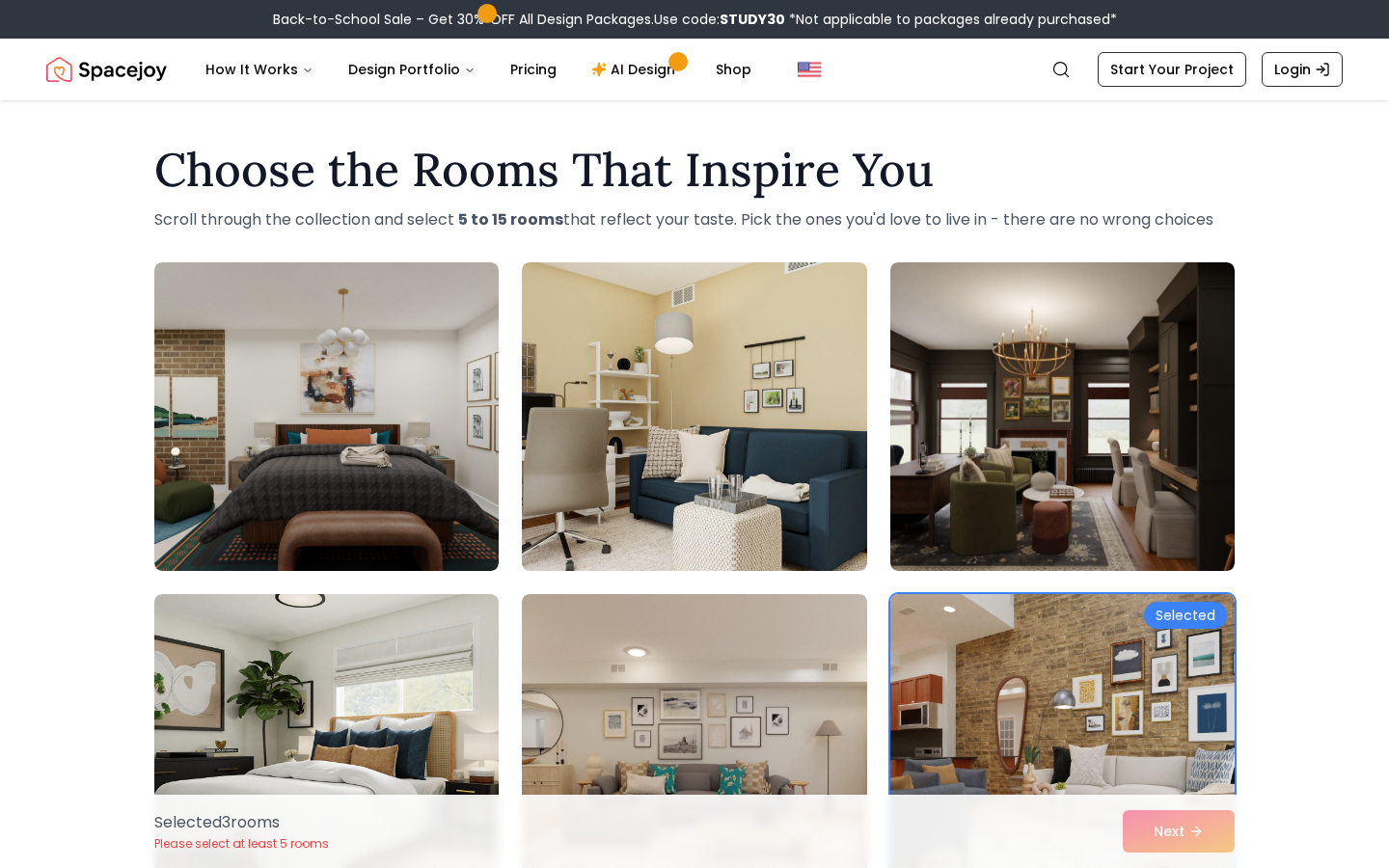 click at bounding box center [1062, 748] 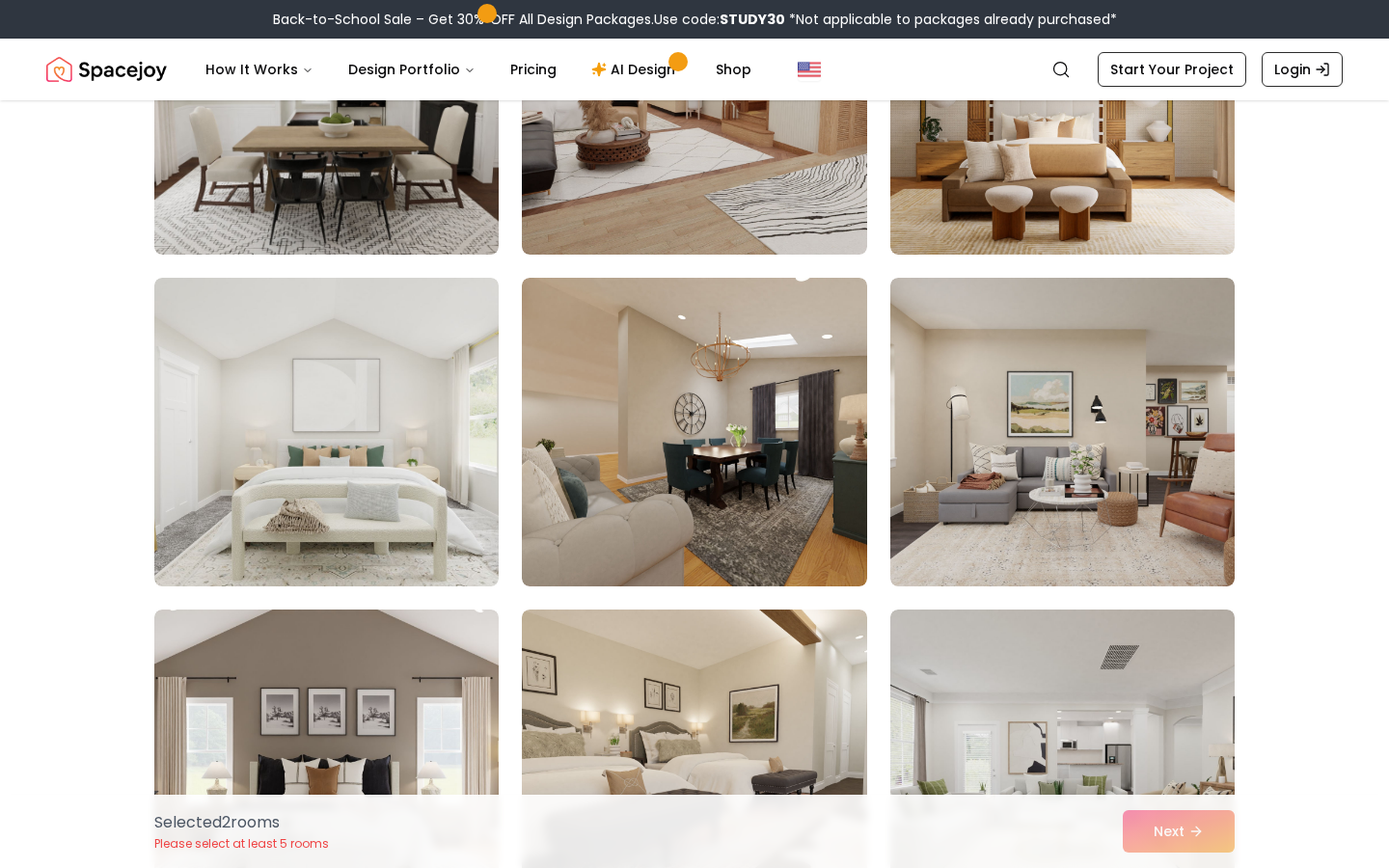 scroll, scrollTop: 10297, scrollLeft: 0, axis: vertical 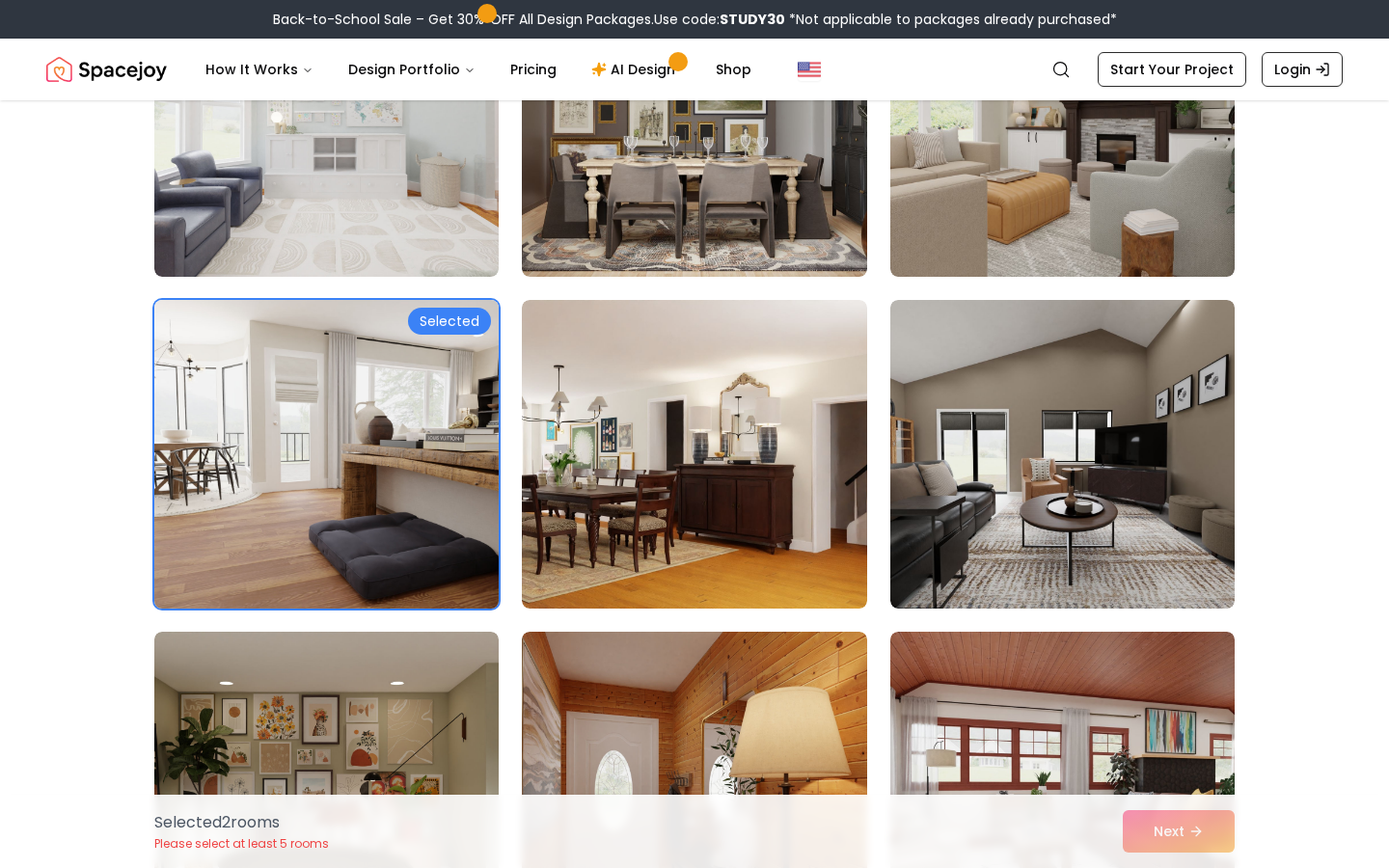 click at bounding box center [326, 454] 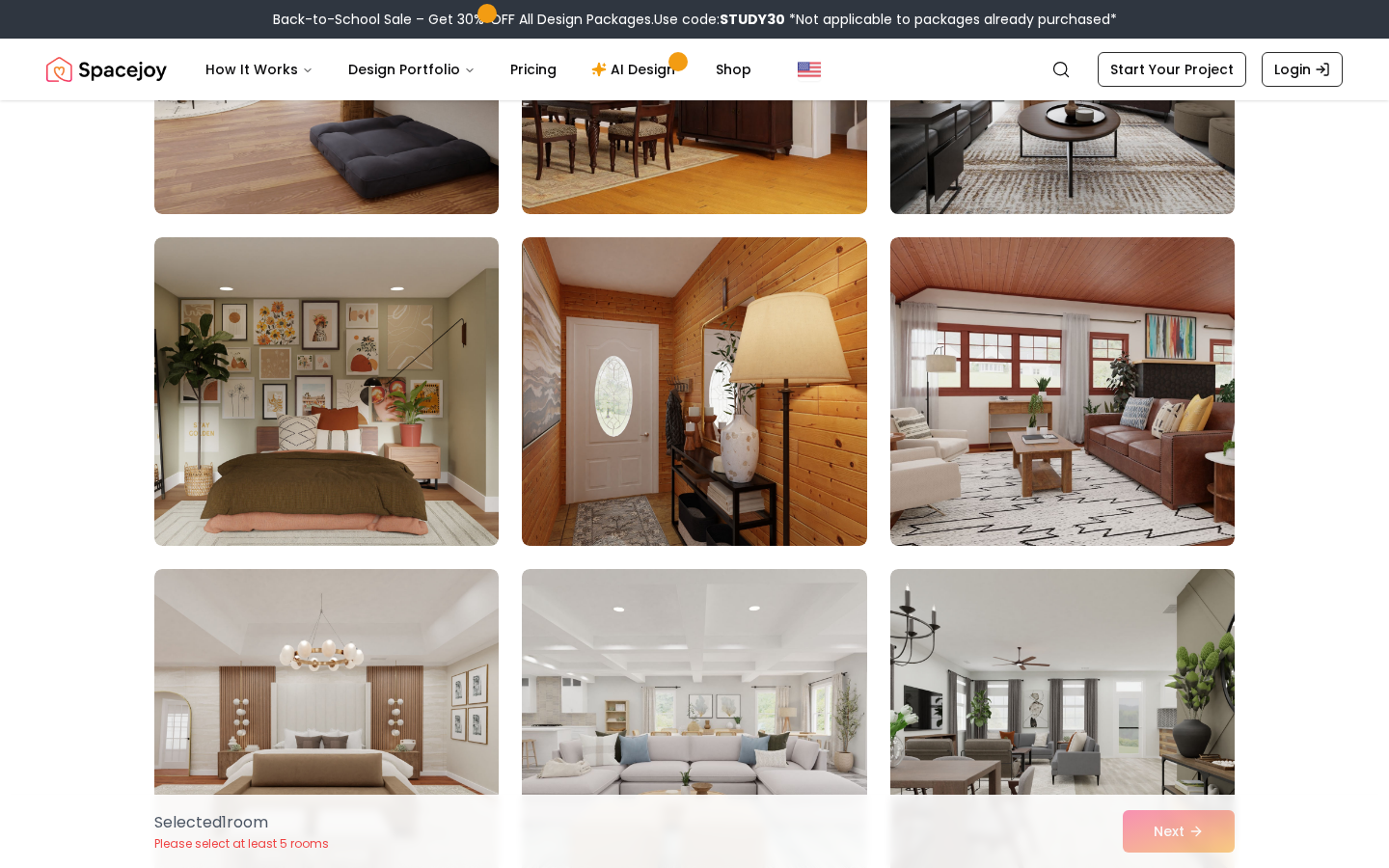 scroll, scrollTop: 2363, scrollLeft: 0, axis: vertical 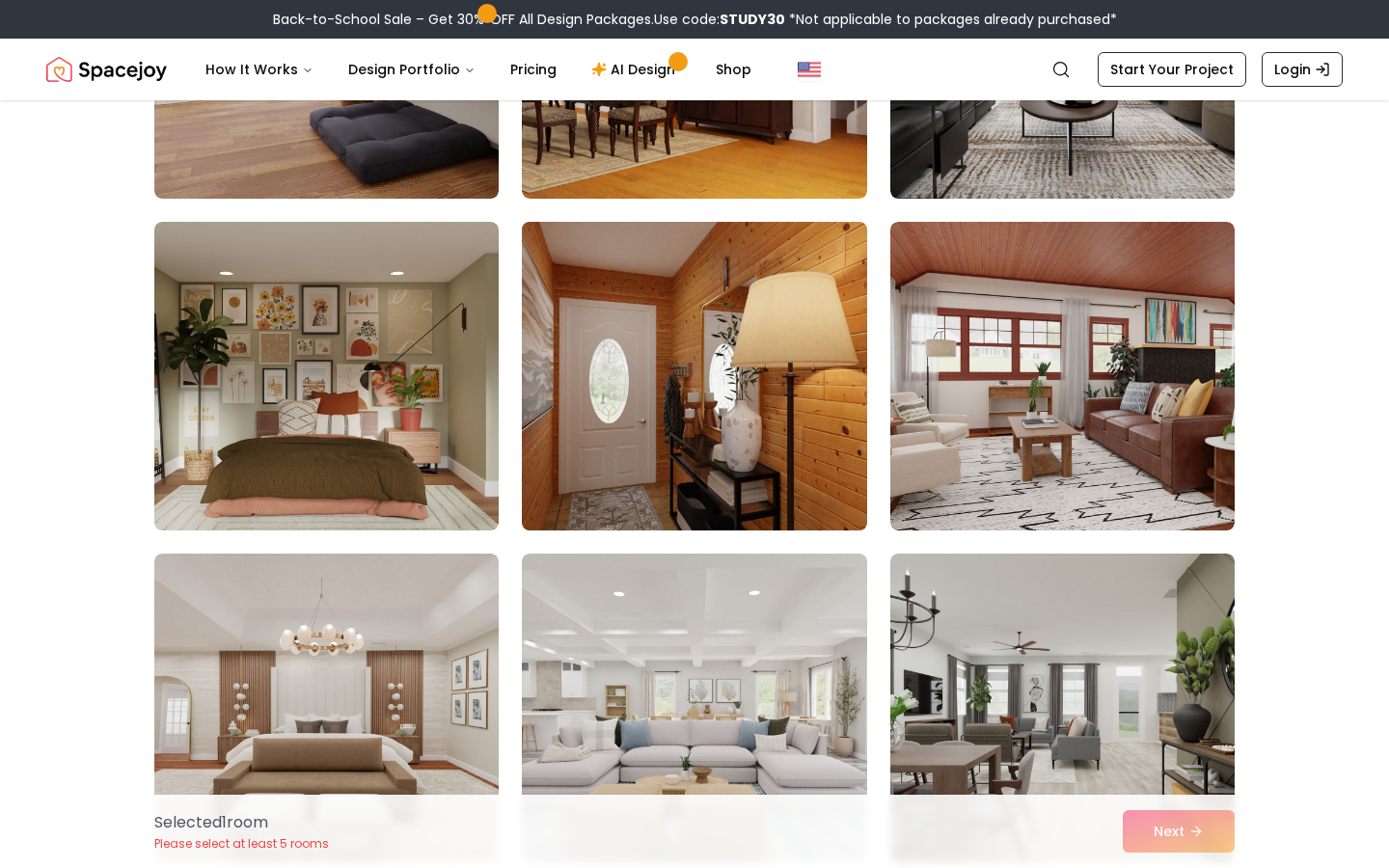 click at bounding box center (694, 376) 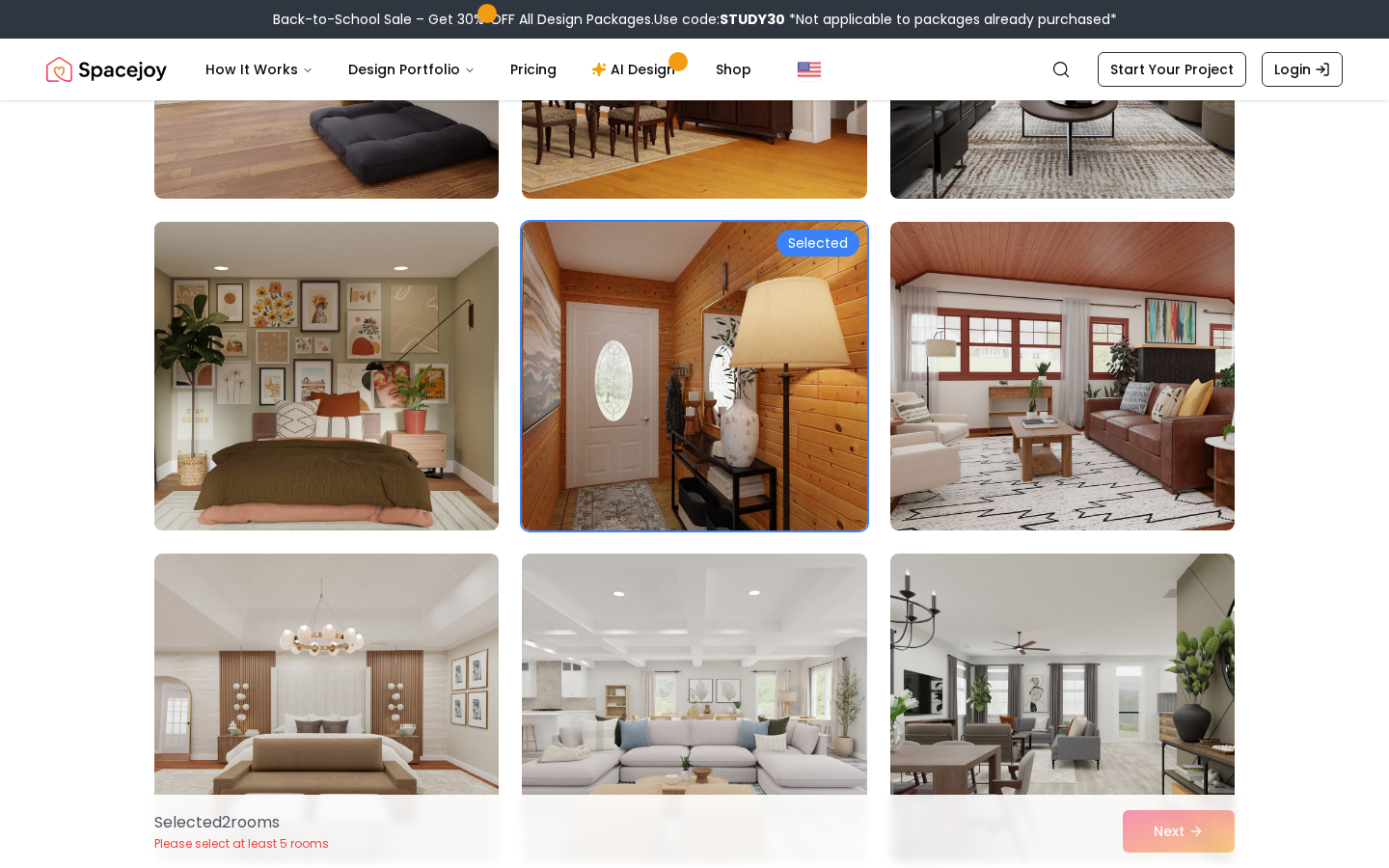 click at bounding box center [326, 376] 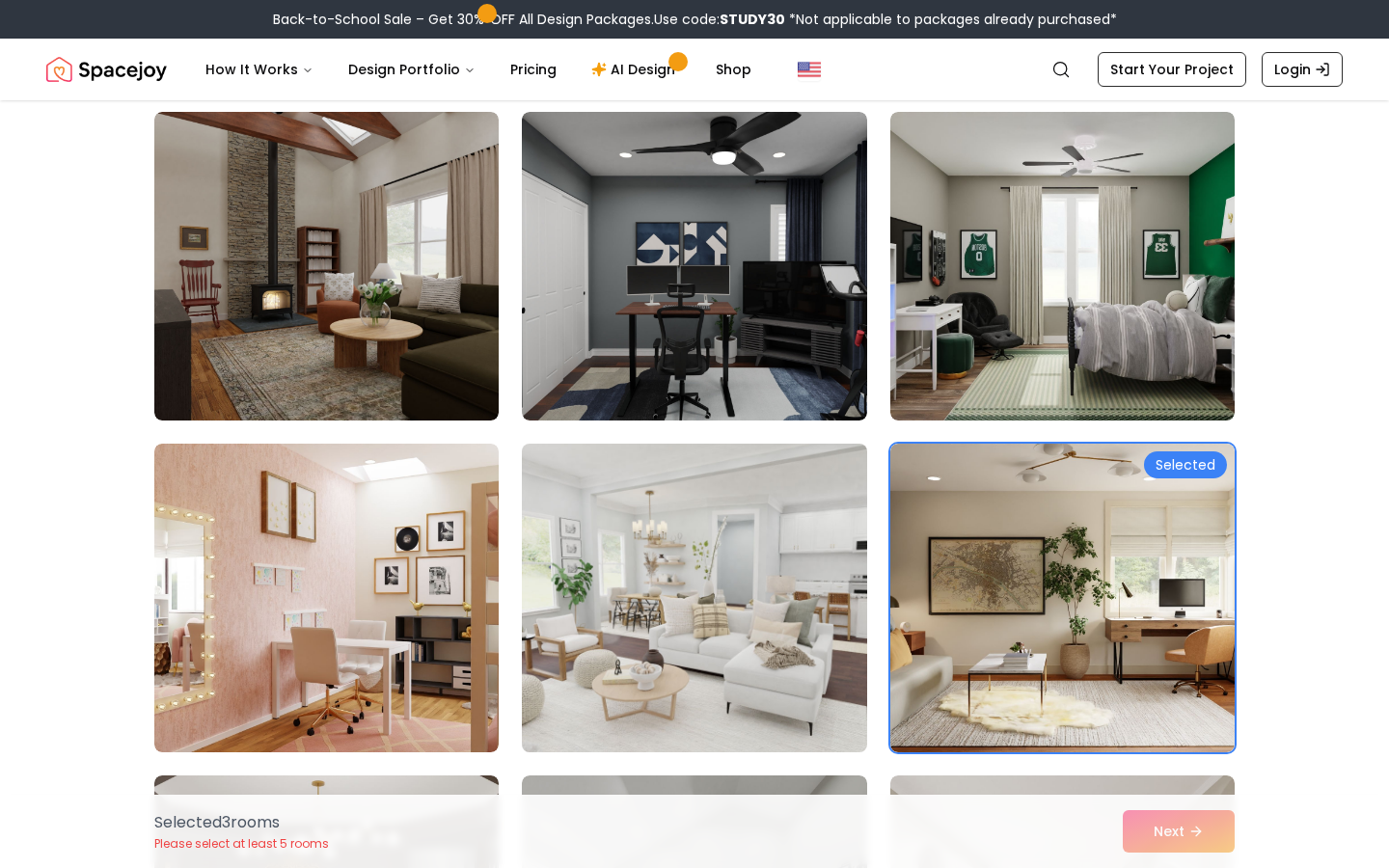 scroll, scrollTop: 3058, scrollLeft: 0, axis: vertical 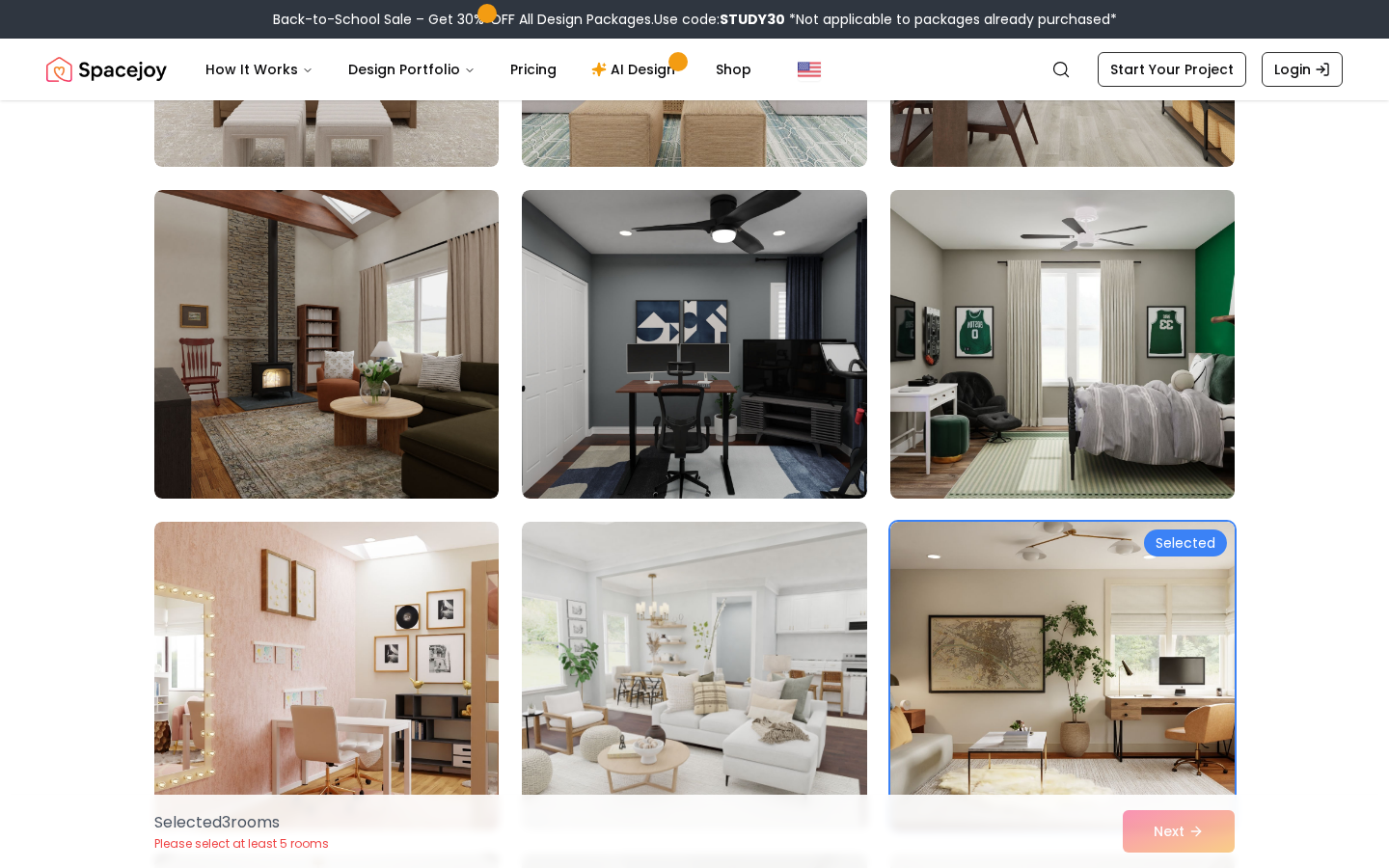 click at bounding box center (1062, 344) 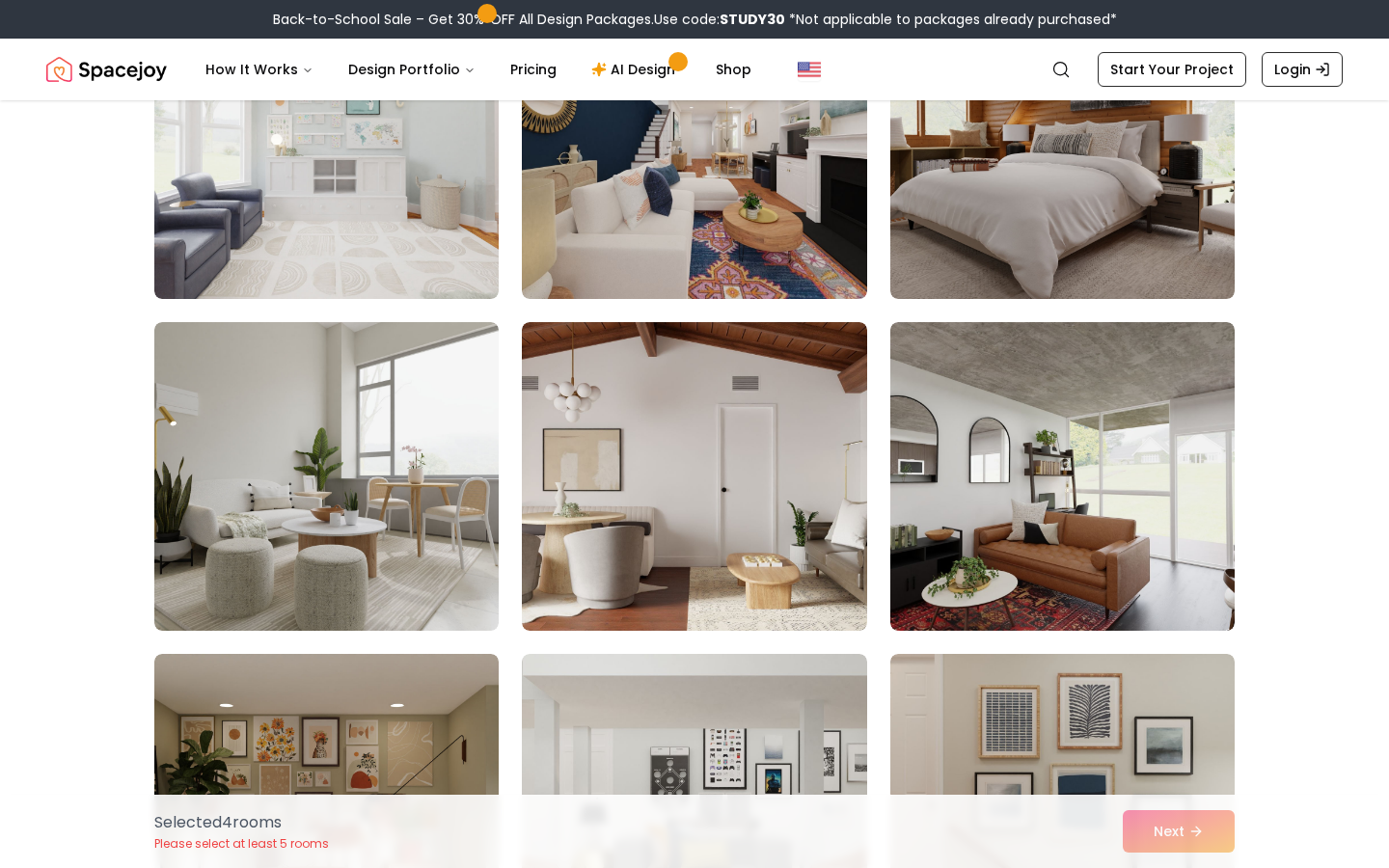 scroll, scrollTop: 5588, scrollLeft: 0, axis: vertical 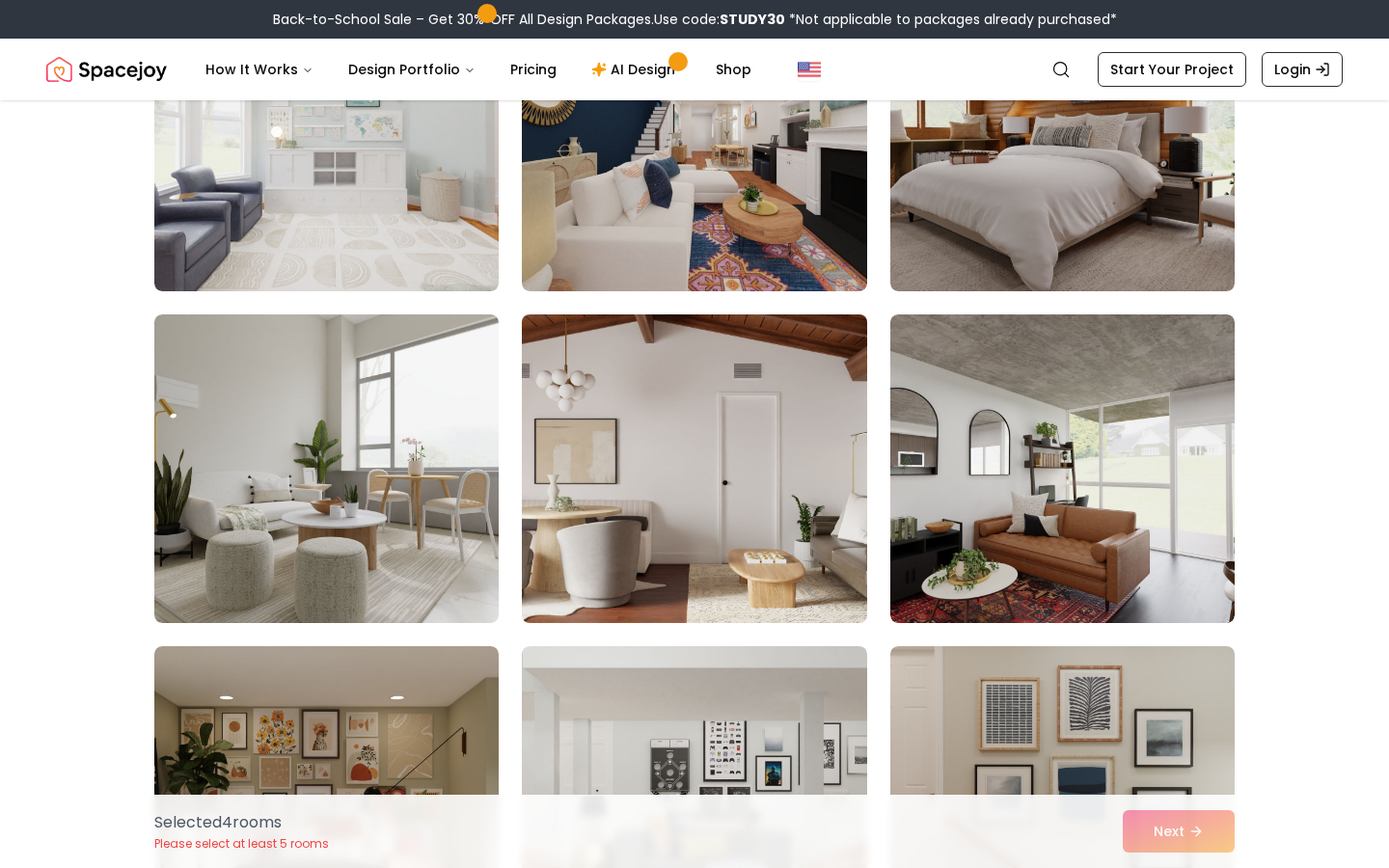click at bounding box center (694, 469) 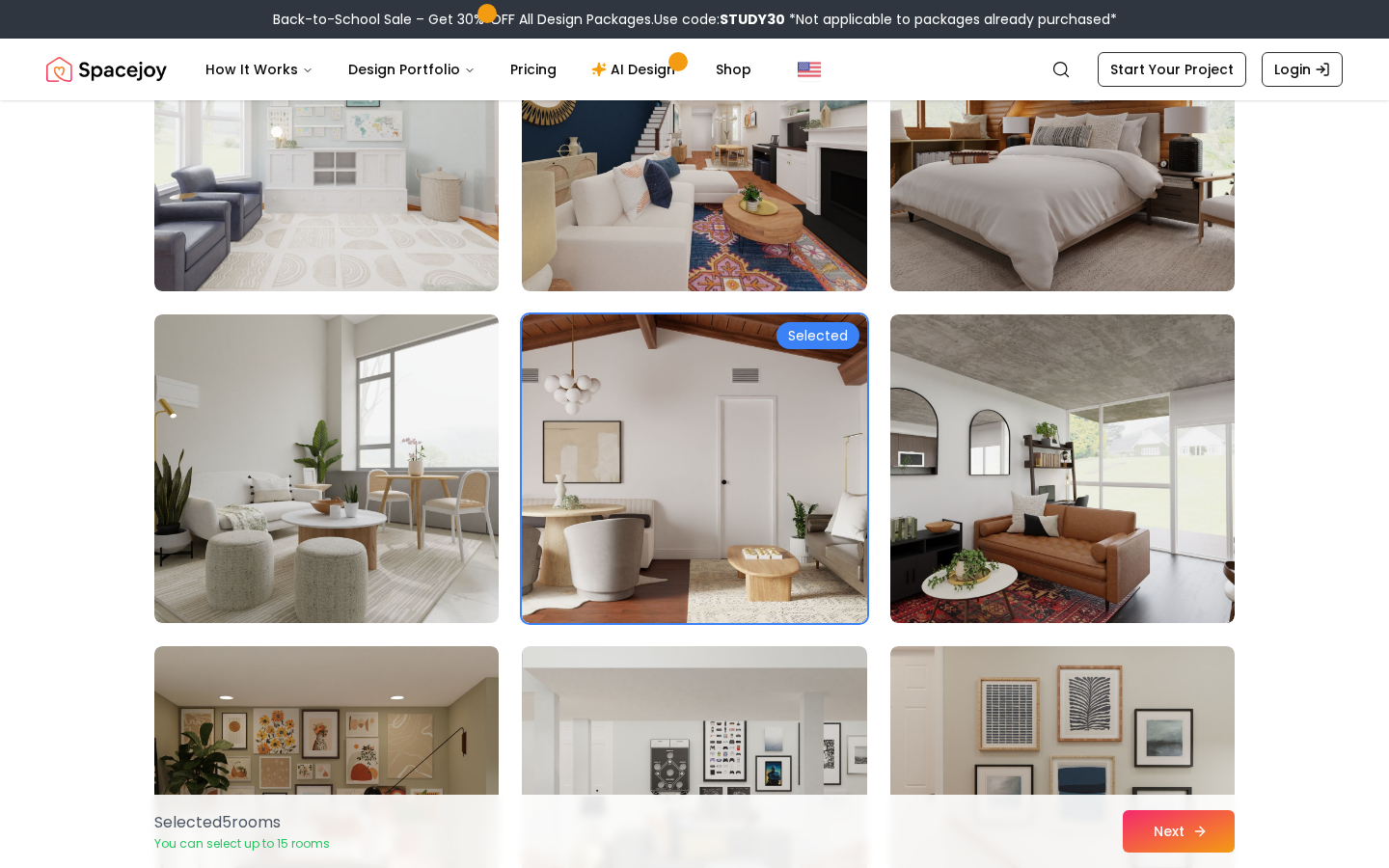 click on "Next" at bounding box center (1179, 831) 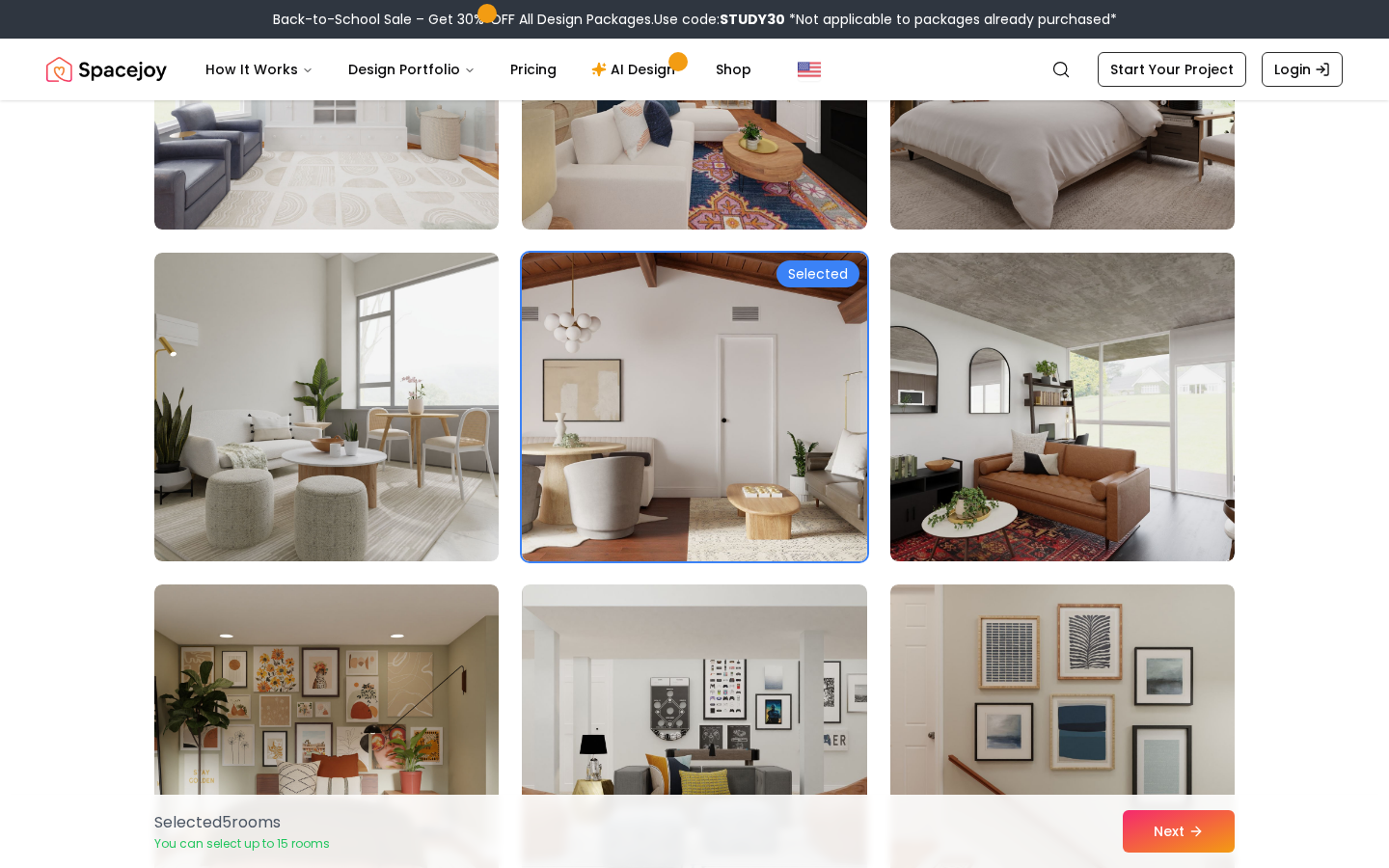 scroll, scrollTop: 5588, scrollLeft: 0, axis: vertical 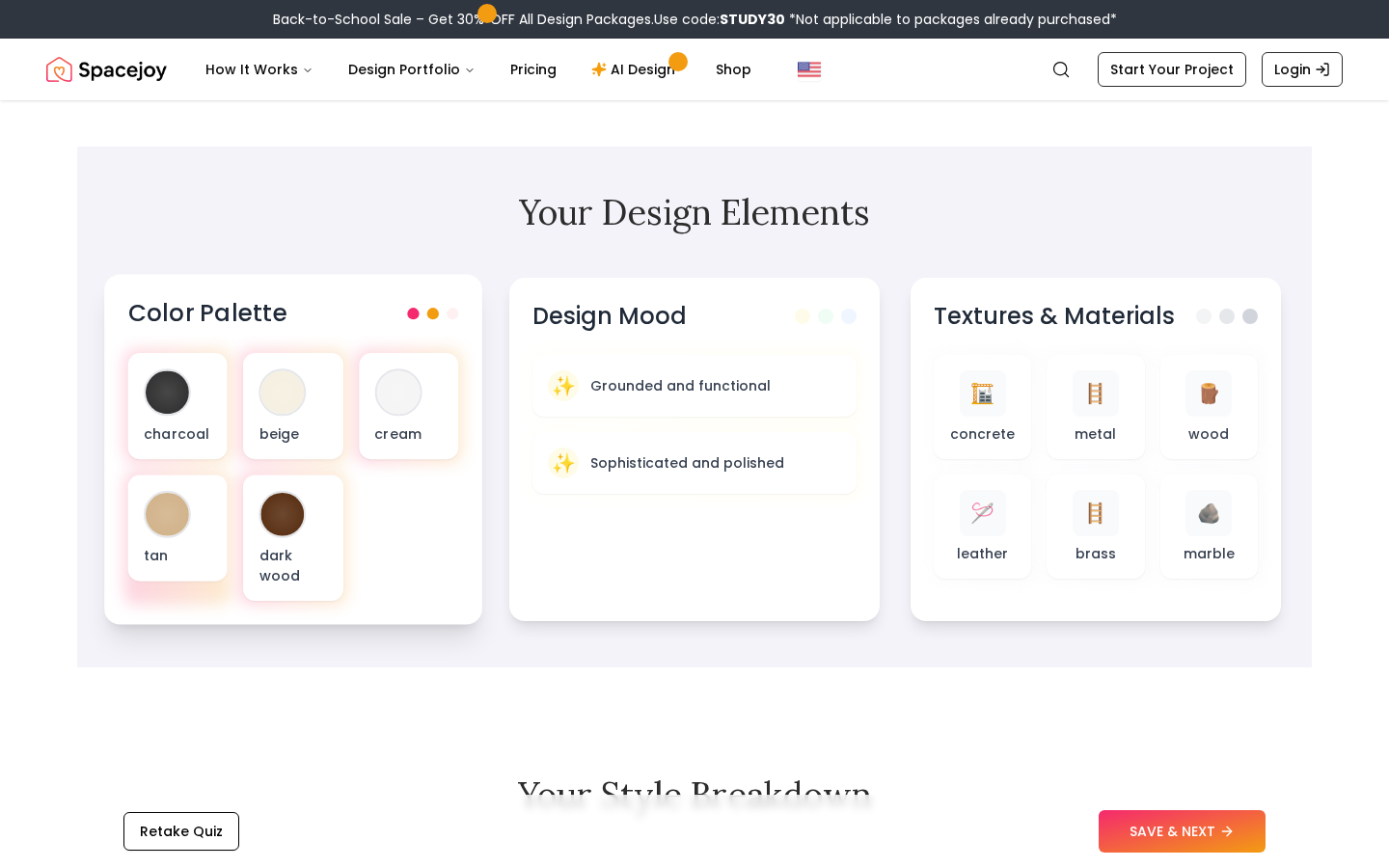 click at bounding box center (432, 313) 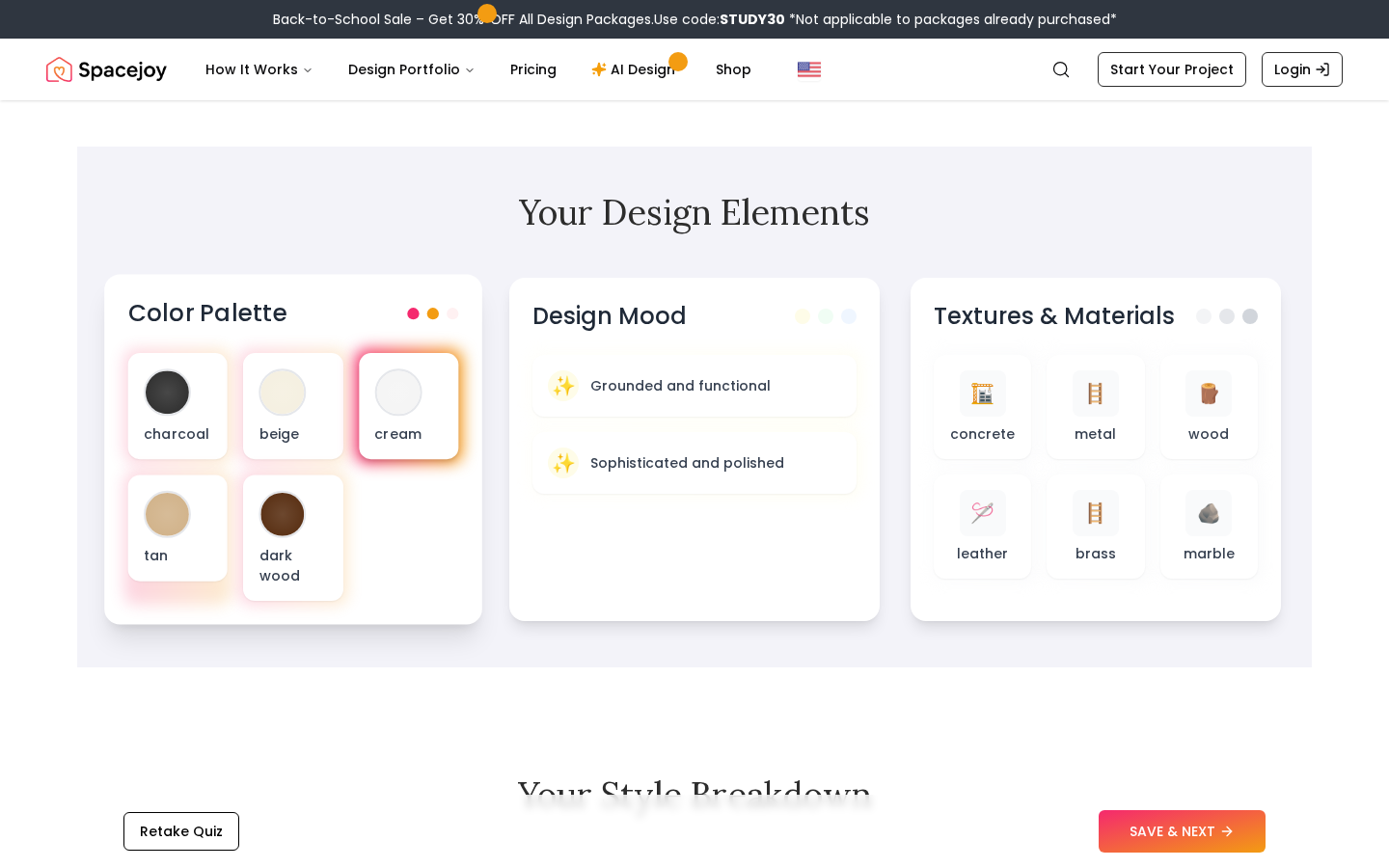 click at bounding box center (397, 392) 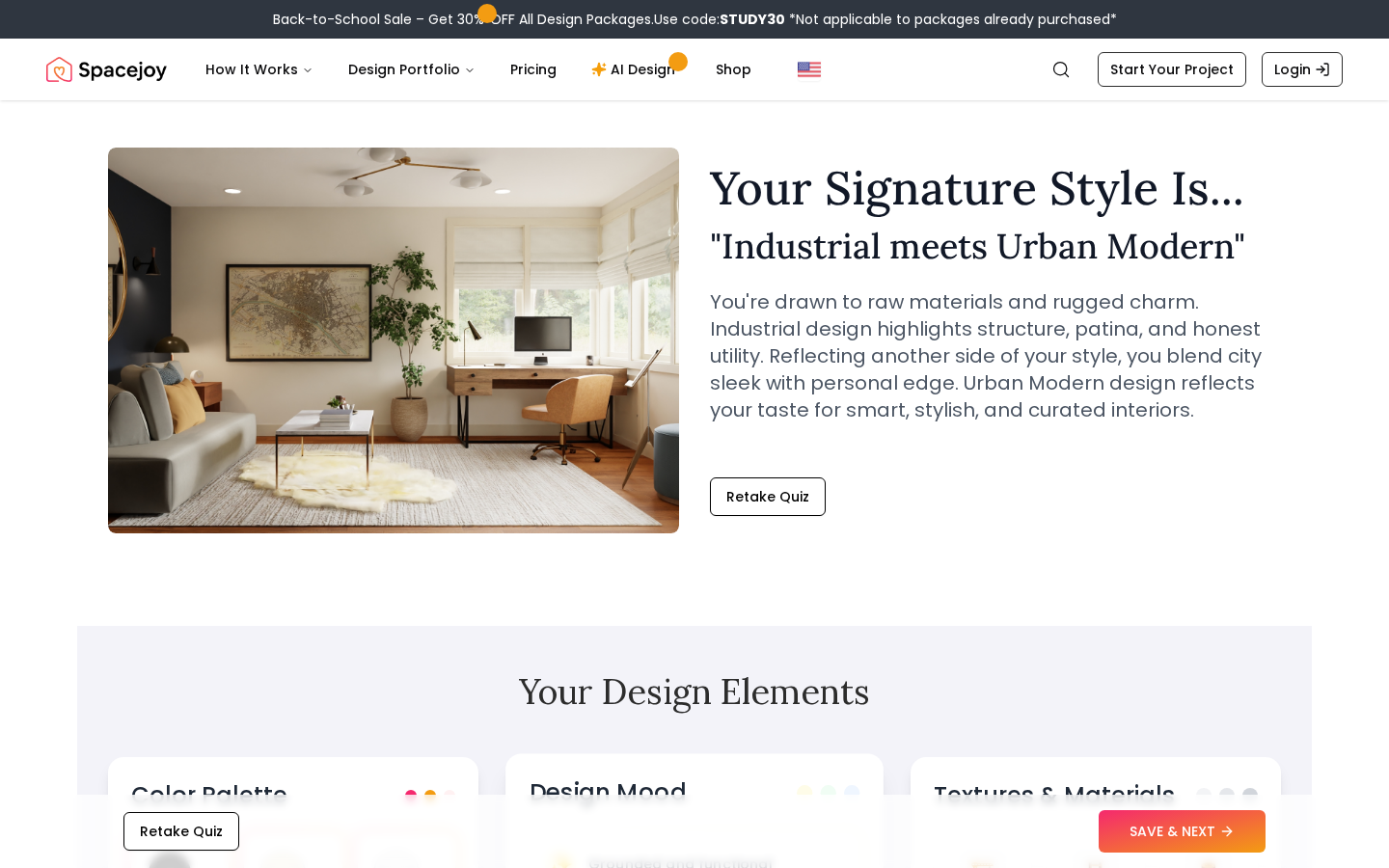 scroll, scrollTop: 0, scrollLeft: 0, axis: both 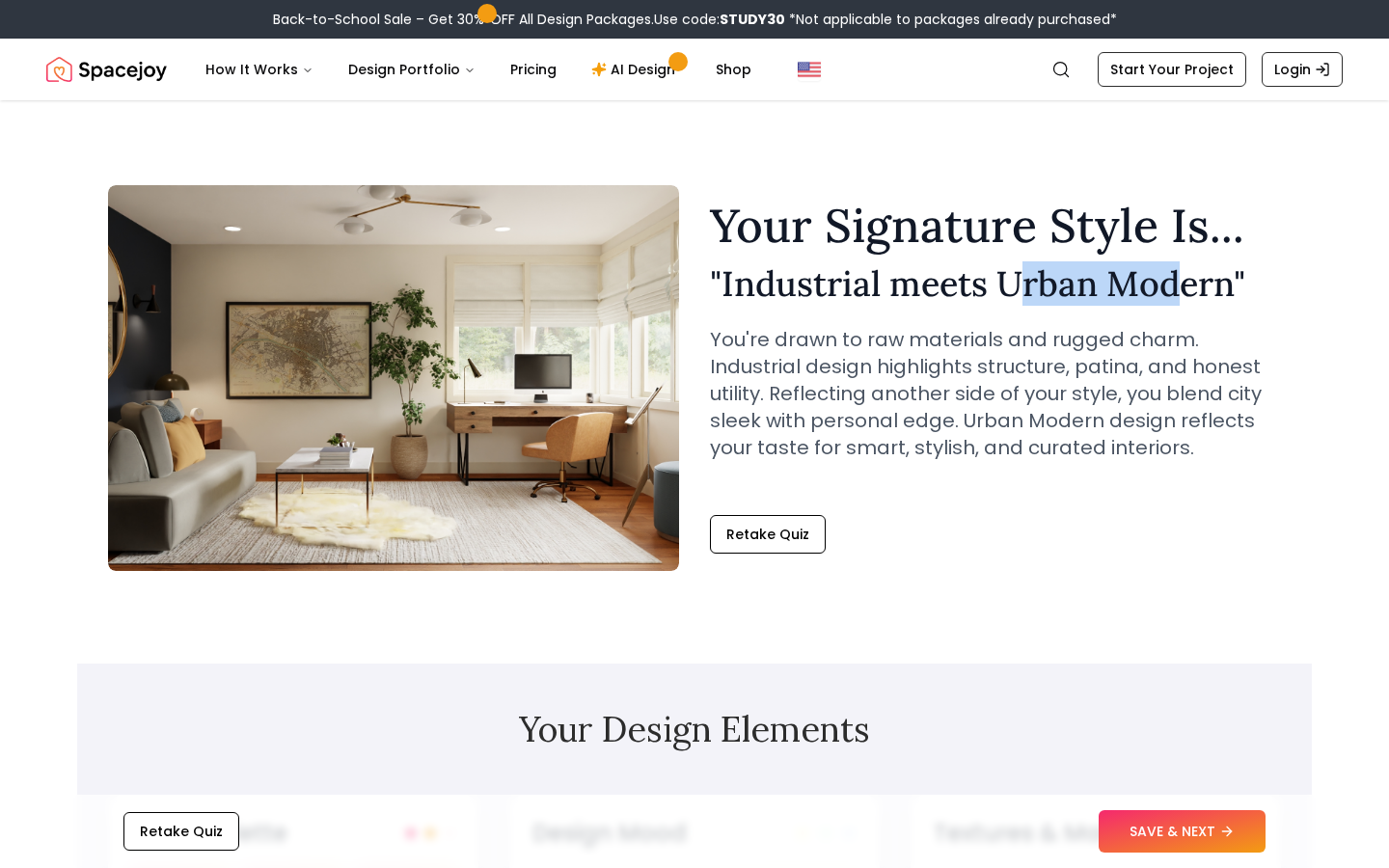 drag, startPoint x: 1023, startPoint y: 281, endPoint x: 1178, endPoint y: 281, distance: 155 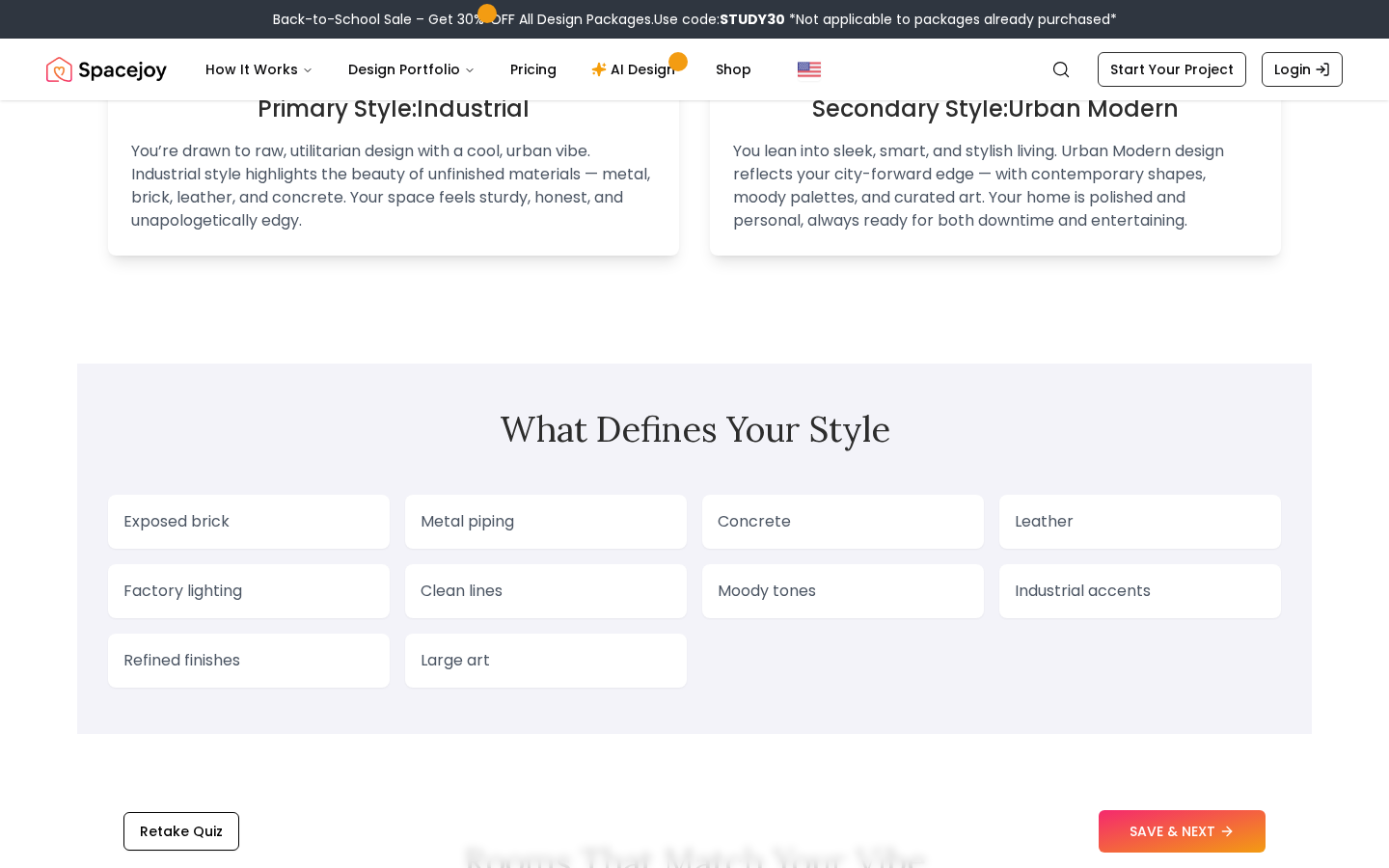 scroll, scrollTop: 1442, scrollLeft: 0, axis: vertical 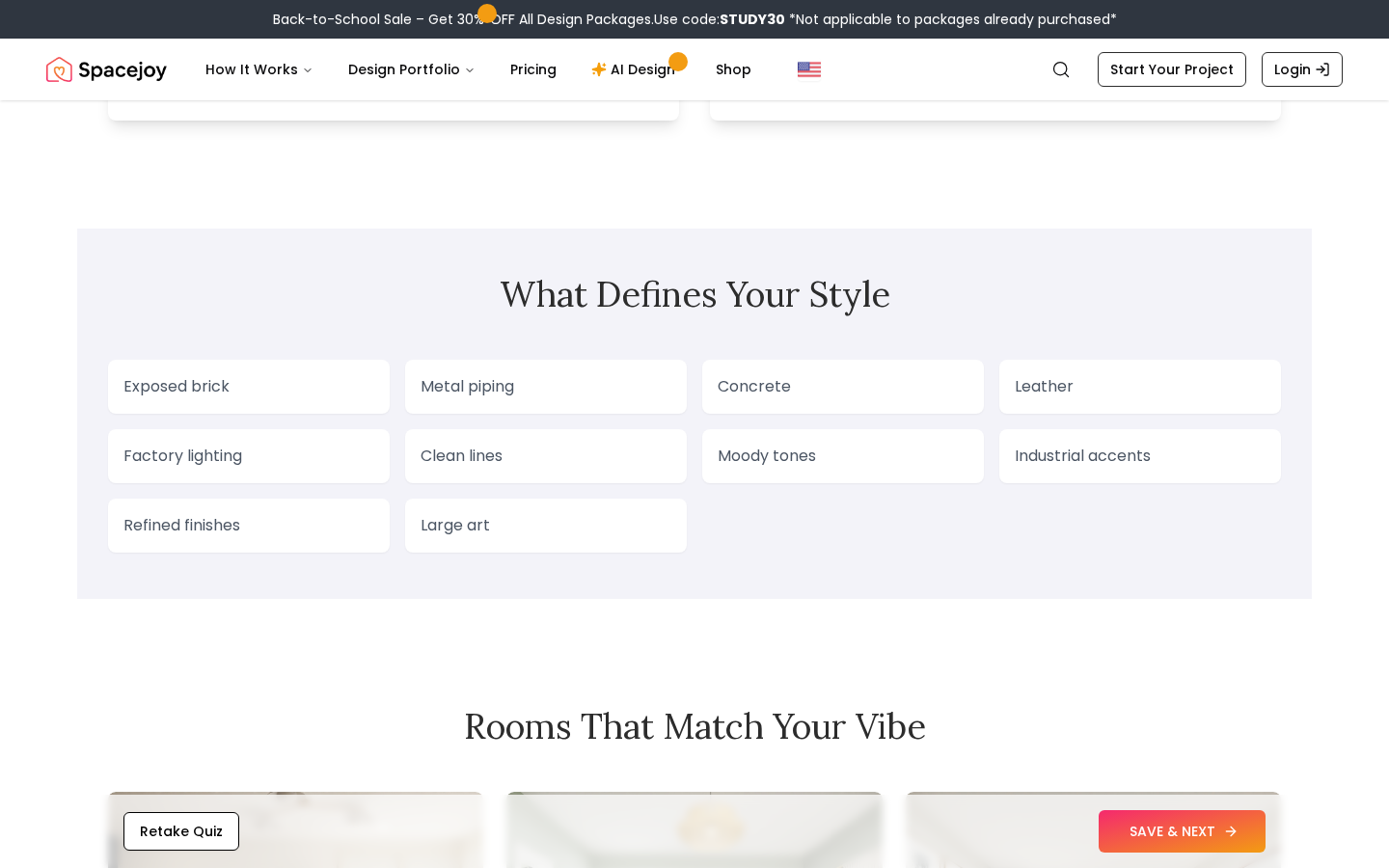 click on "SAVE & NEXT" at bounding box center (1182, 831) 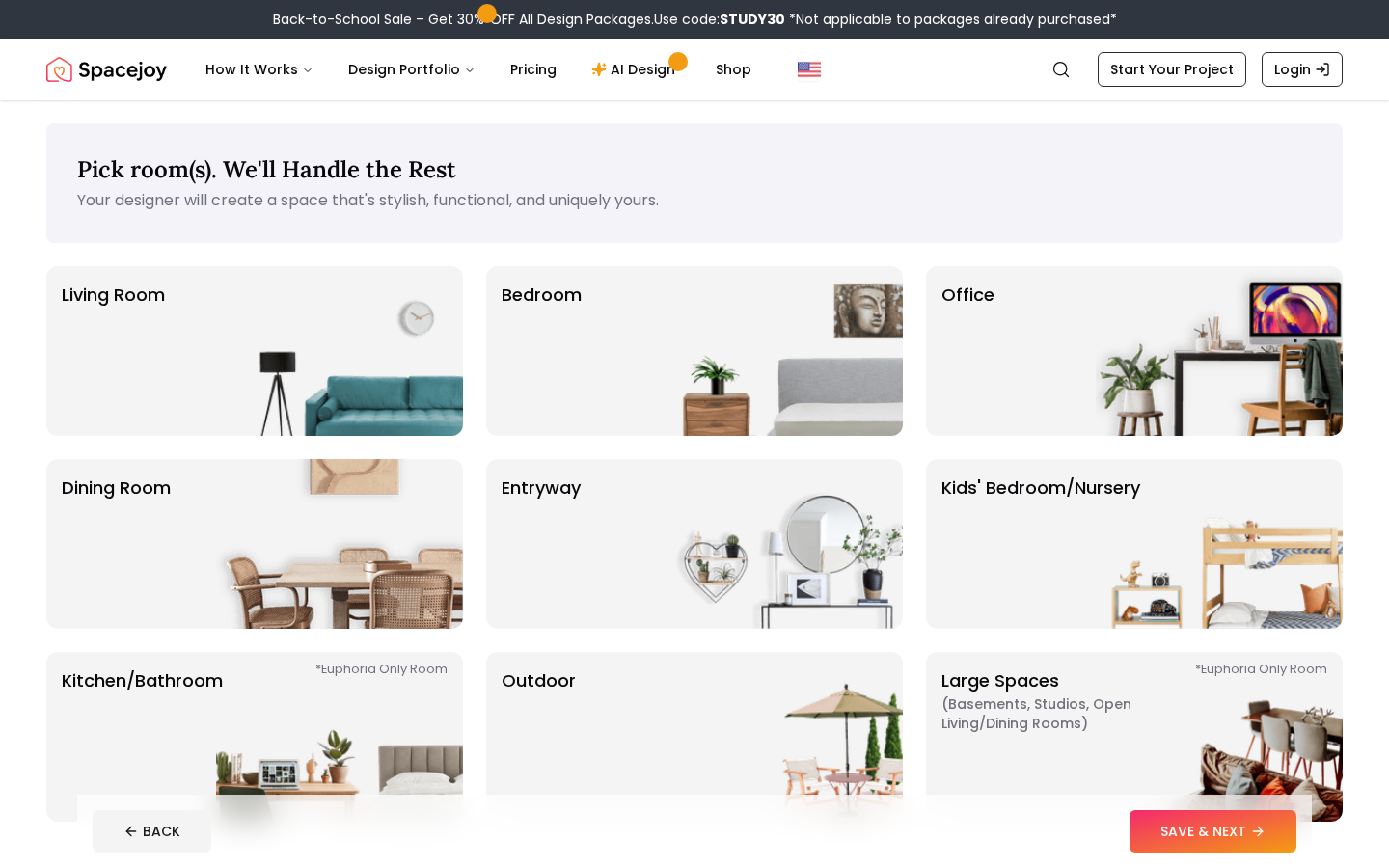 scroll, scrollTop: 0, scrollLeft: 0, axis: both 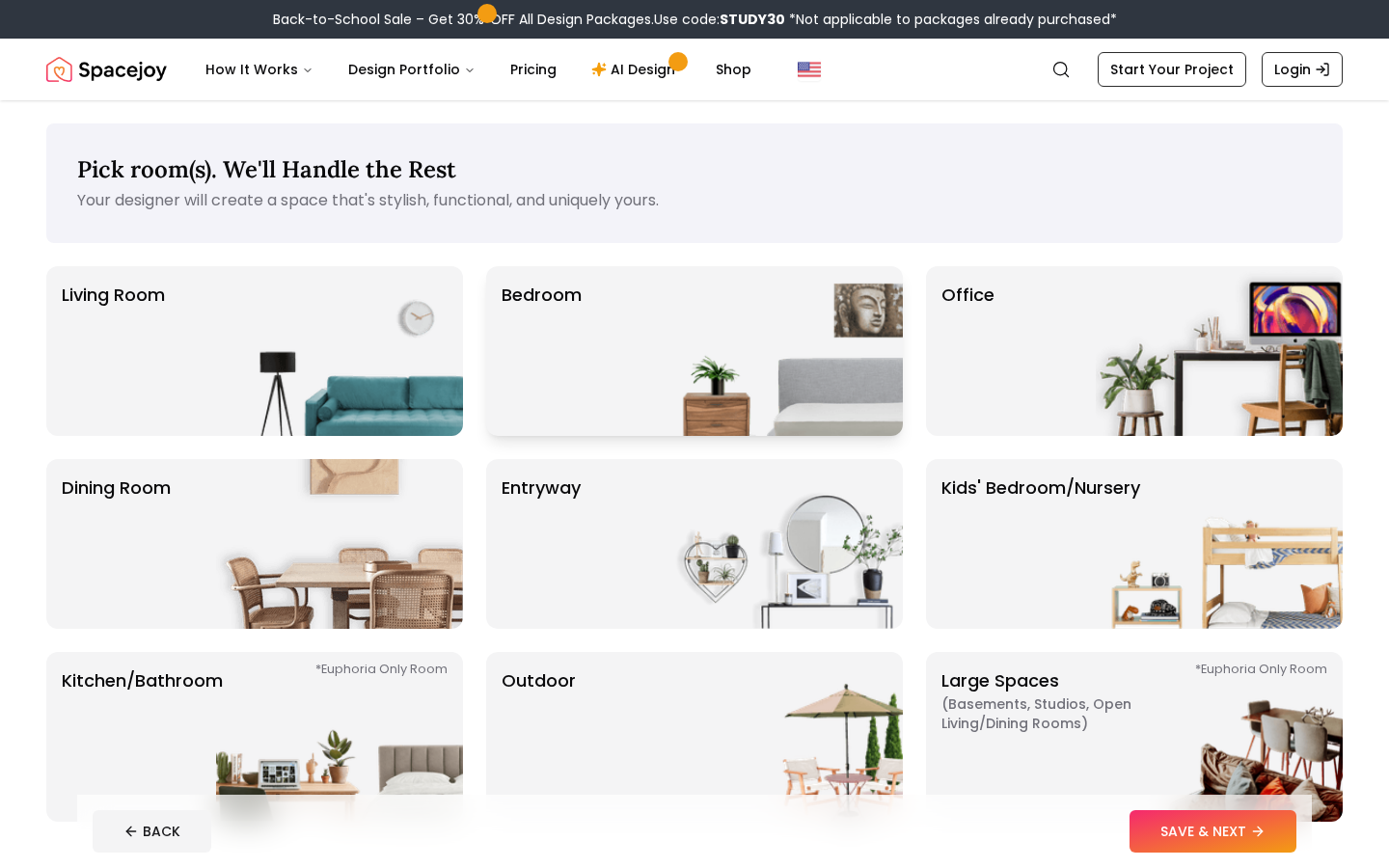 click at bounding box center [779, 351] 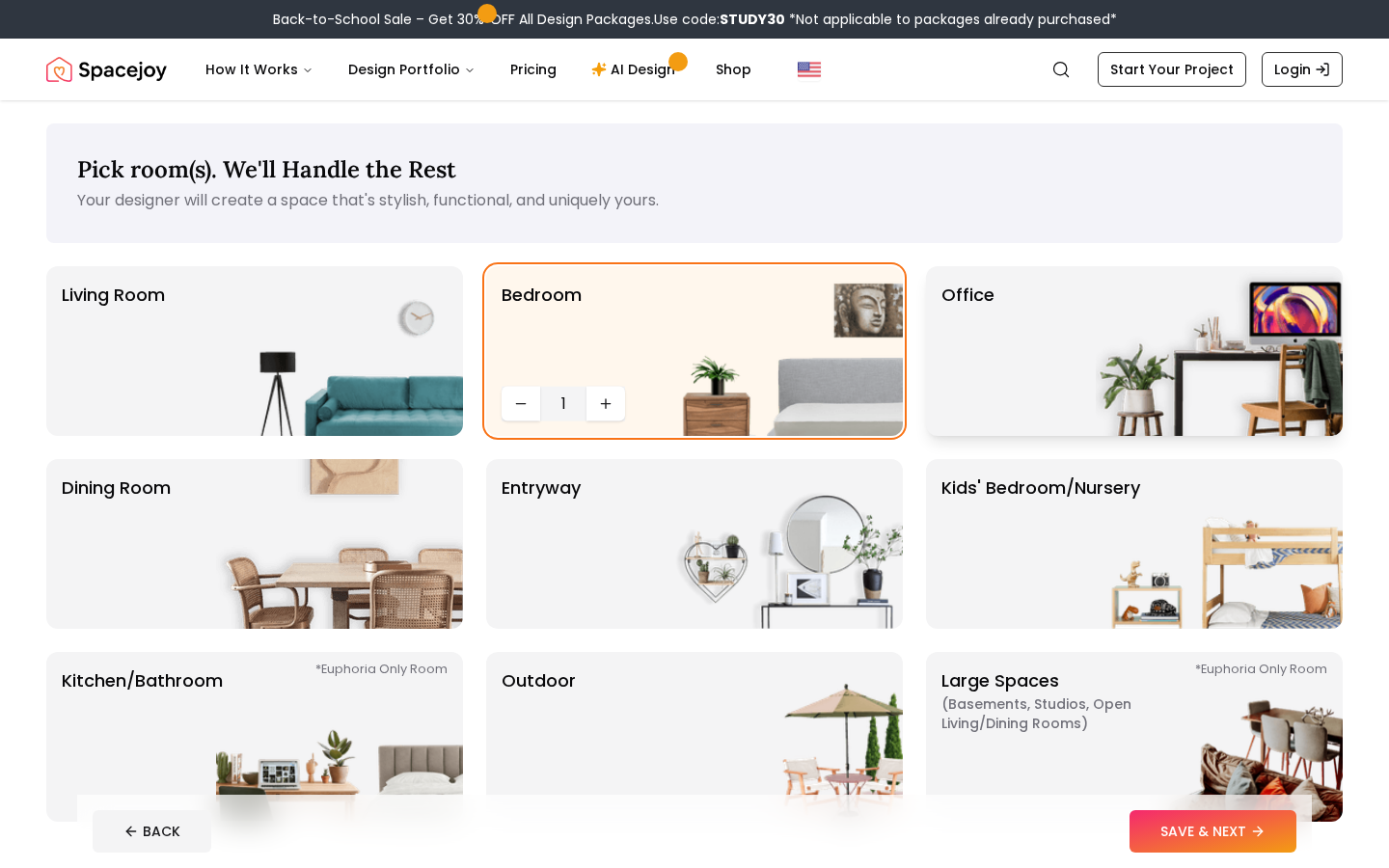 click on "Office" at bounding box center [1134, 351] 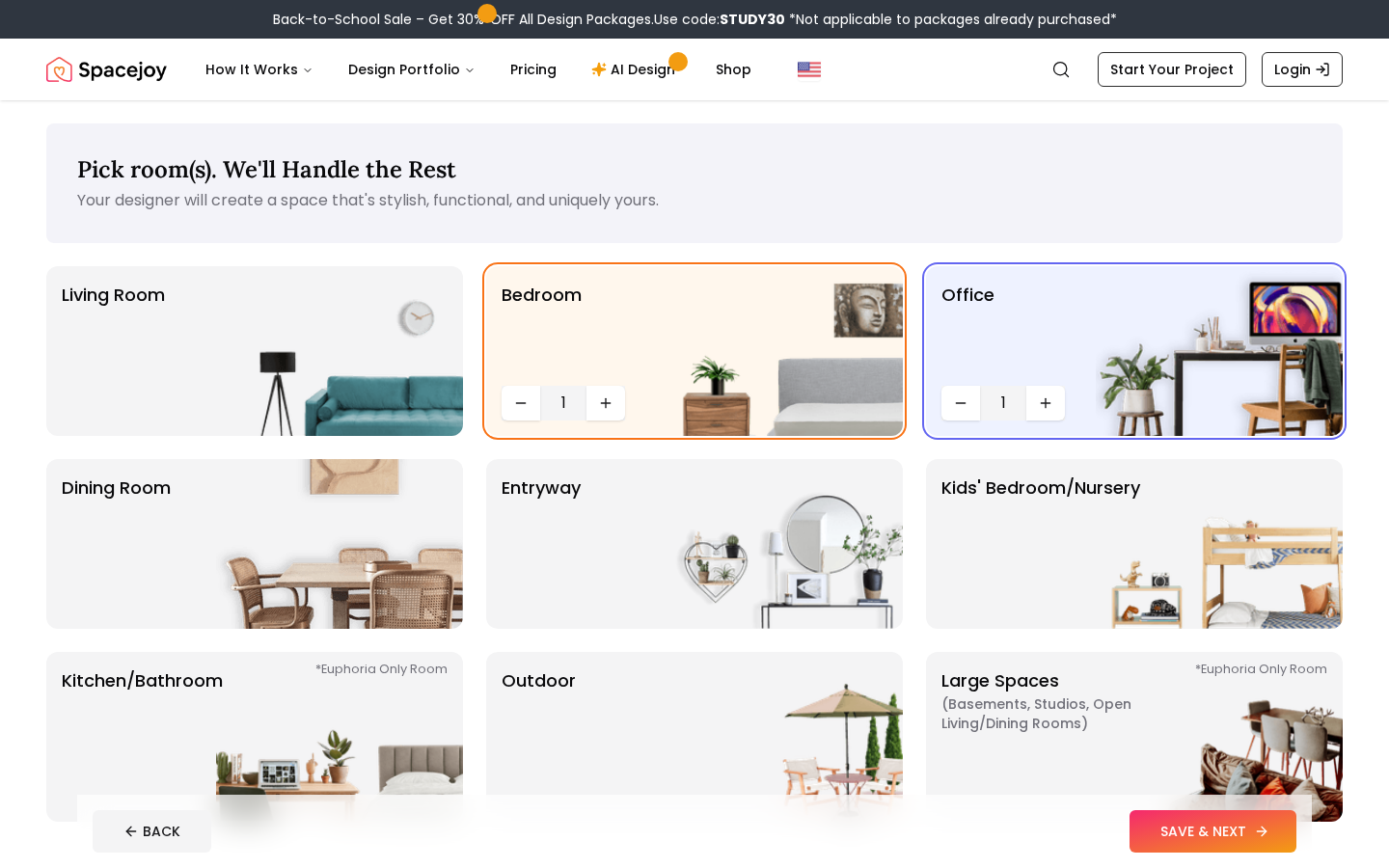 click on "SAVE & NEXT" at bounding box center (1212, 831) 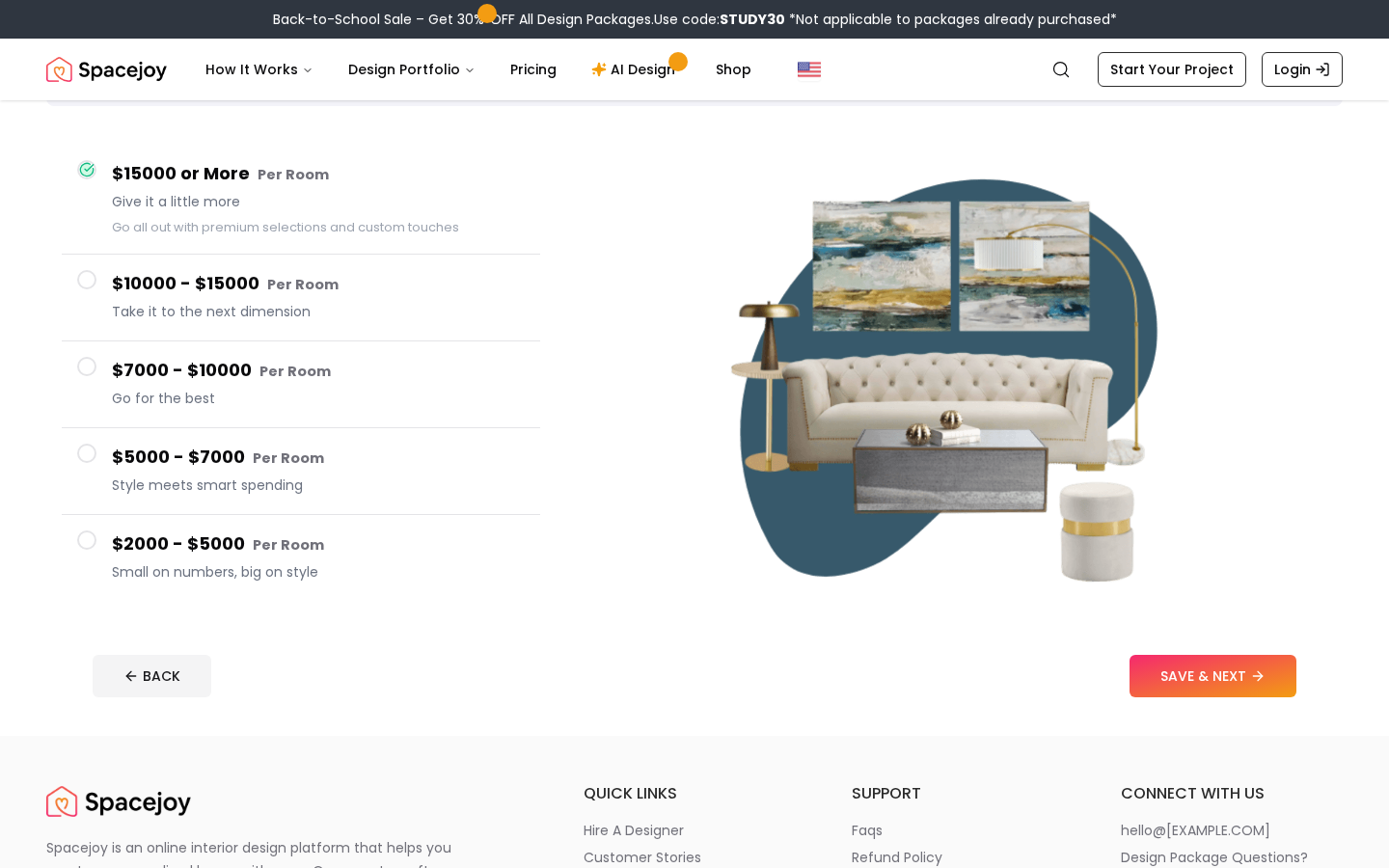 scroll, scrollTop: 7, scrollLeft: 0, axis: vertical 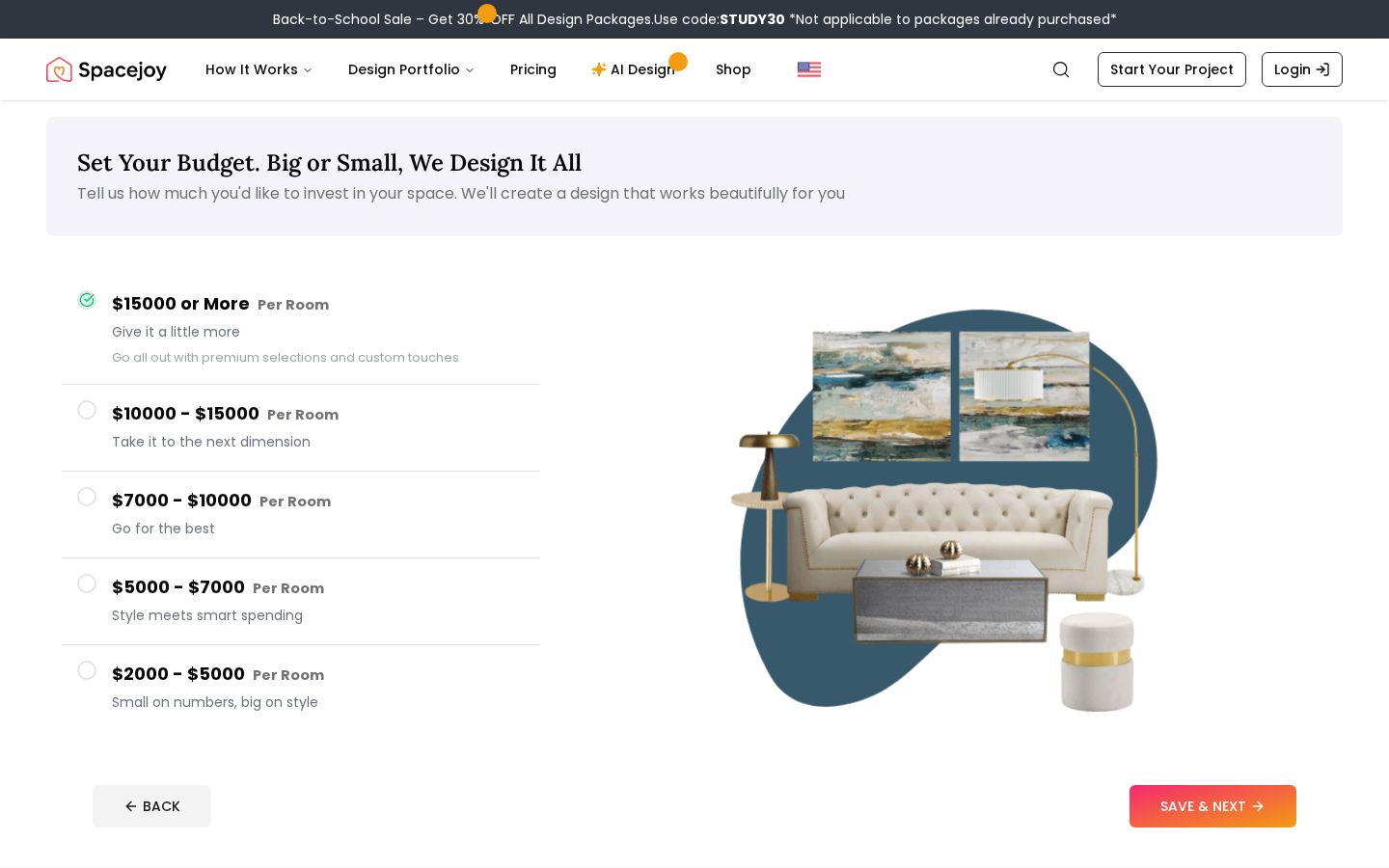click on "Go for the best" at bounding box center (318, 529) 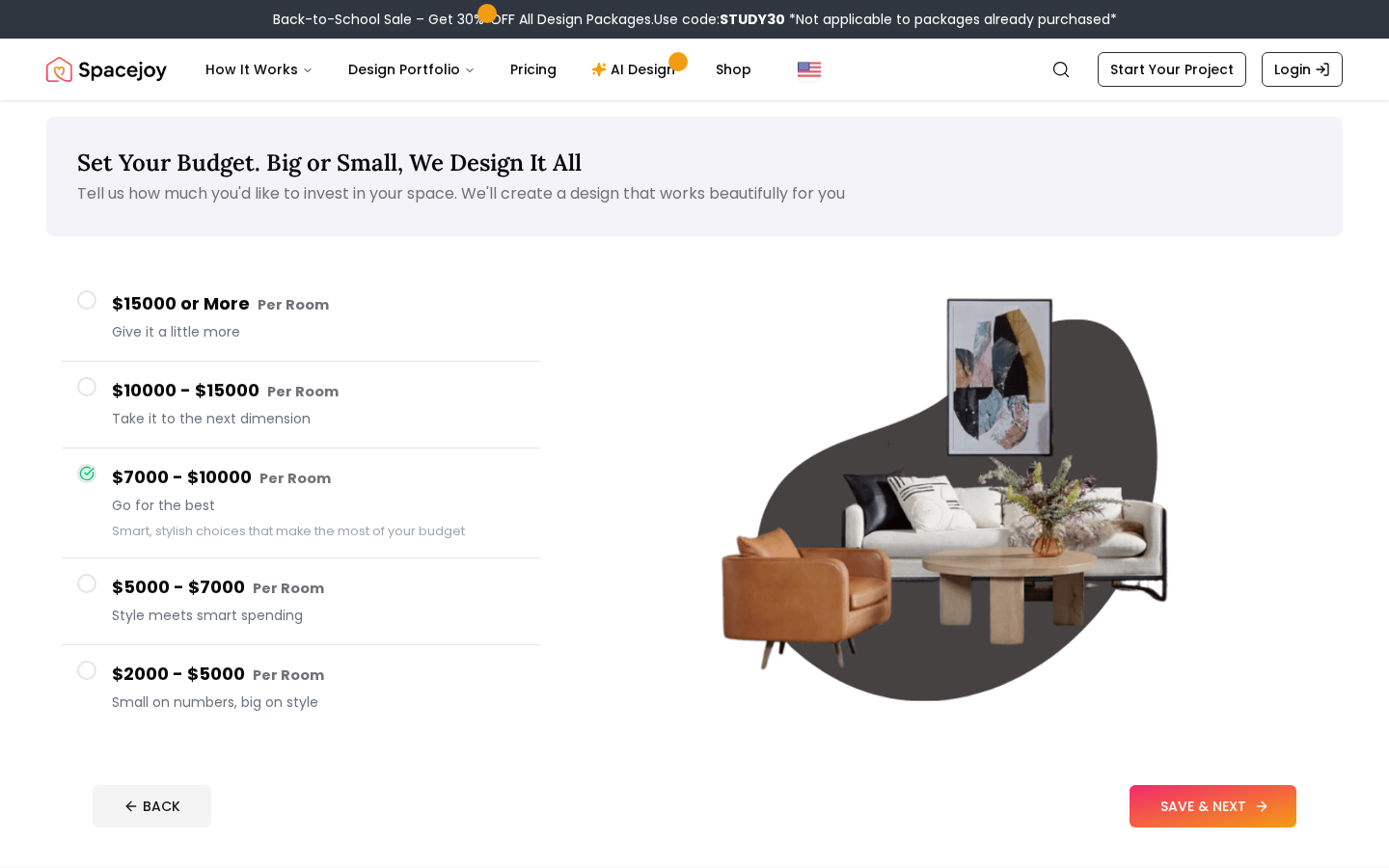 click on "SAVE & NEXT" at bounding box center (1212, 806) 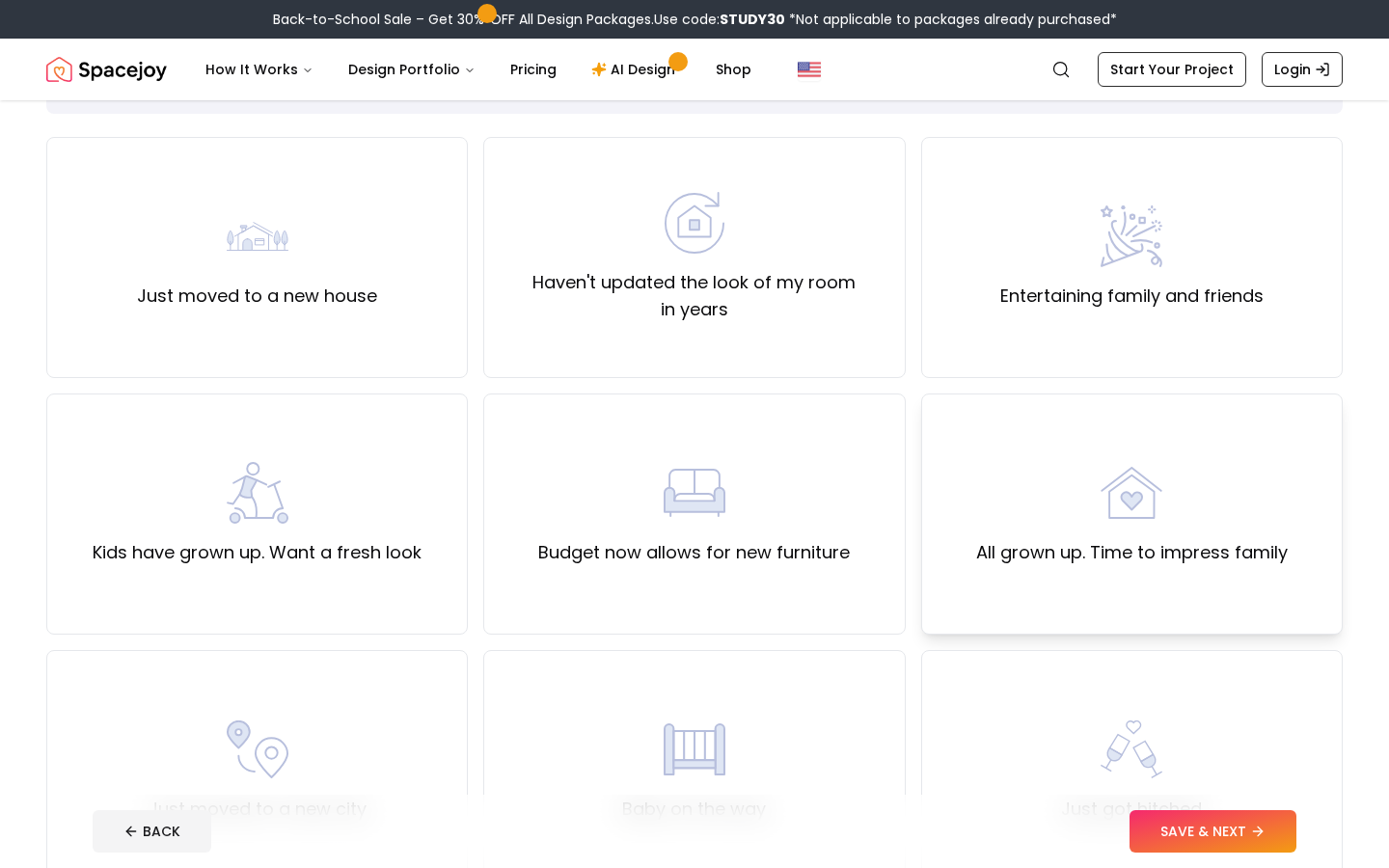 scroll, scrollTop: 0, scrollLeft: 0, axis: both 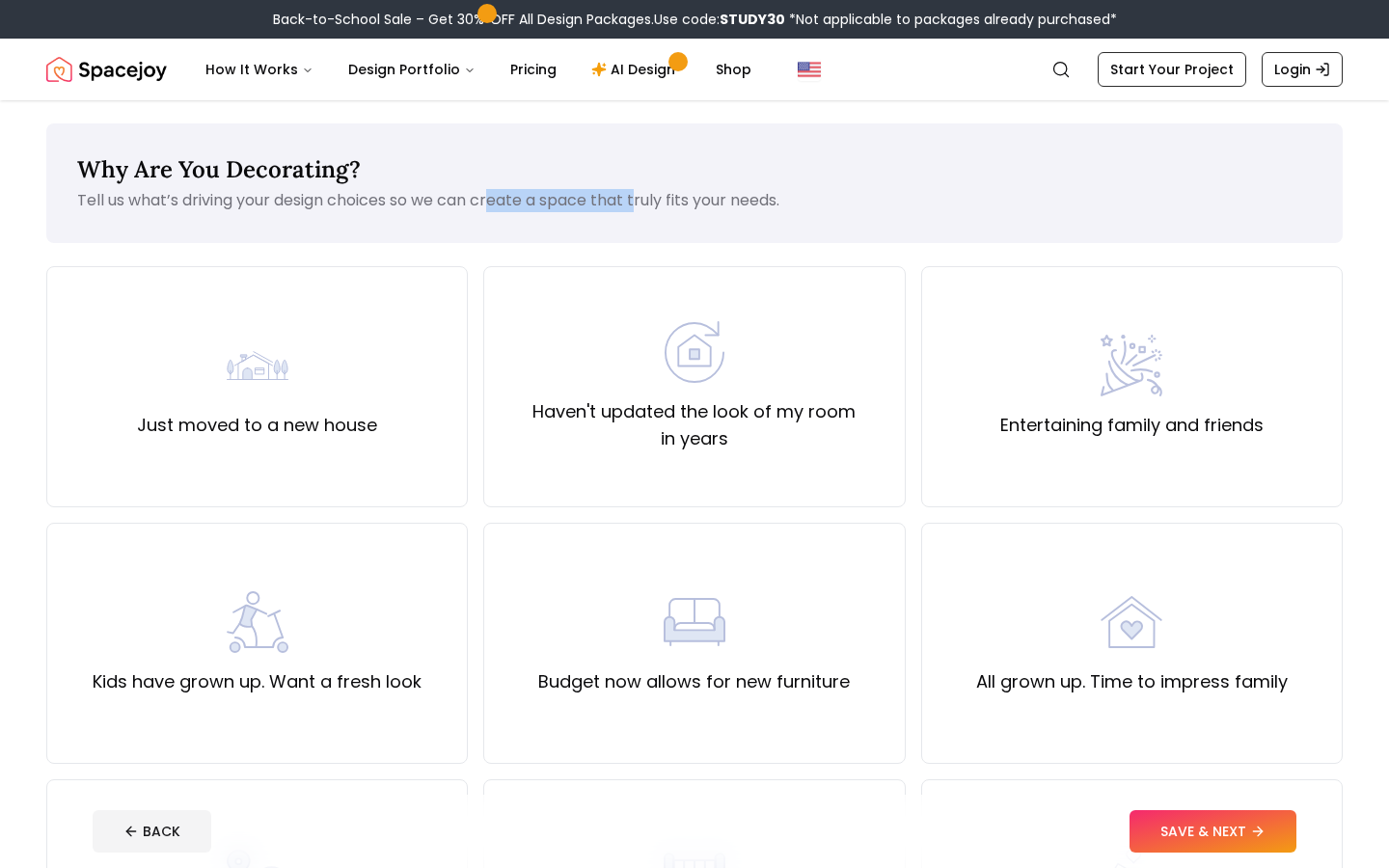 drag, startPoint x: 495, startPoint y: 202, endPoint x: 651, endPoint y: 203, distance: 156.00321 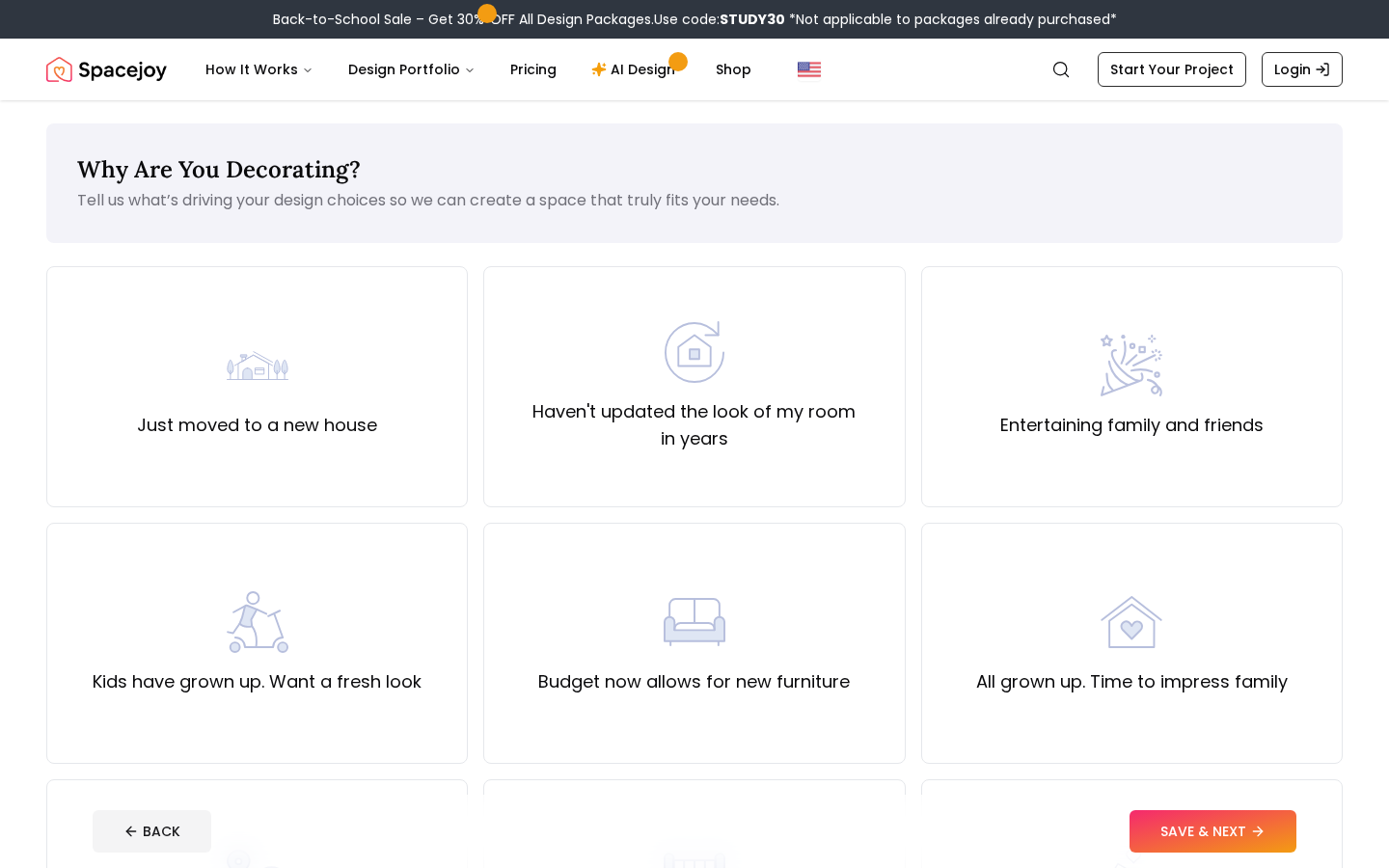 click on "Tell us what’s driving your design choices so we can create a space that truly fits your needs." at bounding box center (694, 201) 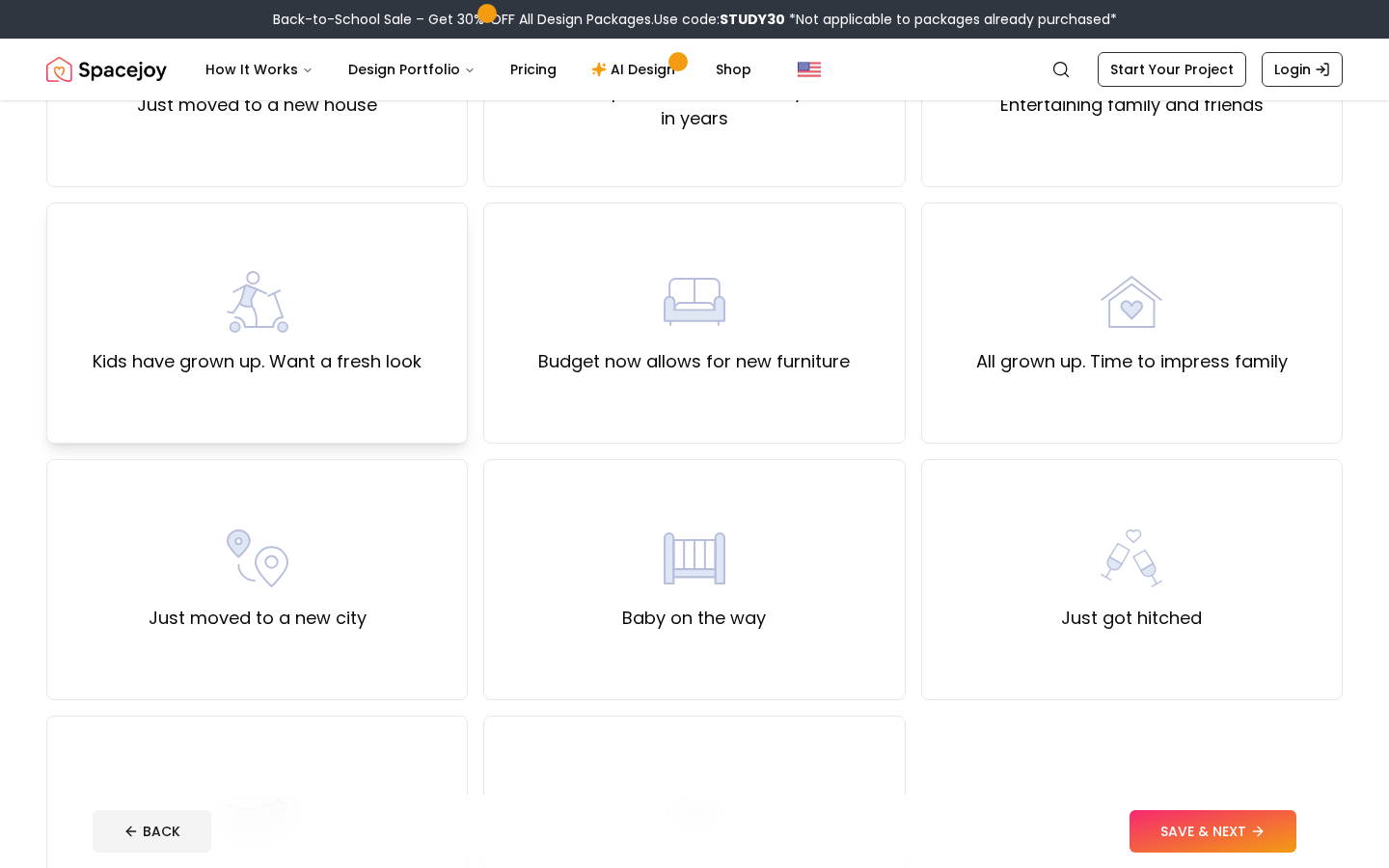 scroll, scrollTop: 333, scrollLeft: 0, axis: vertical 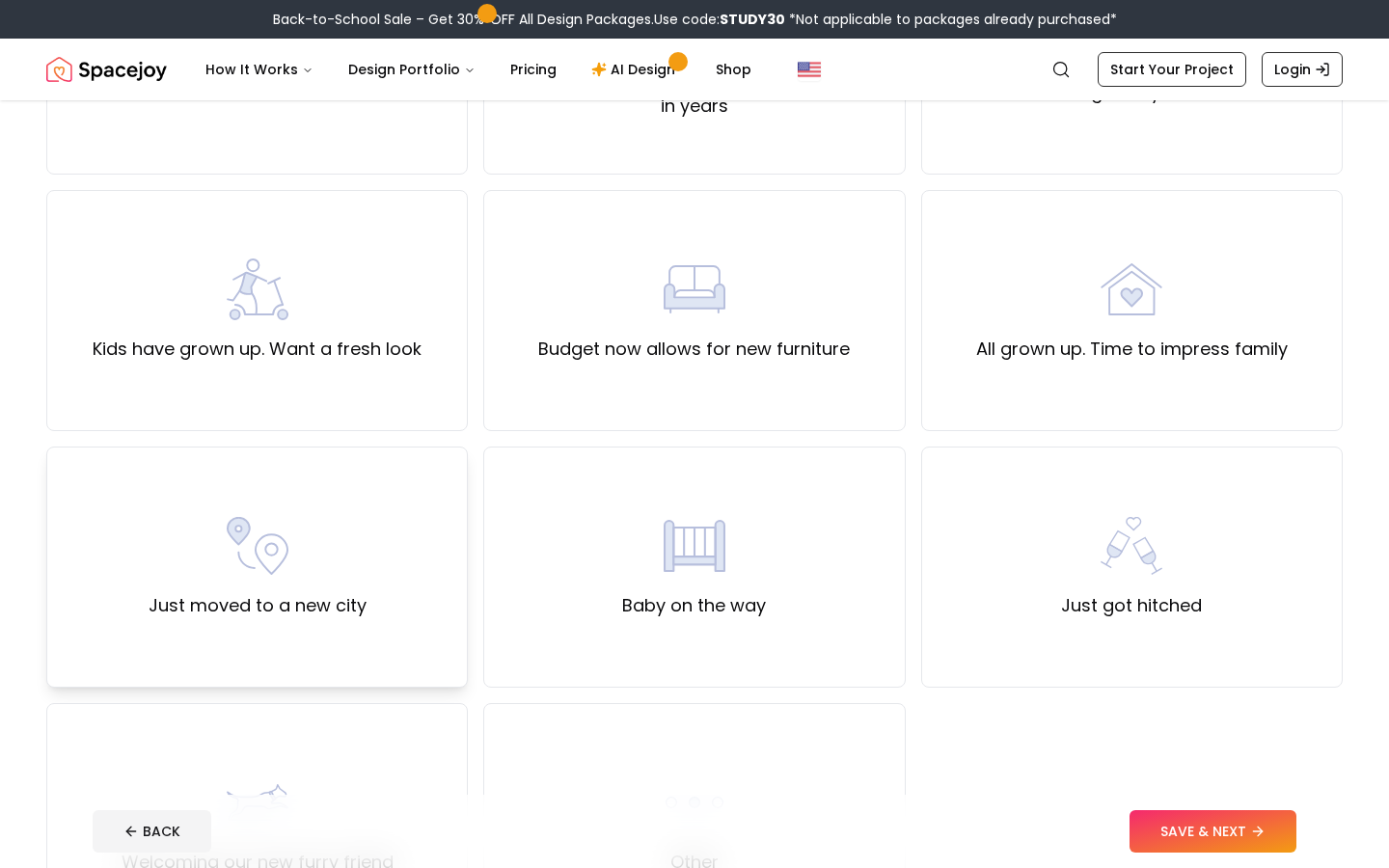 click on "Just moved to a new city" at bounding box center [258, 567] 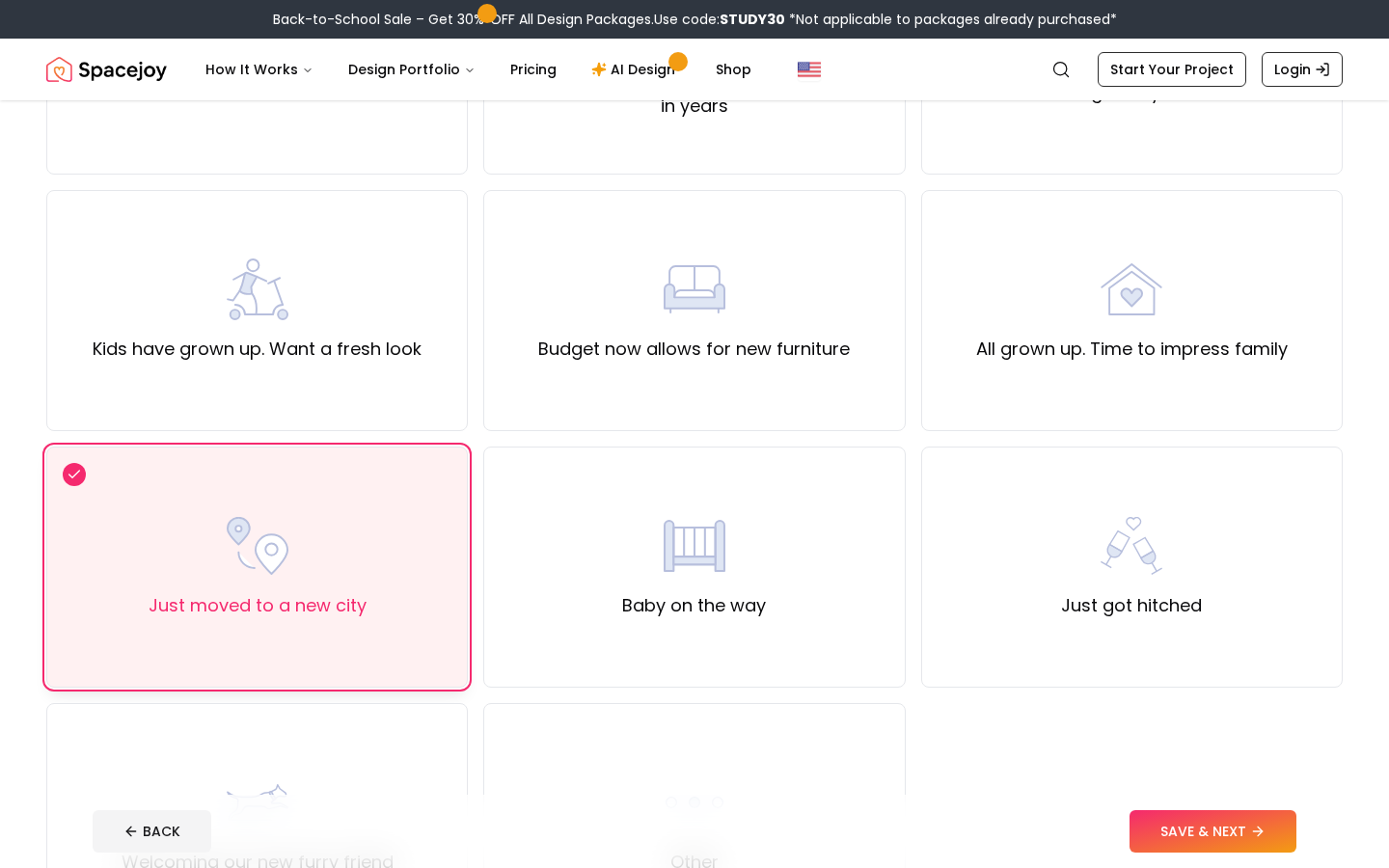 click on "Just moved to a new city" at bounding box center [258, 567] 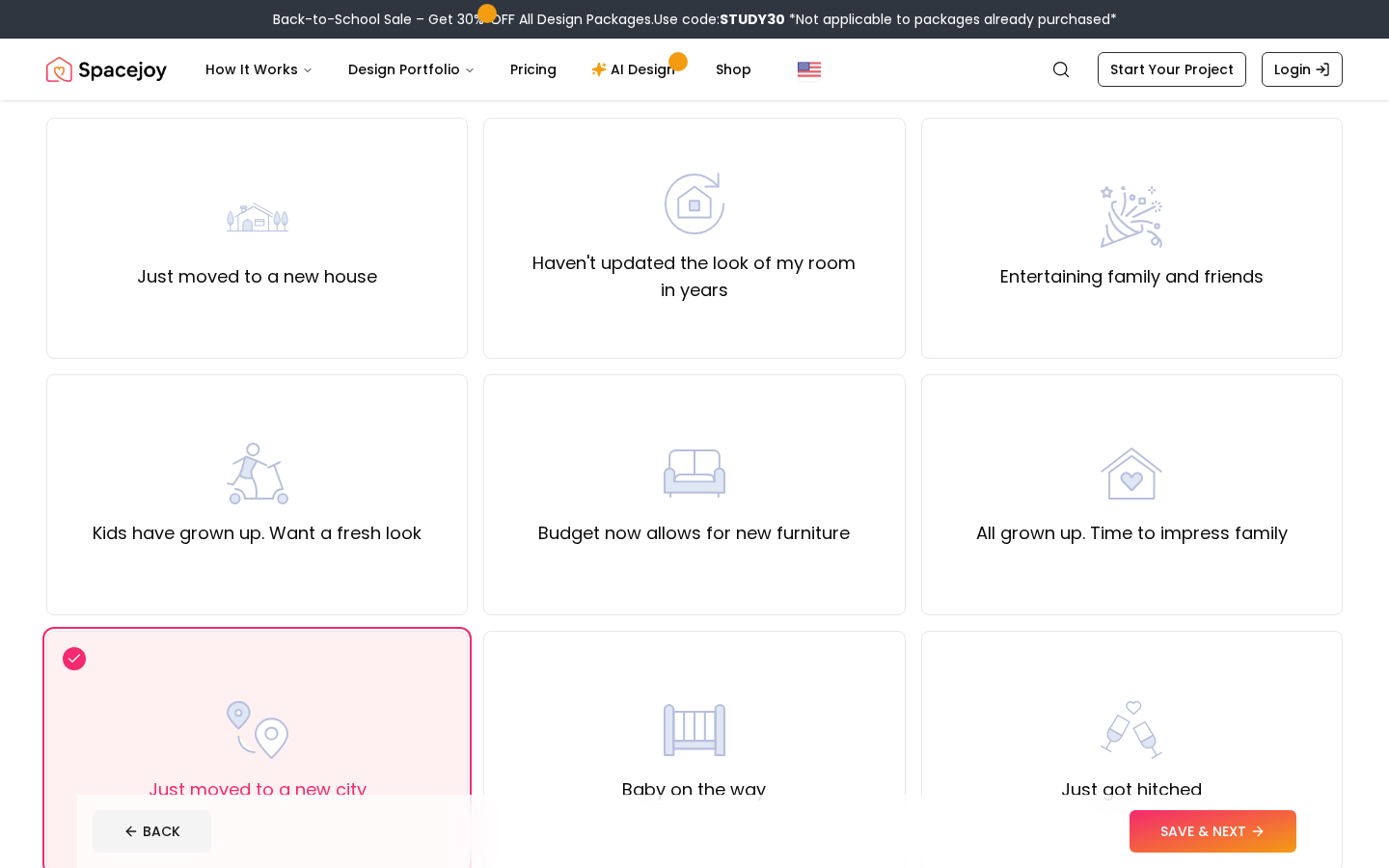 scroll, scrollTop: 137, scrollLeft: 0, axis: vertical 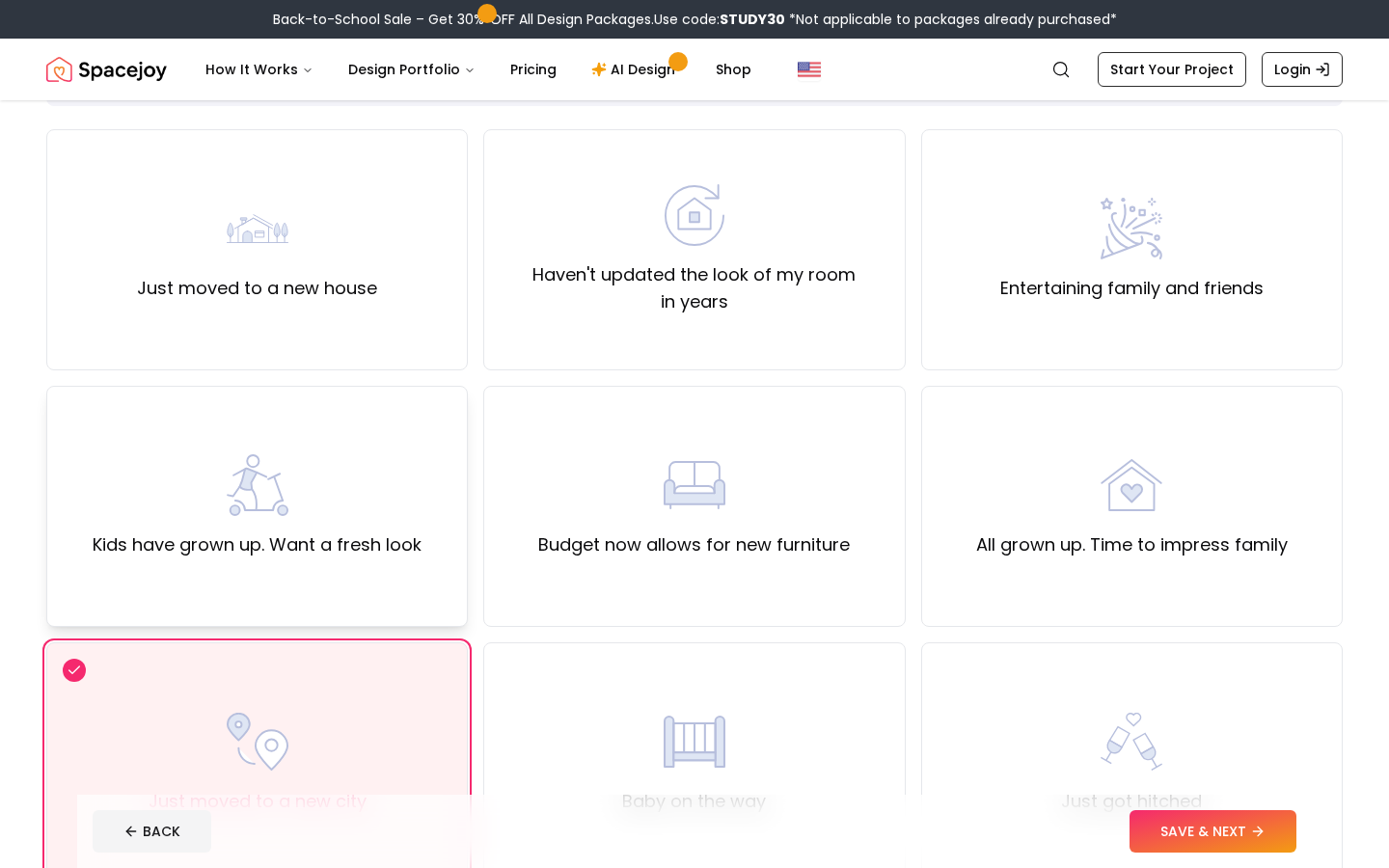 click at bounding box center (258, 485) 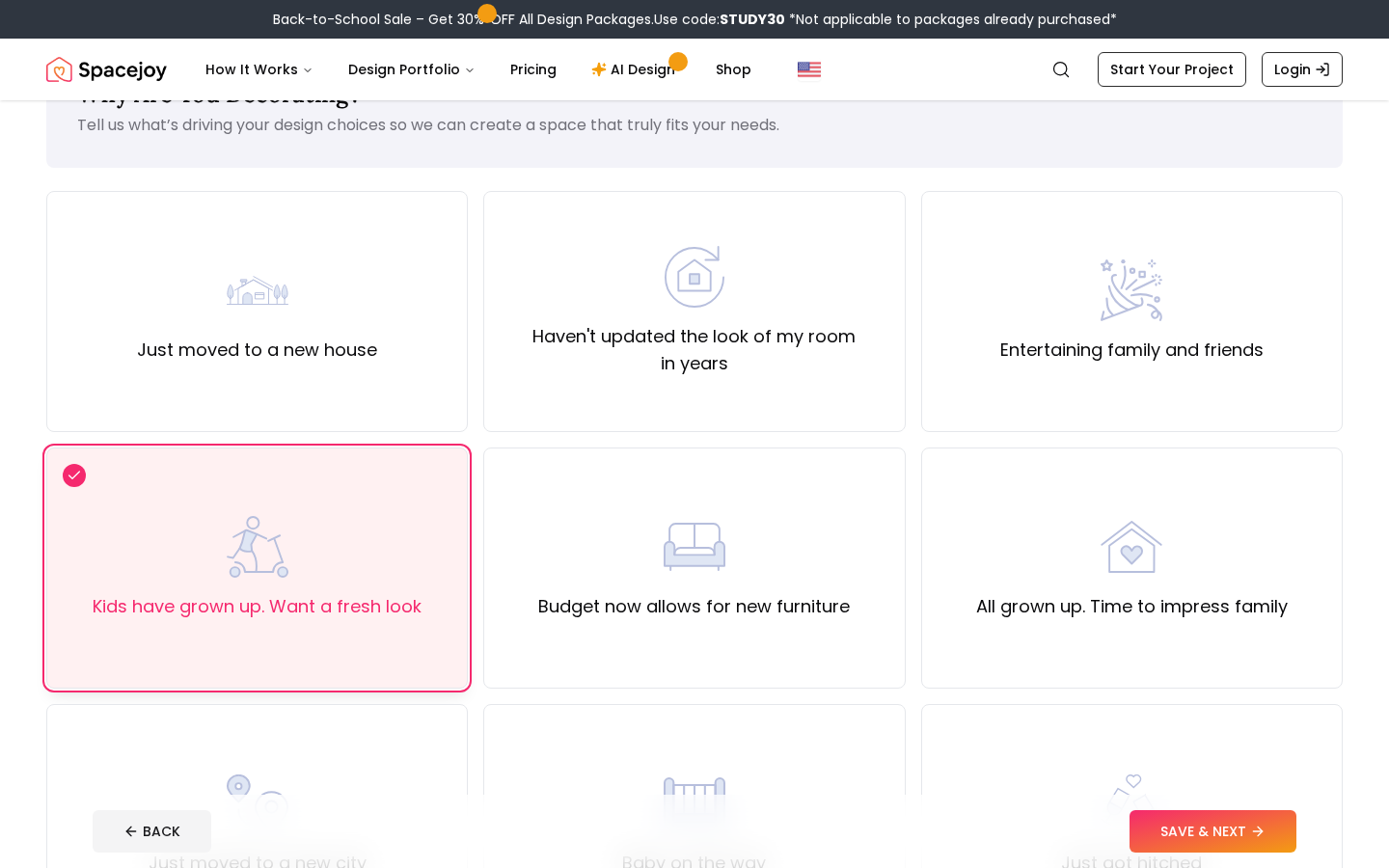 scroll, scrollTop: 77, scrollLeft: 0, axis: vertical 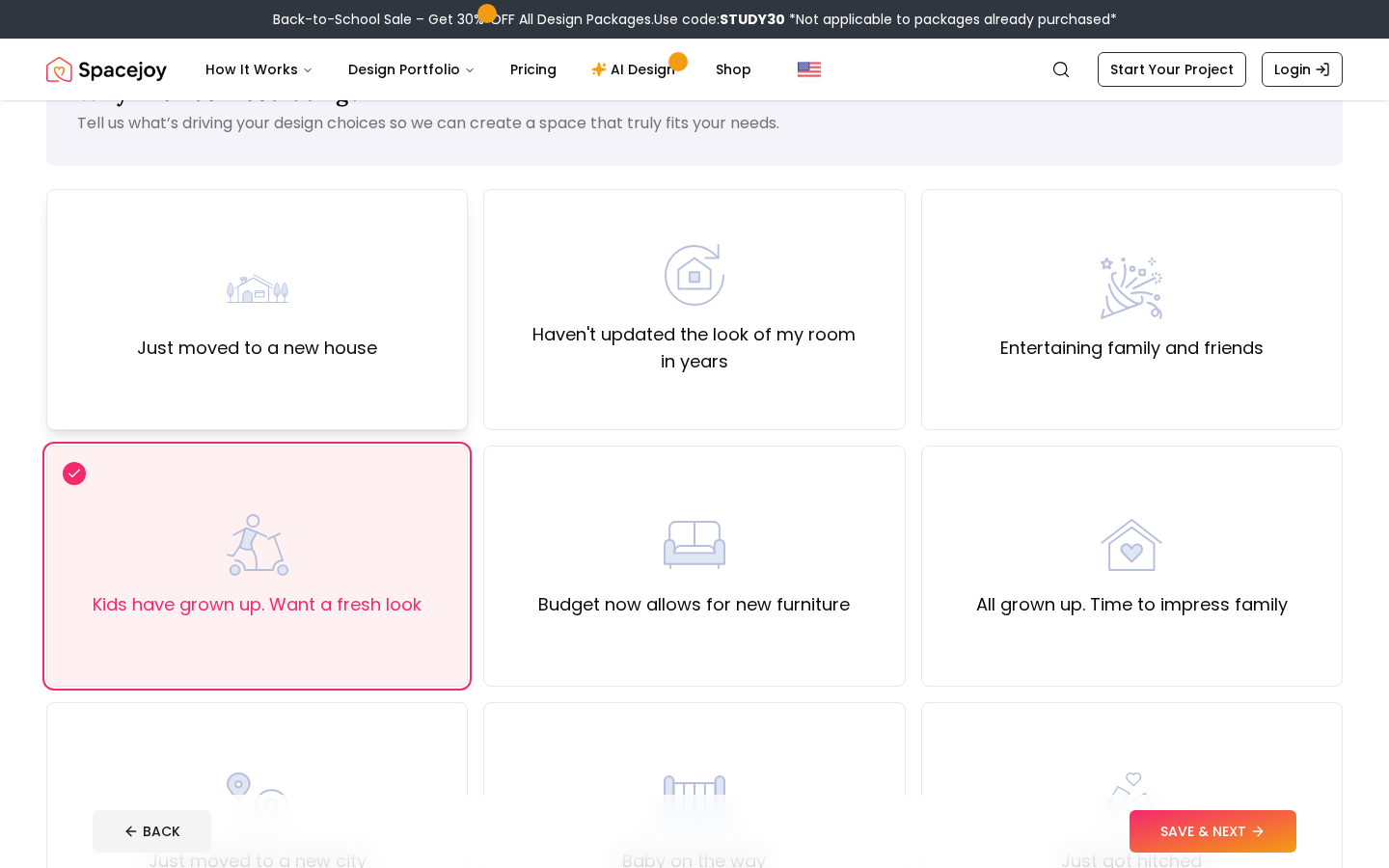 click on "Just moved to a new house" at bounding box center [257, 310] 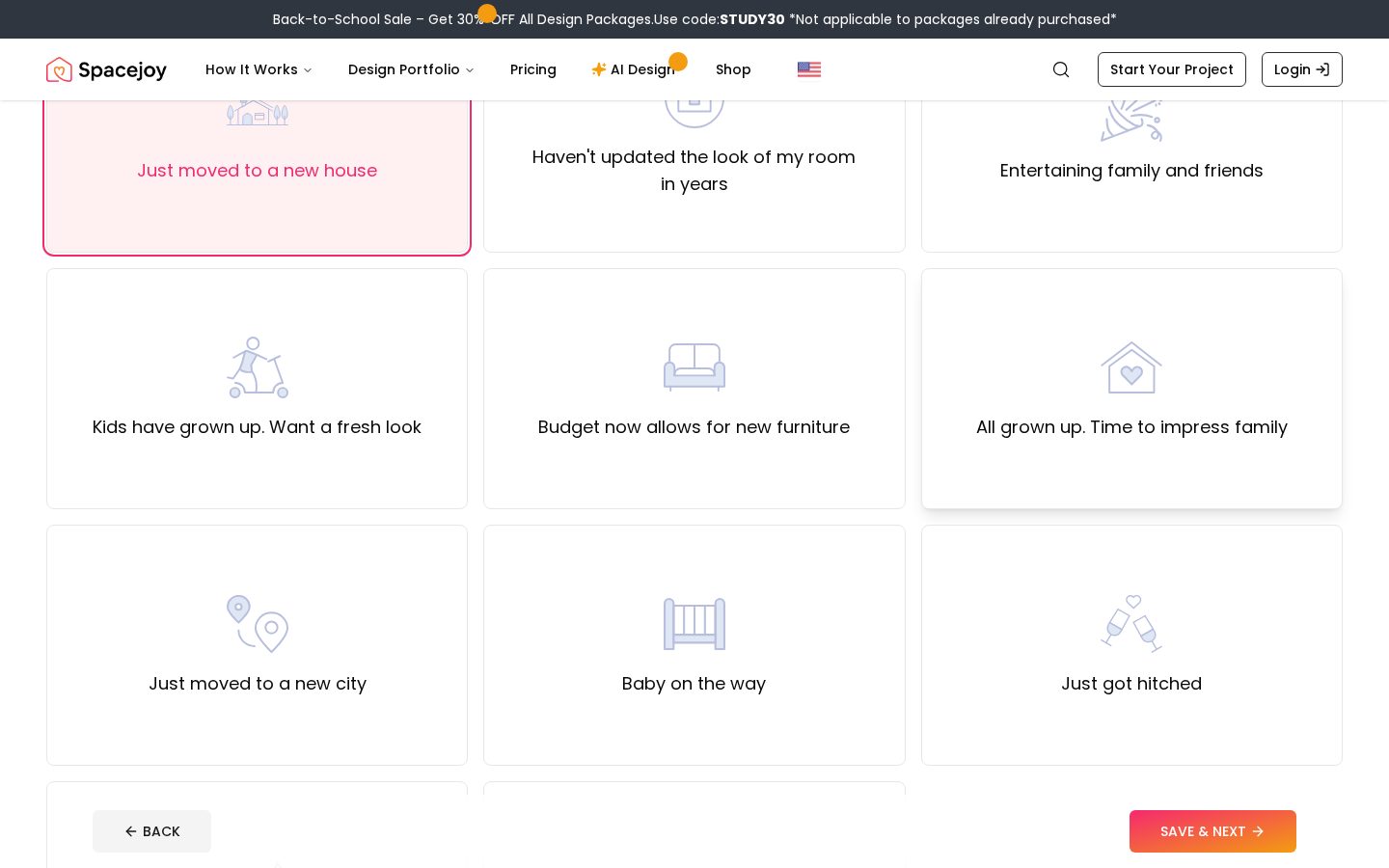 scroll, scrollTop: 285, scrollLeft: 0, axis: vertical 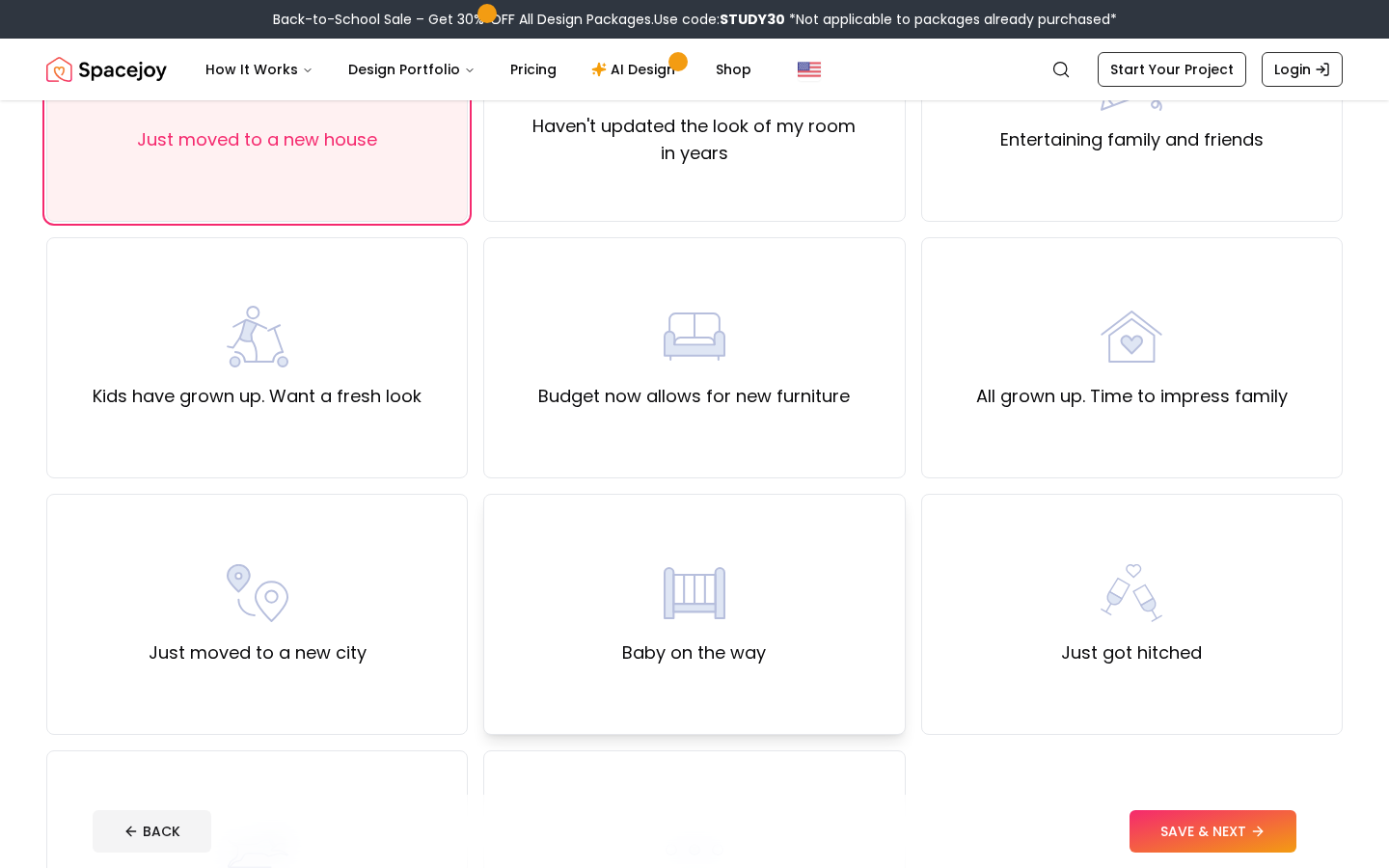 click on "Baby on the way" at bounding box center (694, 614) 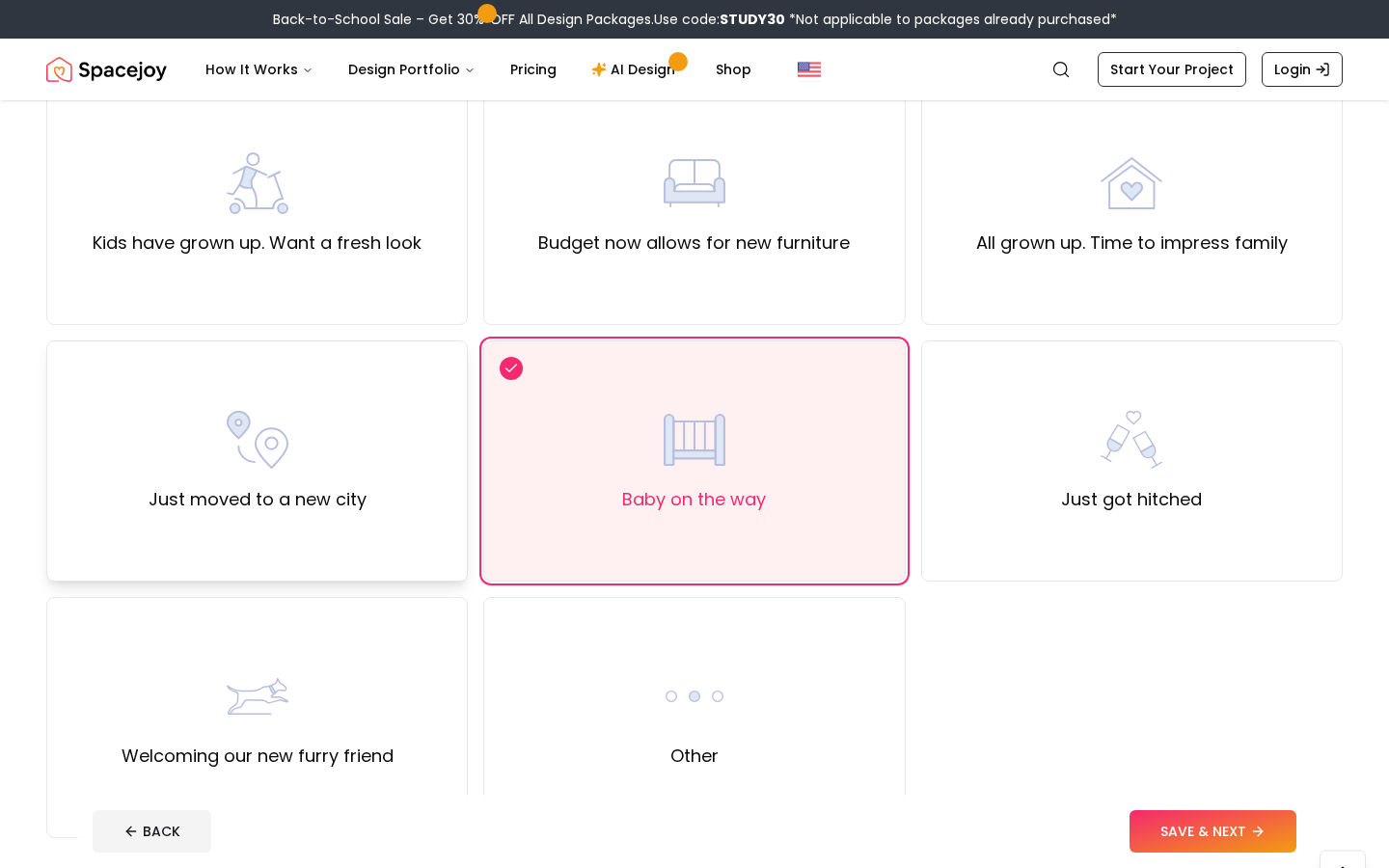 scroll, scrollTop: 447, scrollLeft: 0, axis: vertical 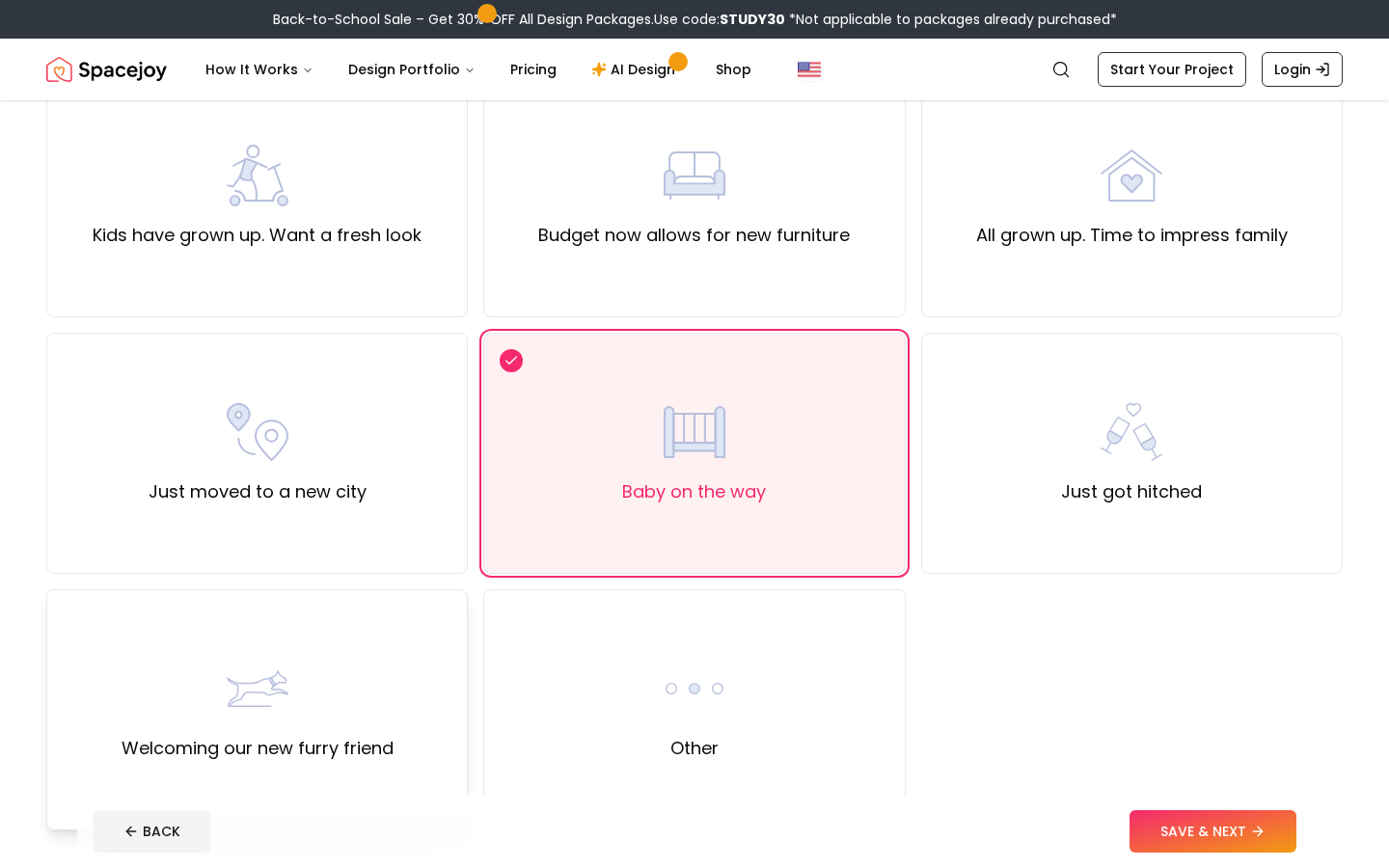 click on "Welcoming our new furry friend" at bounding box center [258, 710] 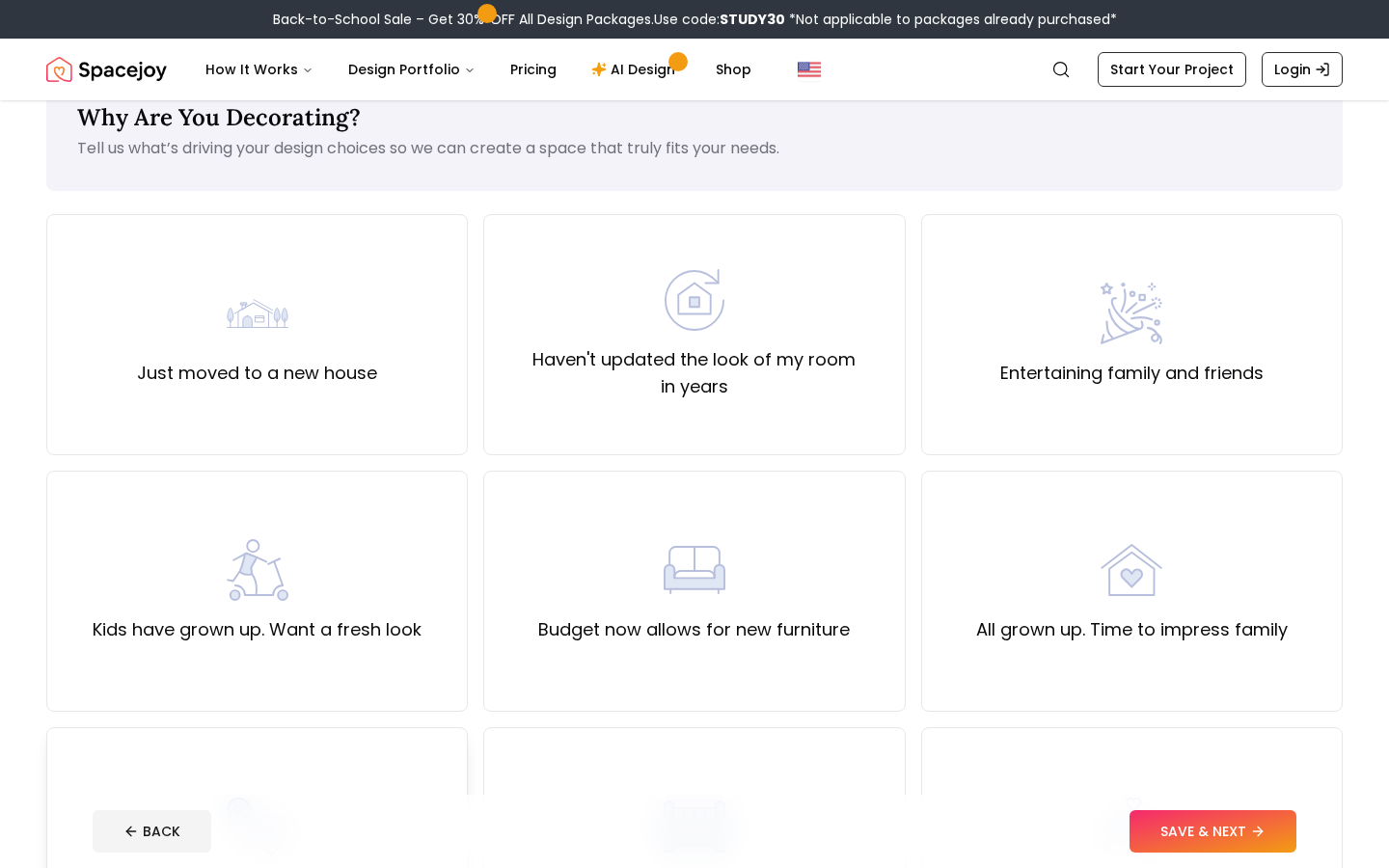 scroll, scrollTop: 57, scrollLeft: 0, axis: vertical 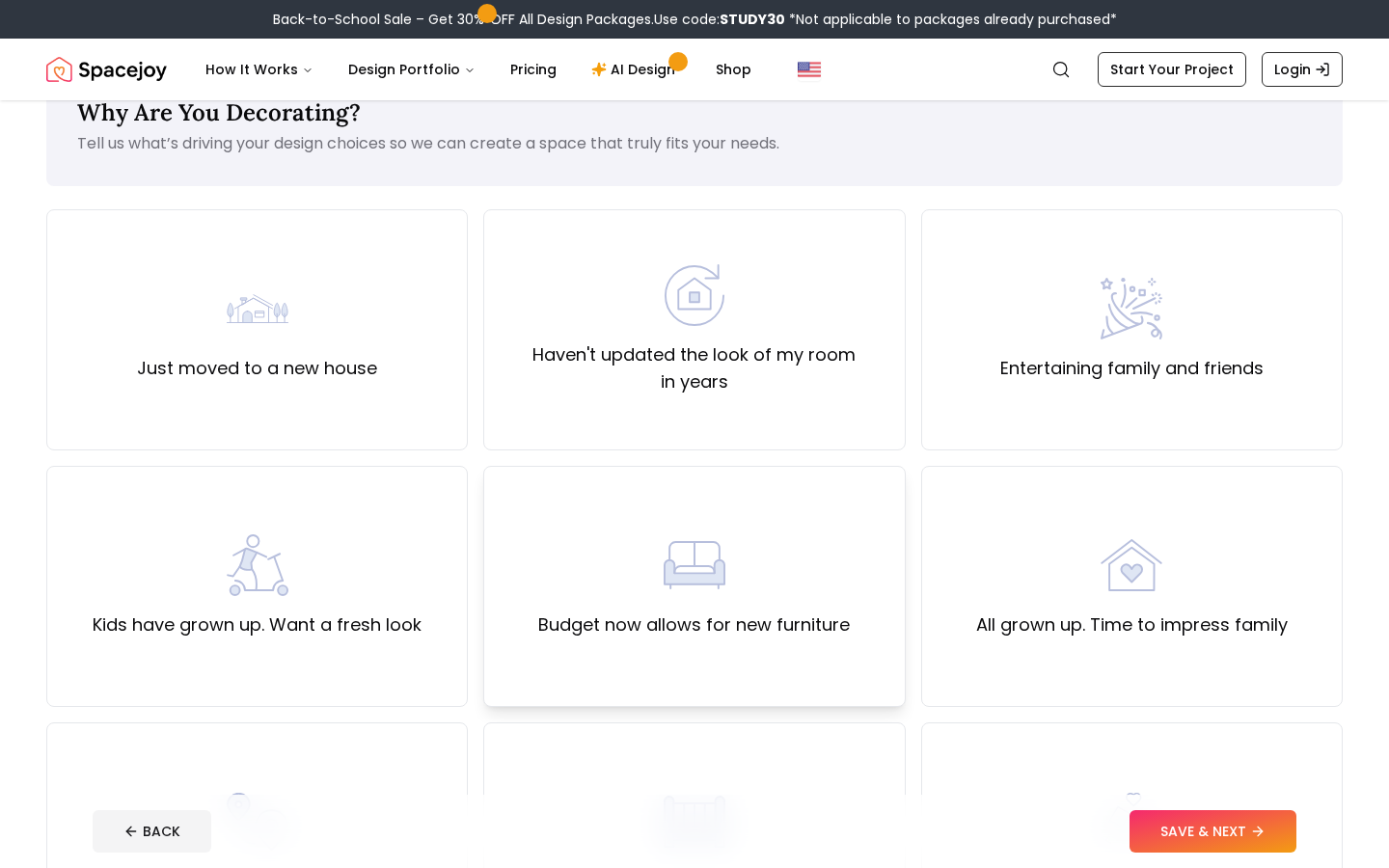 click on "Budget now allows for new furniture" at bounding box center (694, 586) 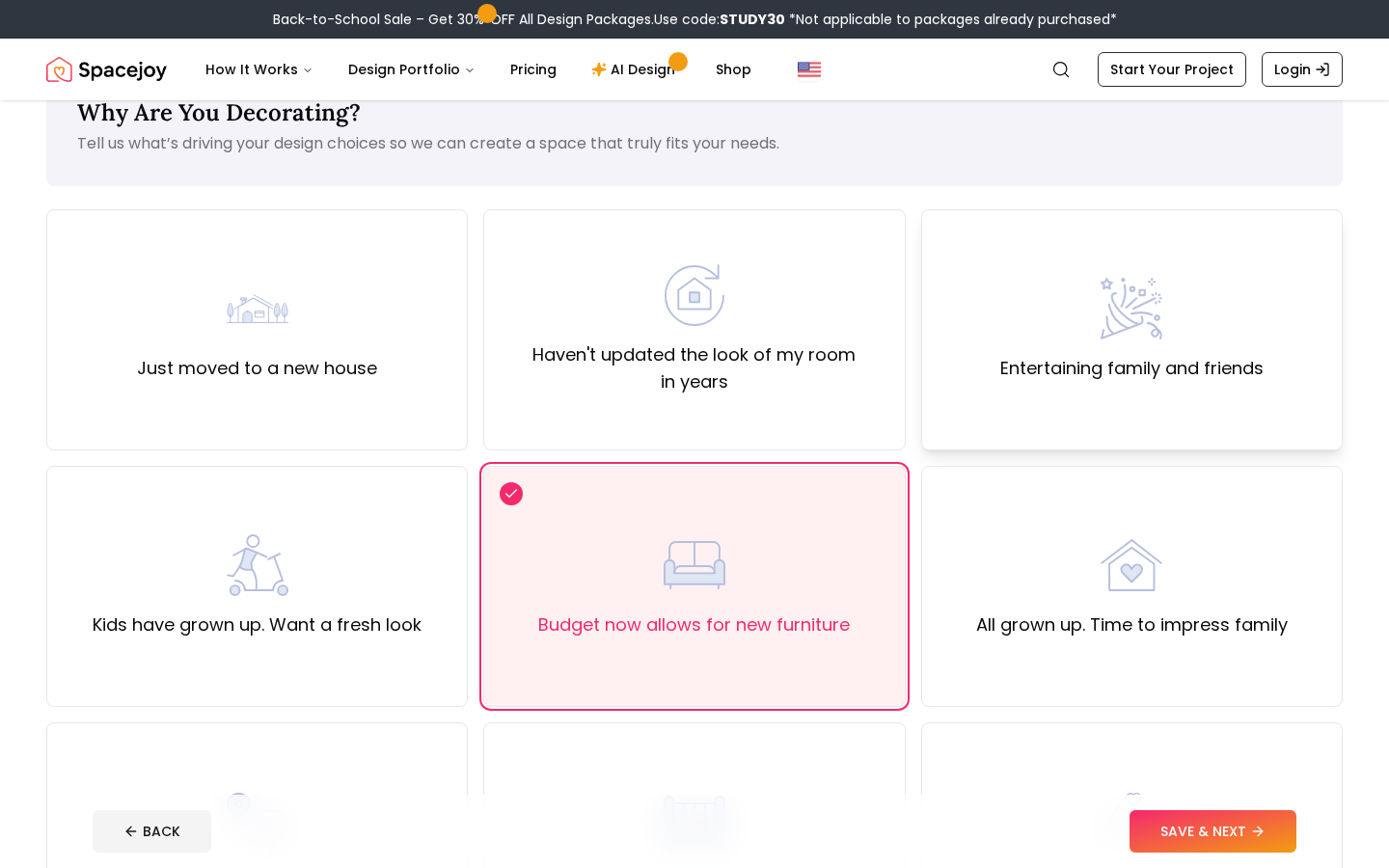 click on "Entertaining family and friends" at bounding box center (1131, 368) 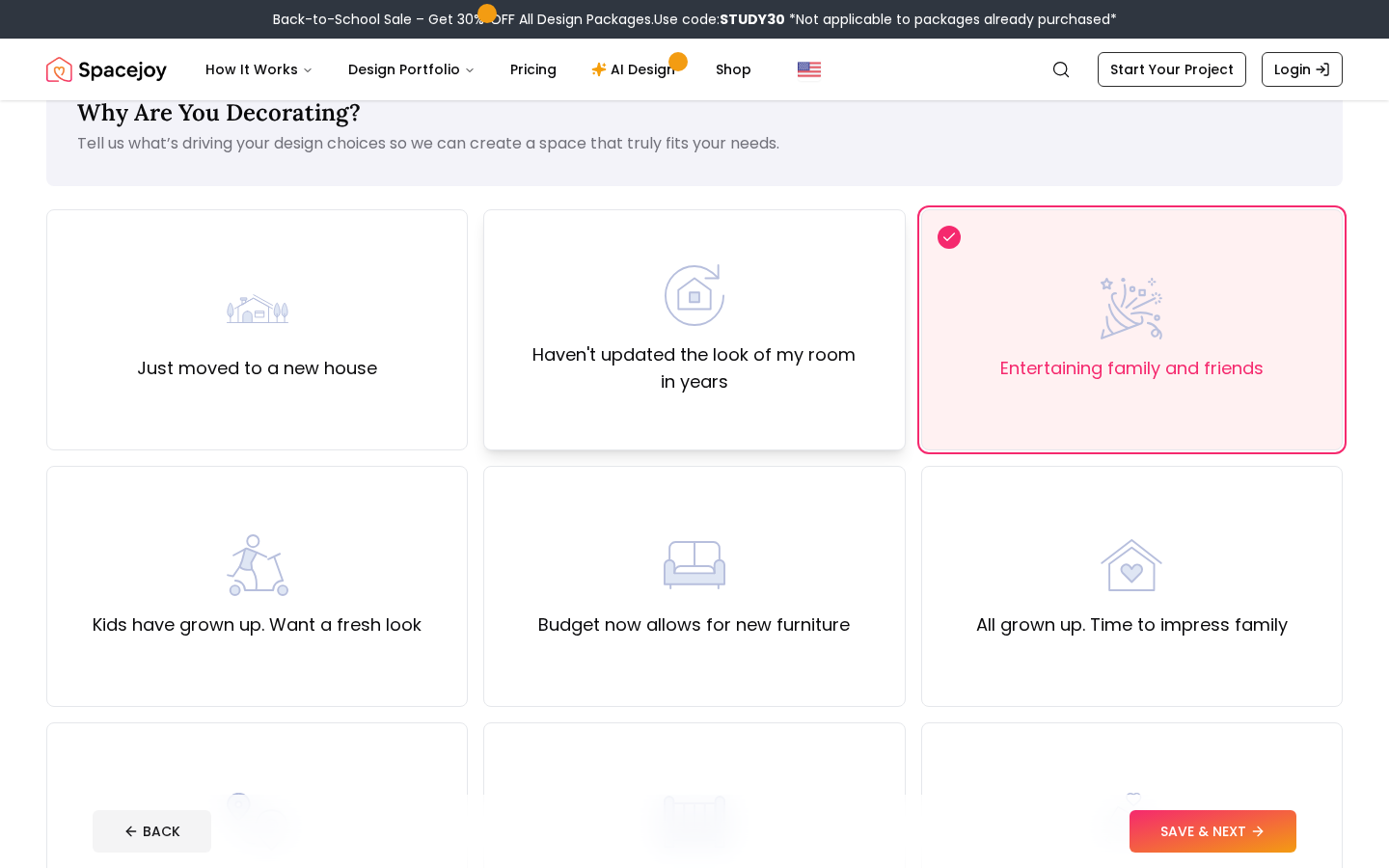 click on "Haven't updated the look of my room in years" at bounding box center [694, 368] 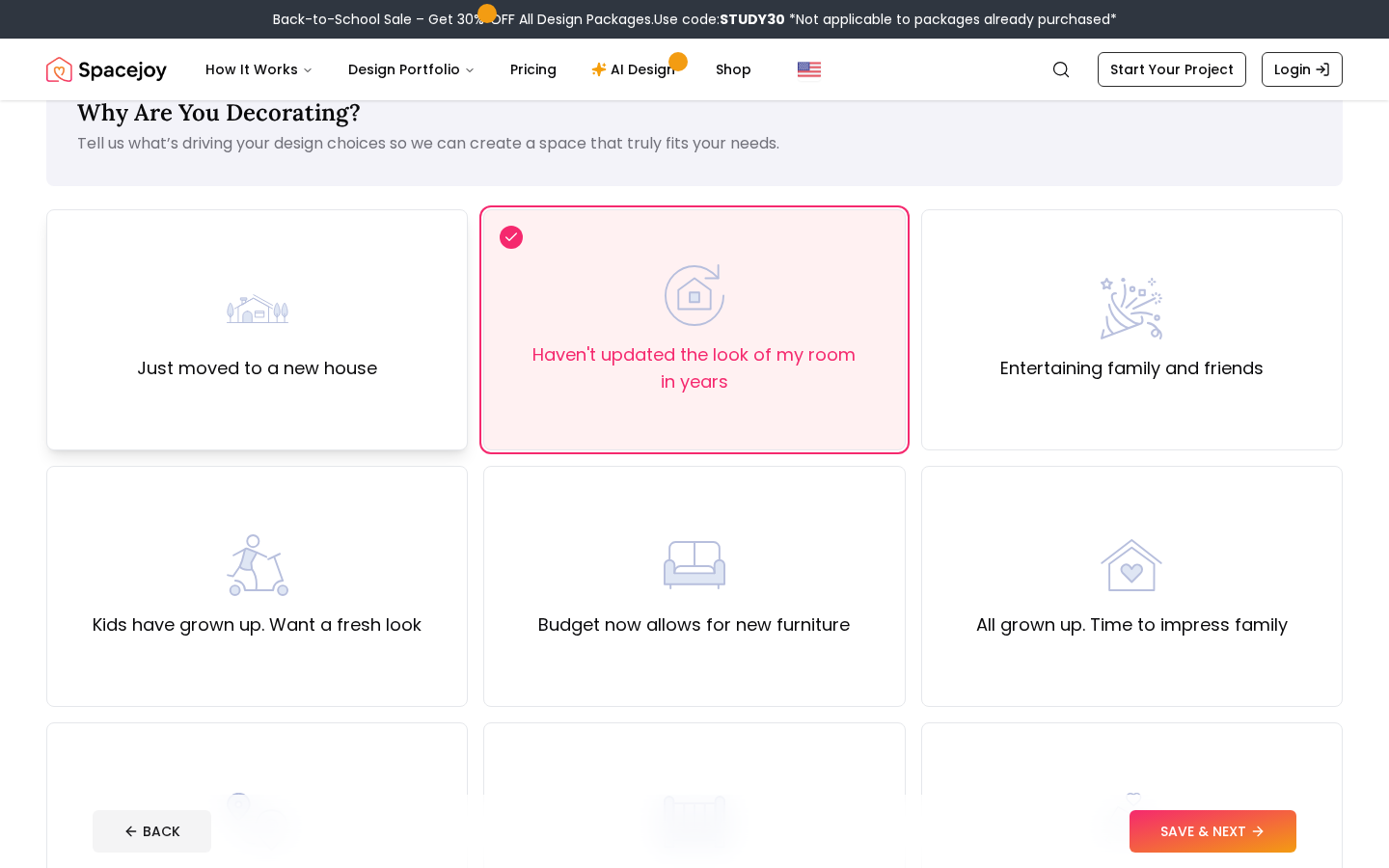 click on "Just moved to a new house" at bounding box center (257, 330) 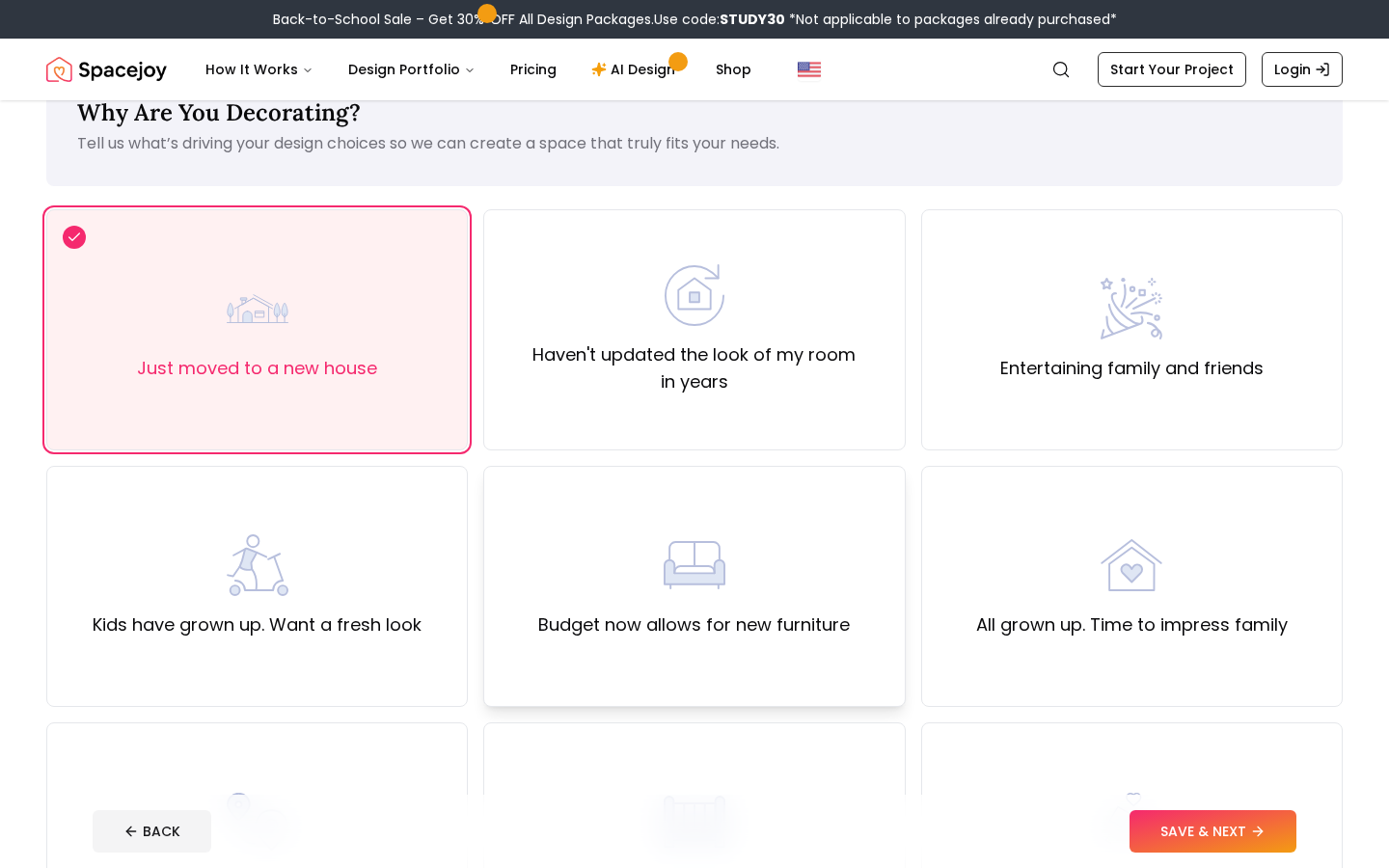 click on "Budget now allows for new furniture" at bounding box center (694, 586) 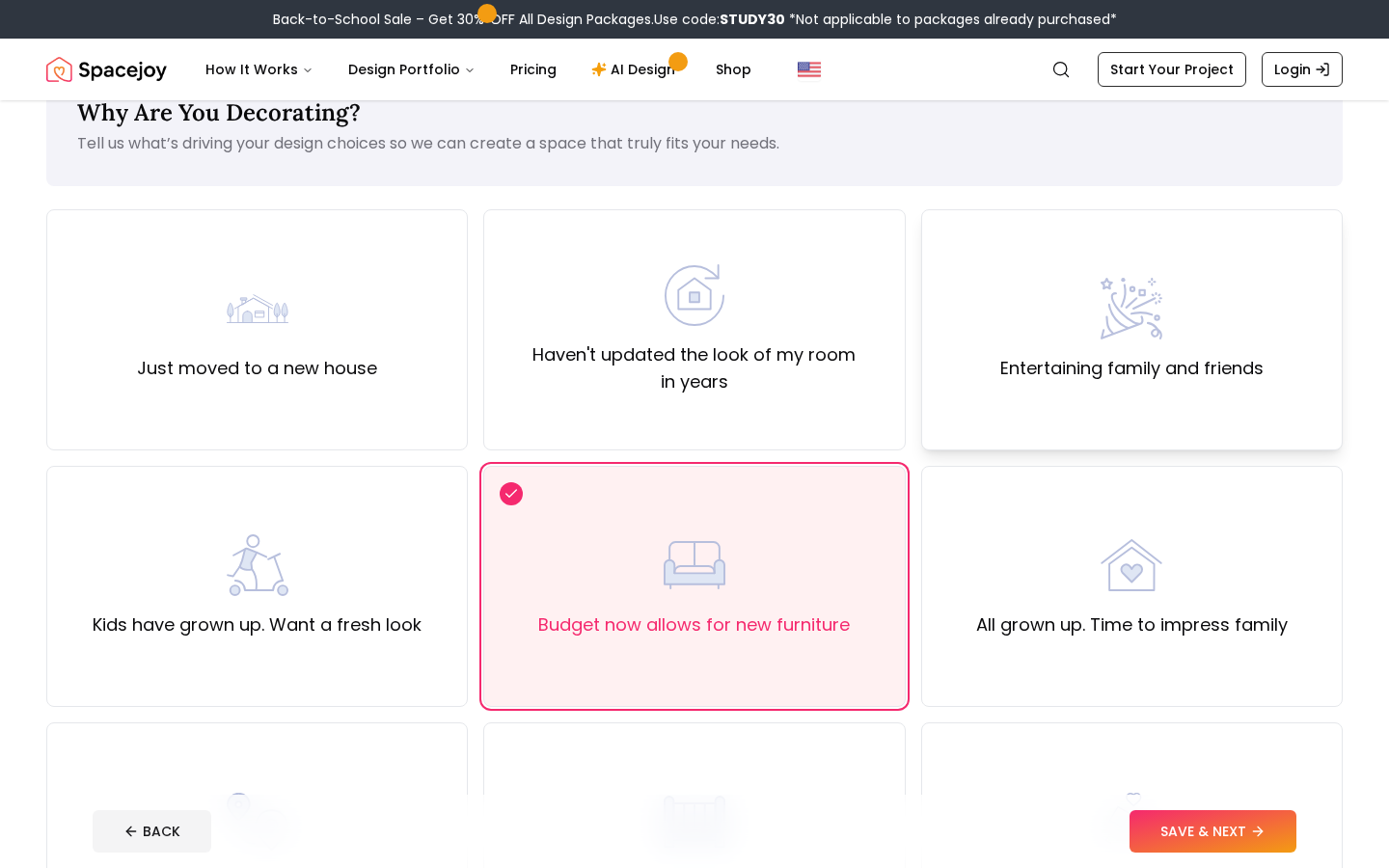 click on "Entertaining family and friends" at bounding box center [1131, 330] 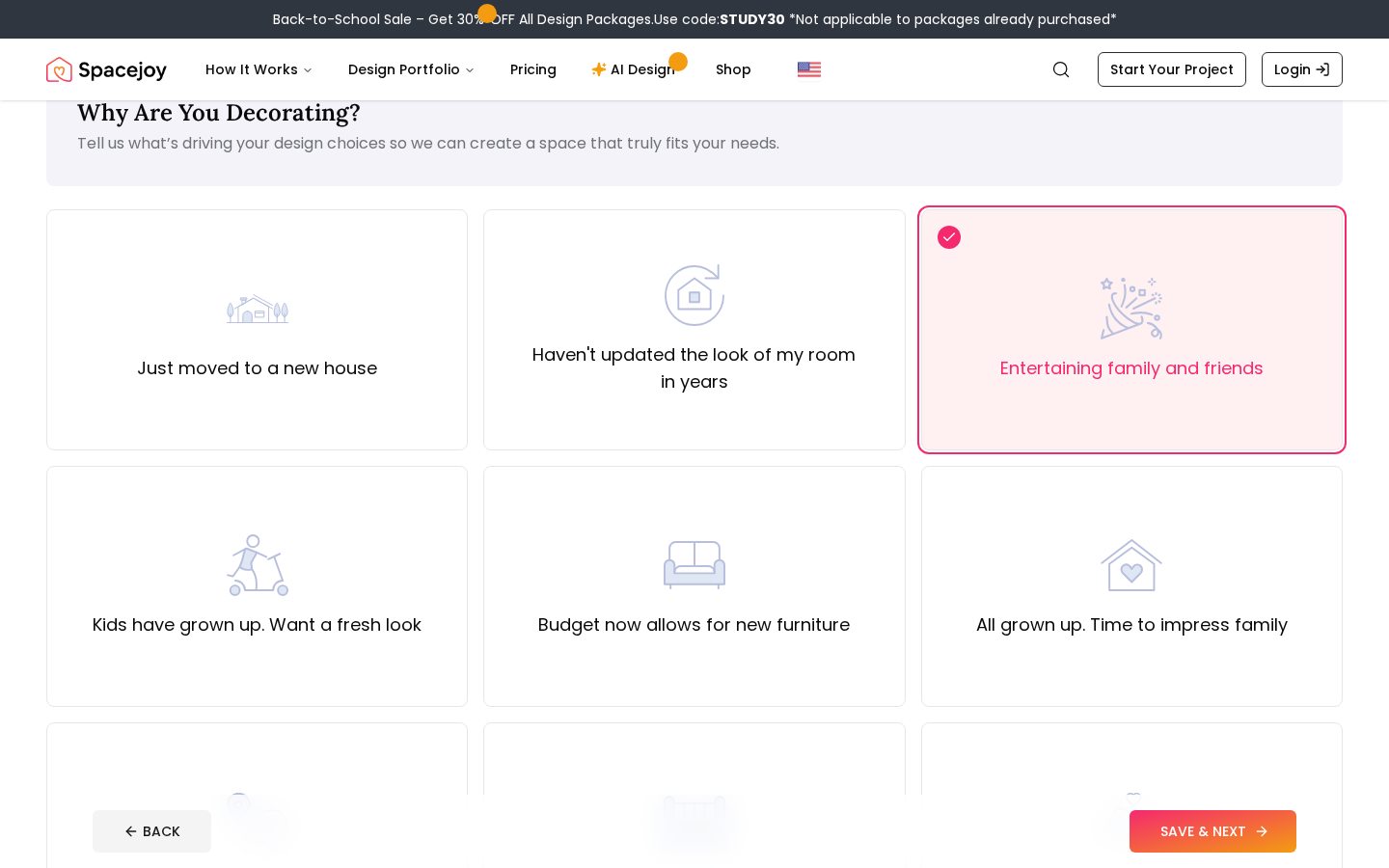 click on "SAVE & NEXT" at bounding box center [1212, 831] 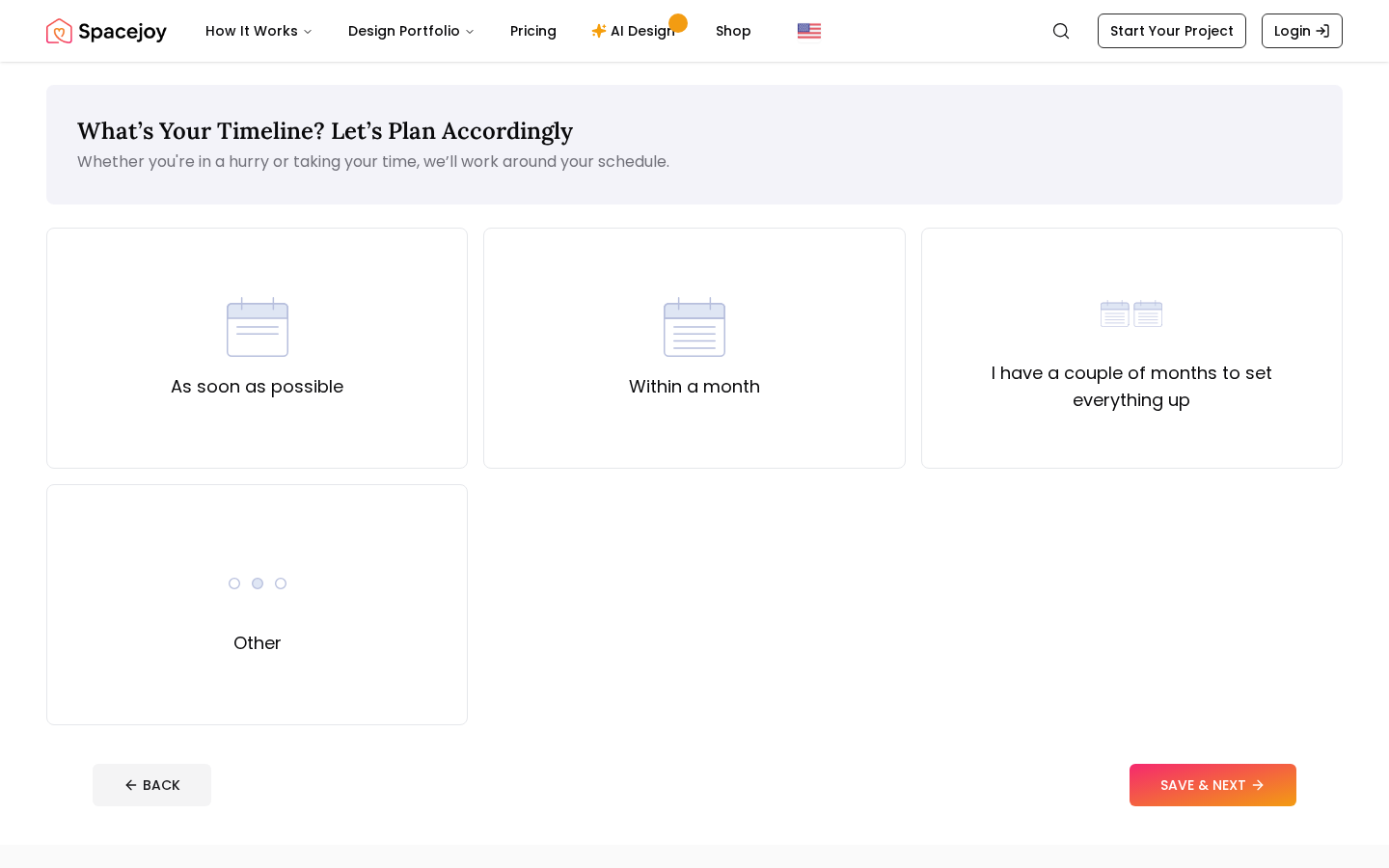 scroll, scrollTop: 0, scrollLeft: 0, axis: both 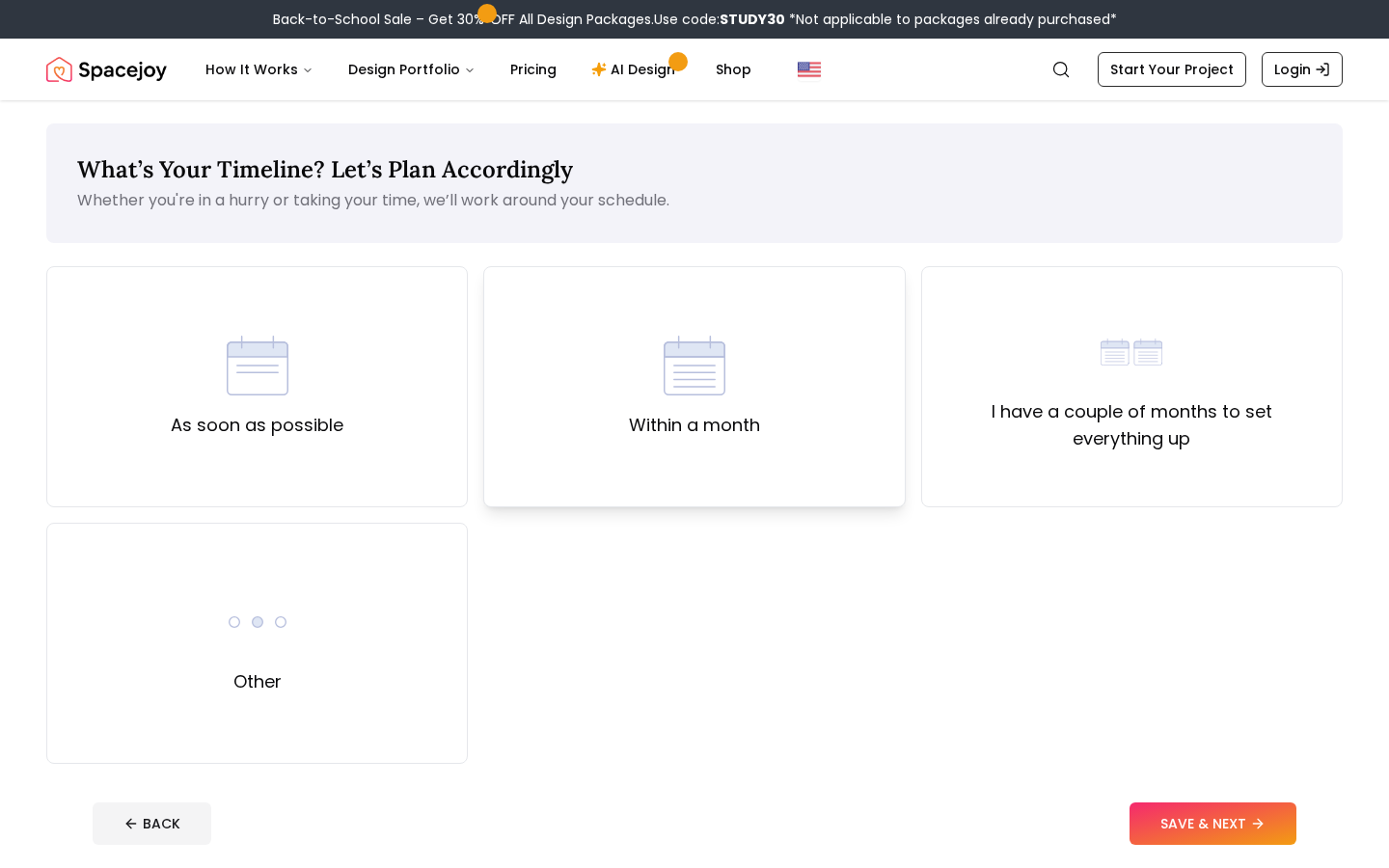 click on "Within a month" at bounding box center (694, 387) 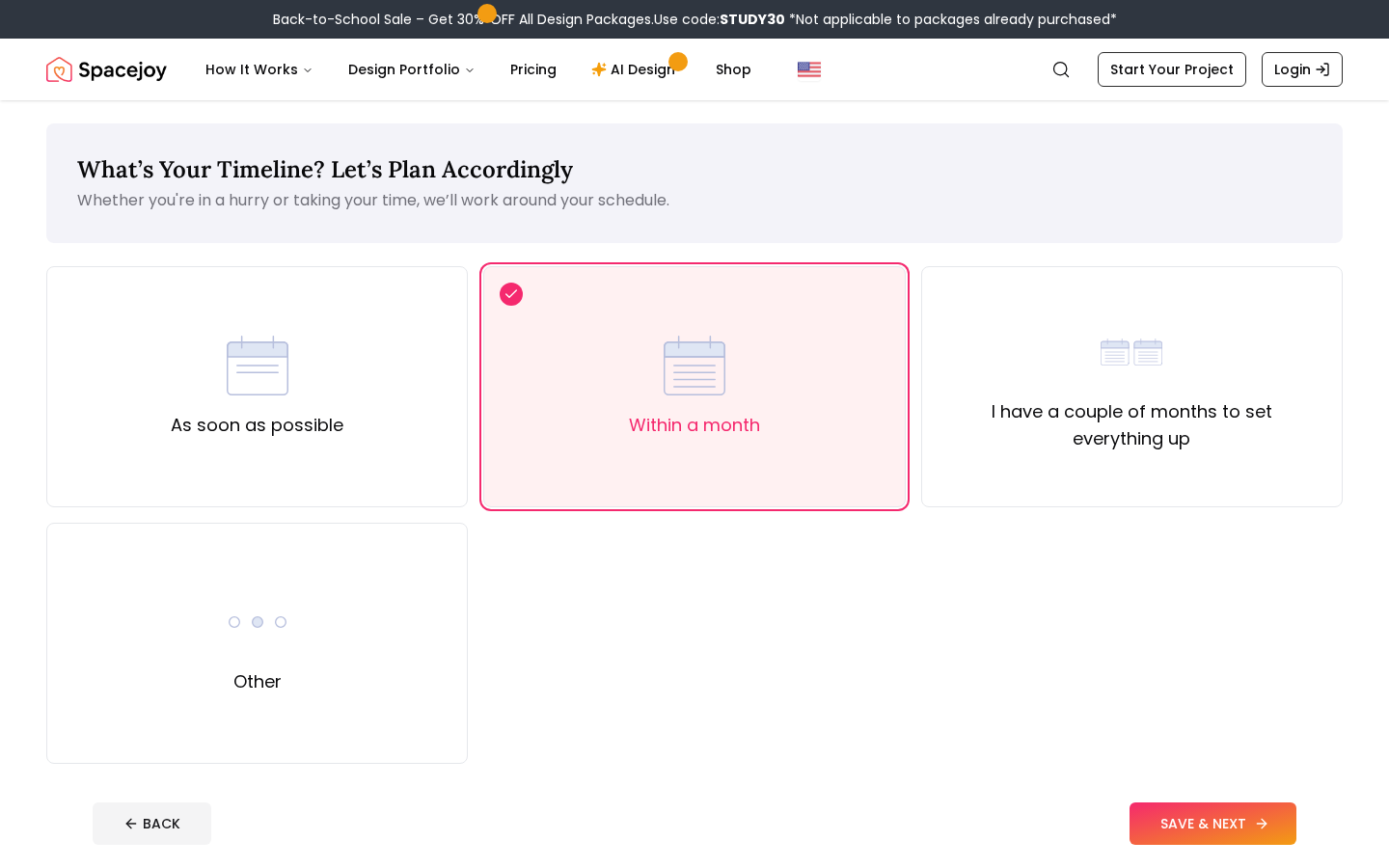 click on "SAVE & NEXT" at bounding box center [1212, 824] 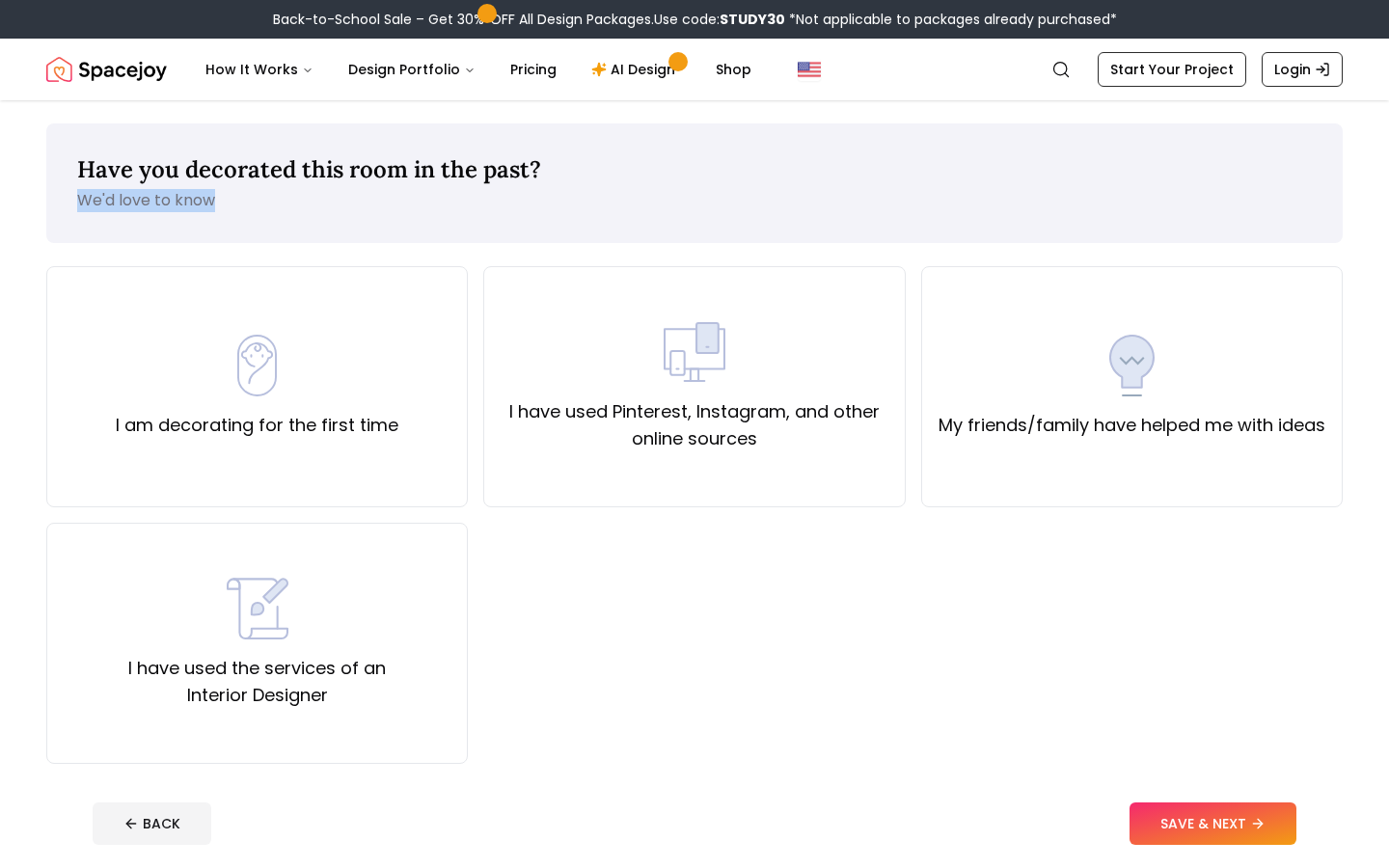 drag, startPoint x: 231, startPoint y: 187, endPoint x: 275, endPoint y: 192, distance: 44.28318 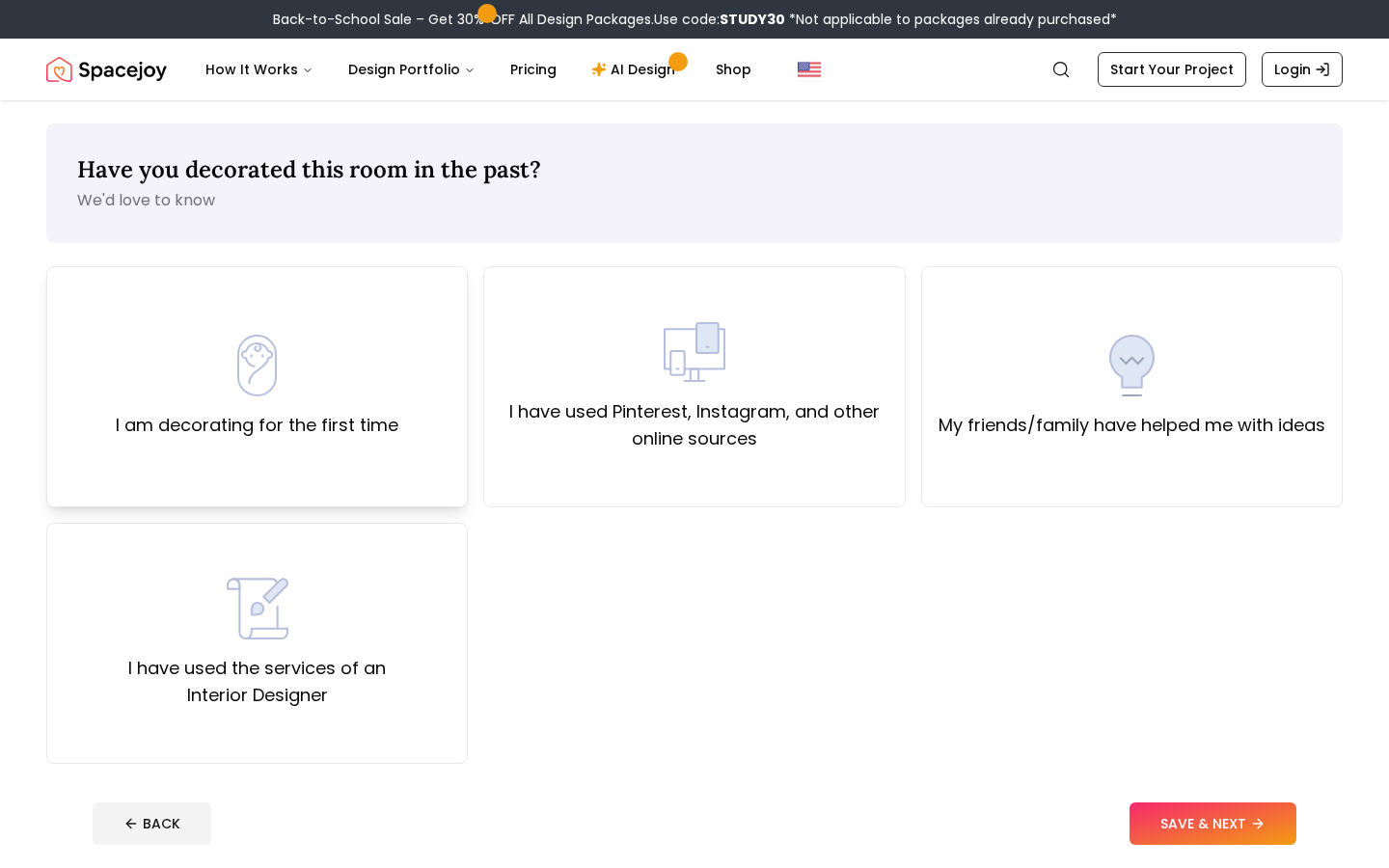 click on "I am decorating for the first time" at bounding box center (257, 387) 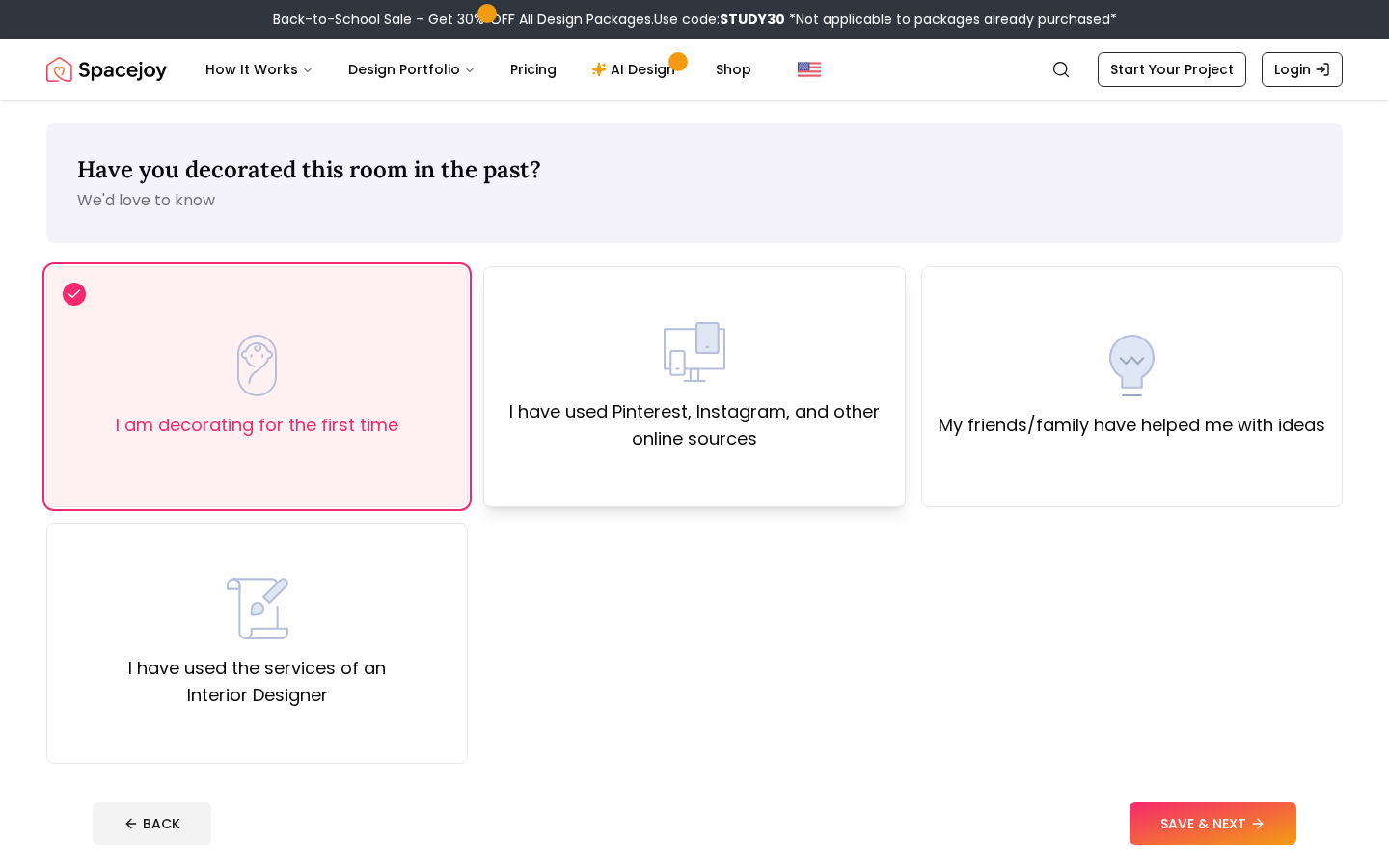 click on "I have used Pinterest, Instagram, and other online sources" at bounding box center [694, 387] 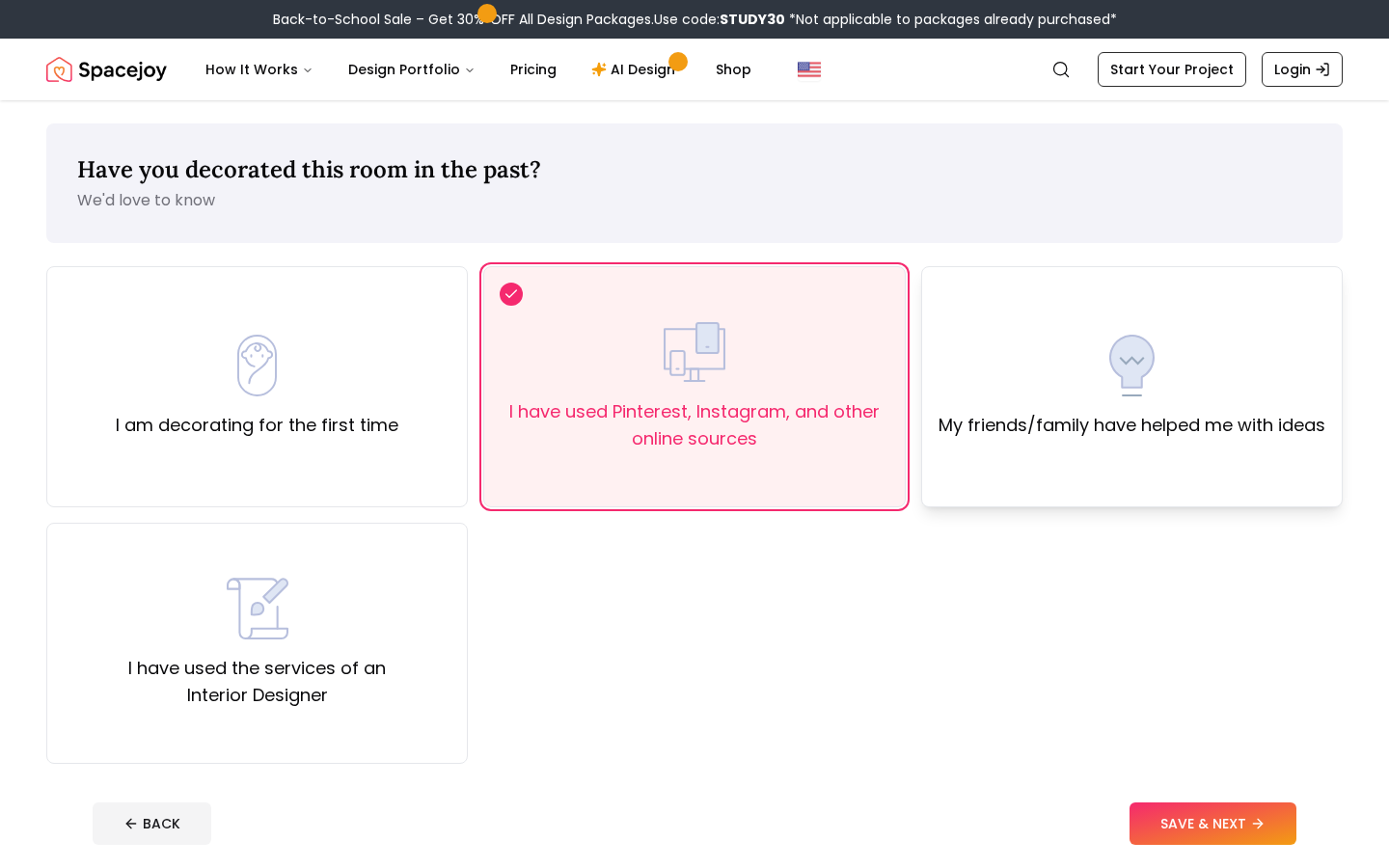 click at bounding box center (1131, 366) 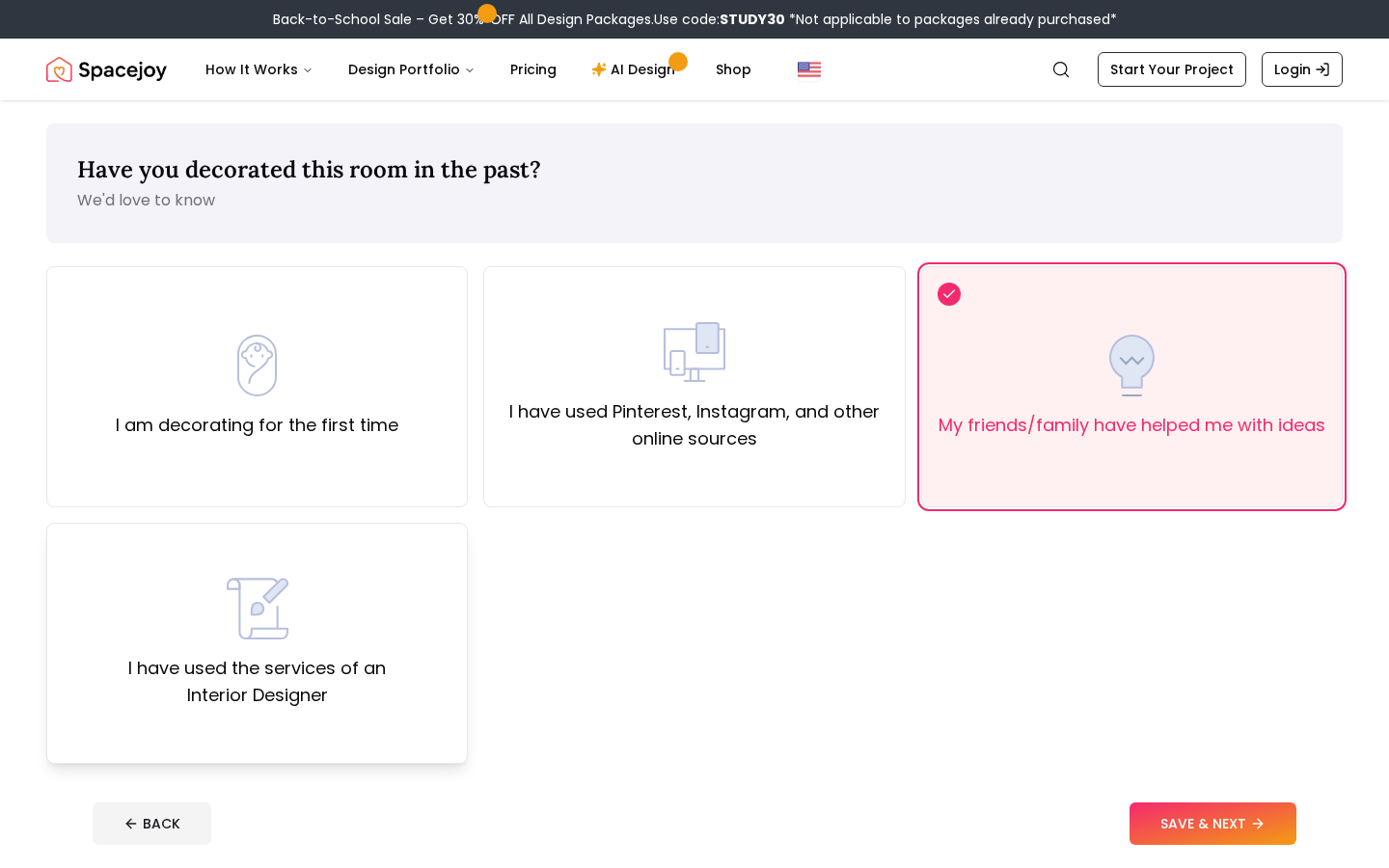 click at bounding box center [258, 609] 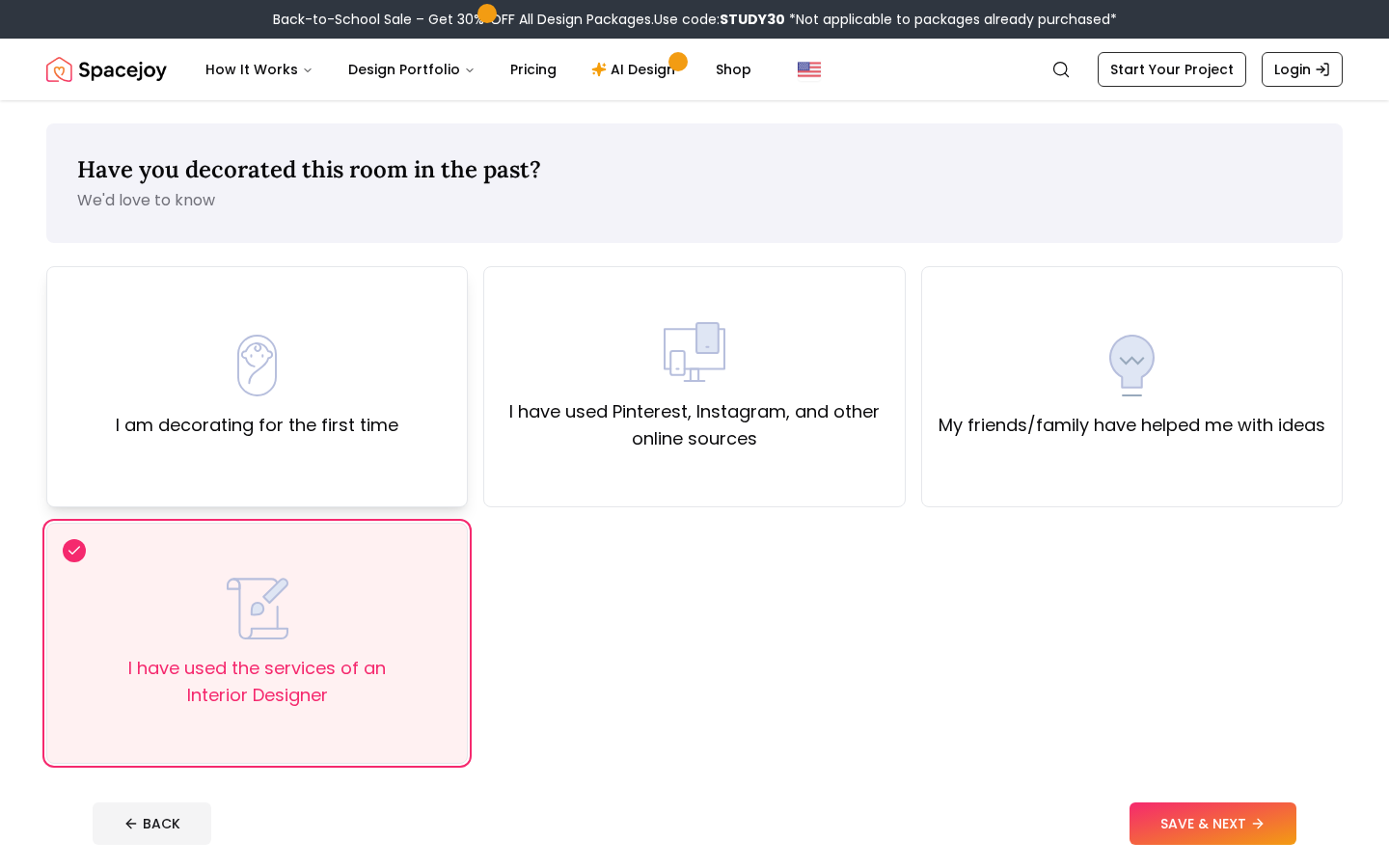 click at bounding box center (258, 366) 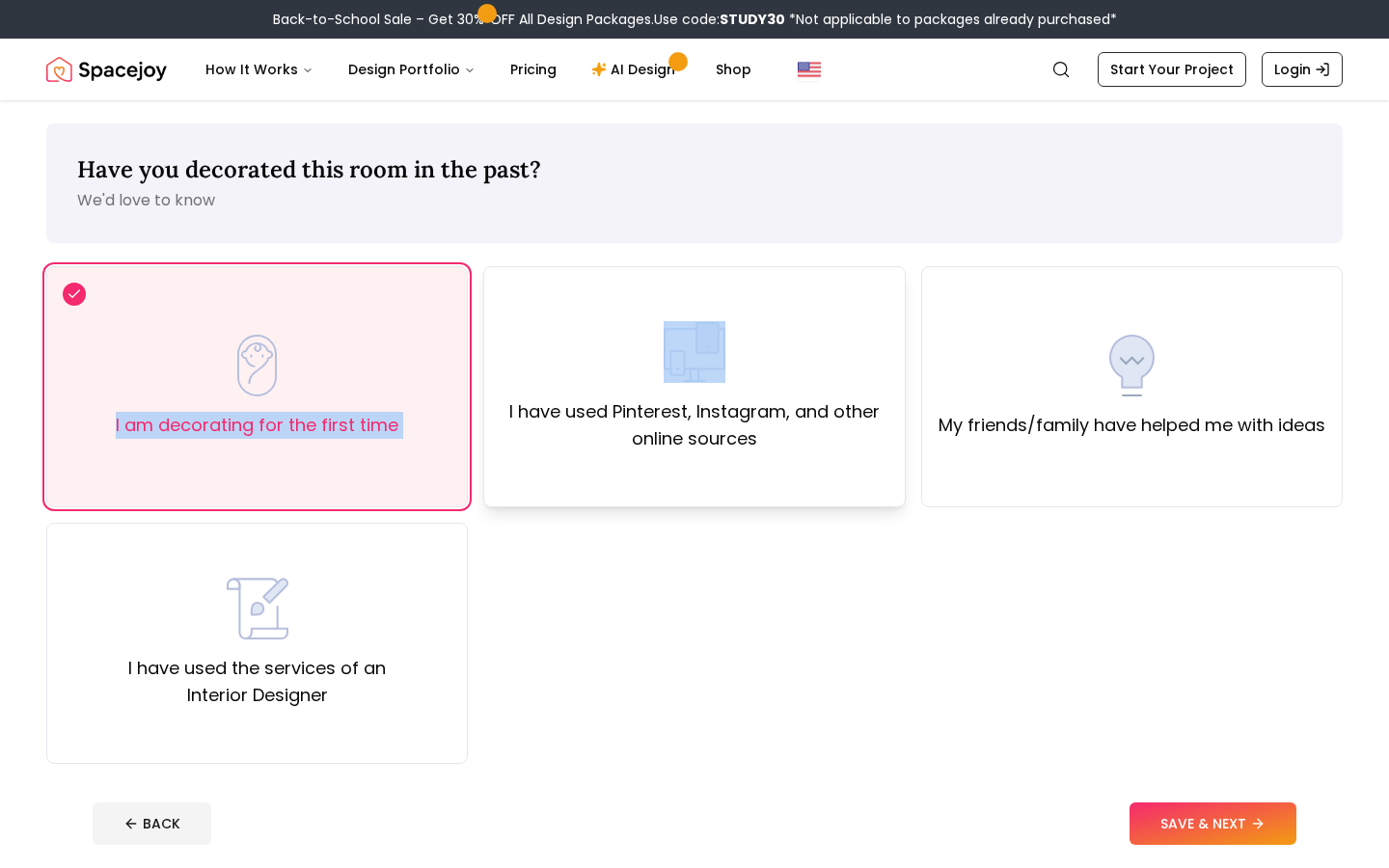 drag, startPoint x: 474, startPoint y: 396, endPoint x: 489, endPoint y: 400, distance: 15.524175 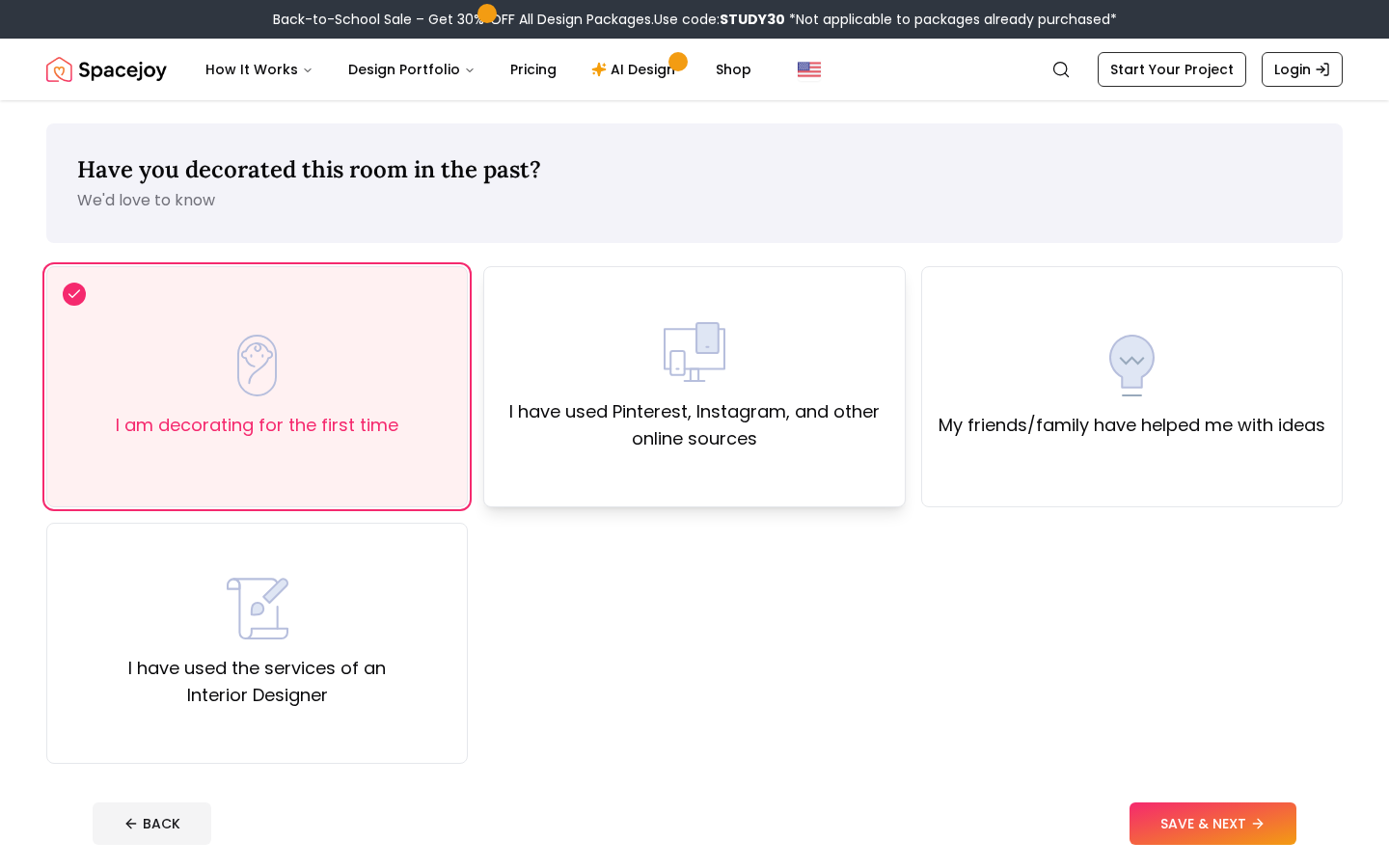 click on "I have used Pinterest, Instagram, and other online sources" at bounding box center [694, 425] 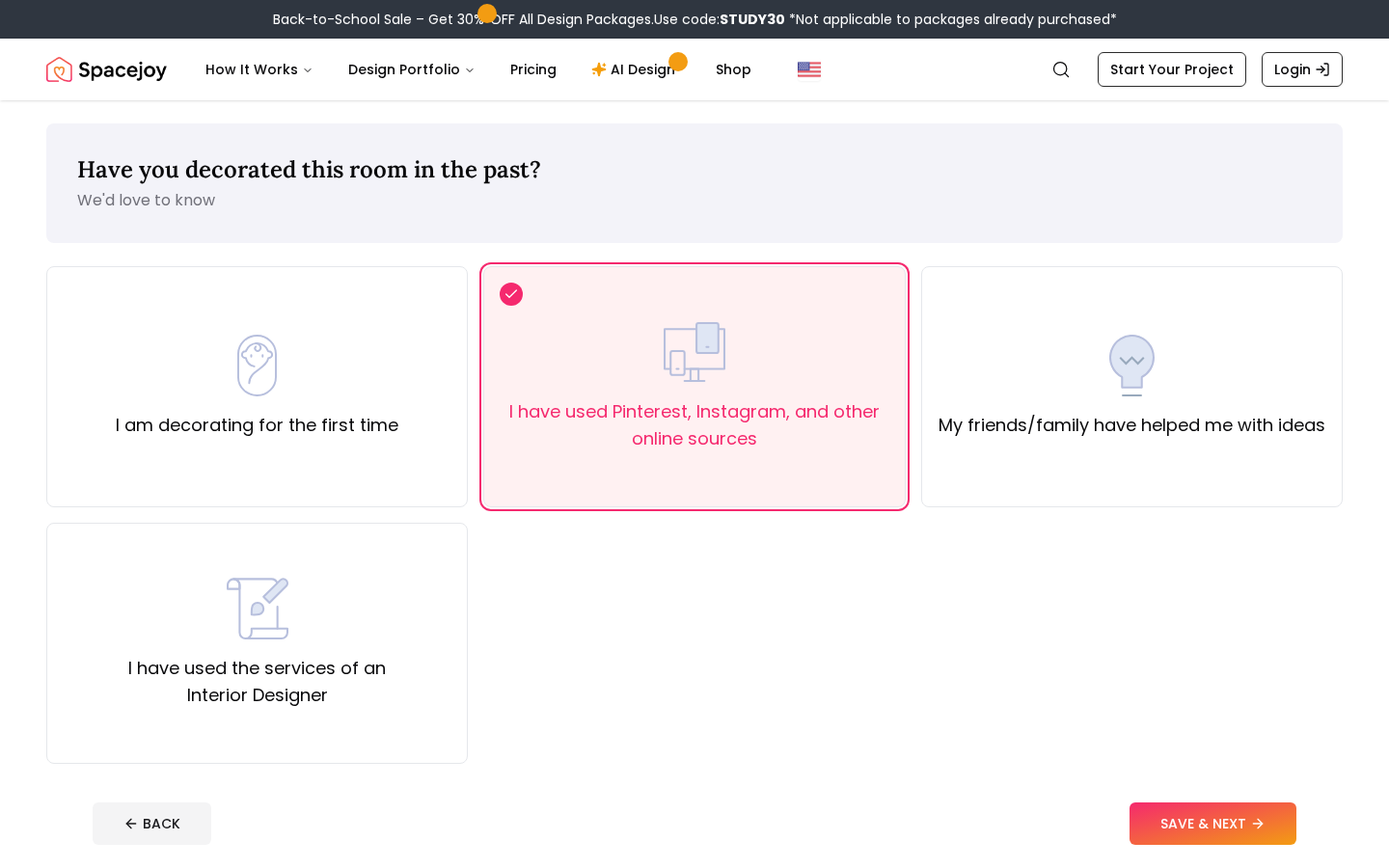 click on "I am decorating for the first time I have used Pinterest, Instagram, and other online sources  My friends/family have helped me with ideas I have used the services of an Interior Designer" at bounding box center [694, 515] 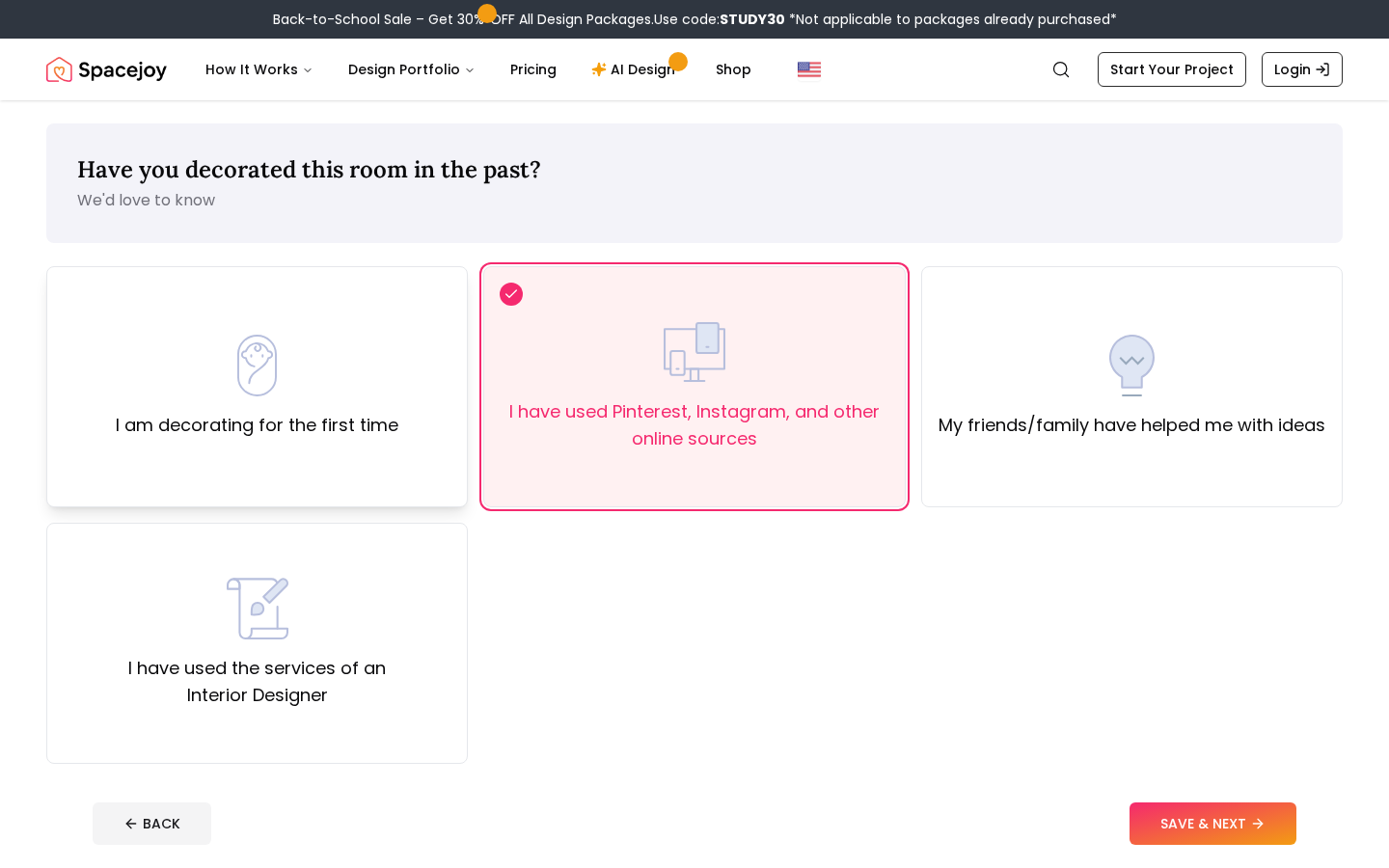 click on "I am decorating for the first time" at bounding box center (257, 387) 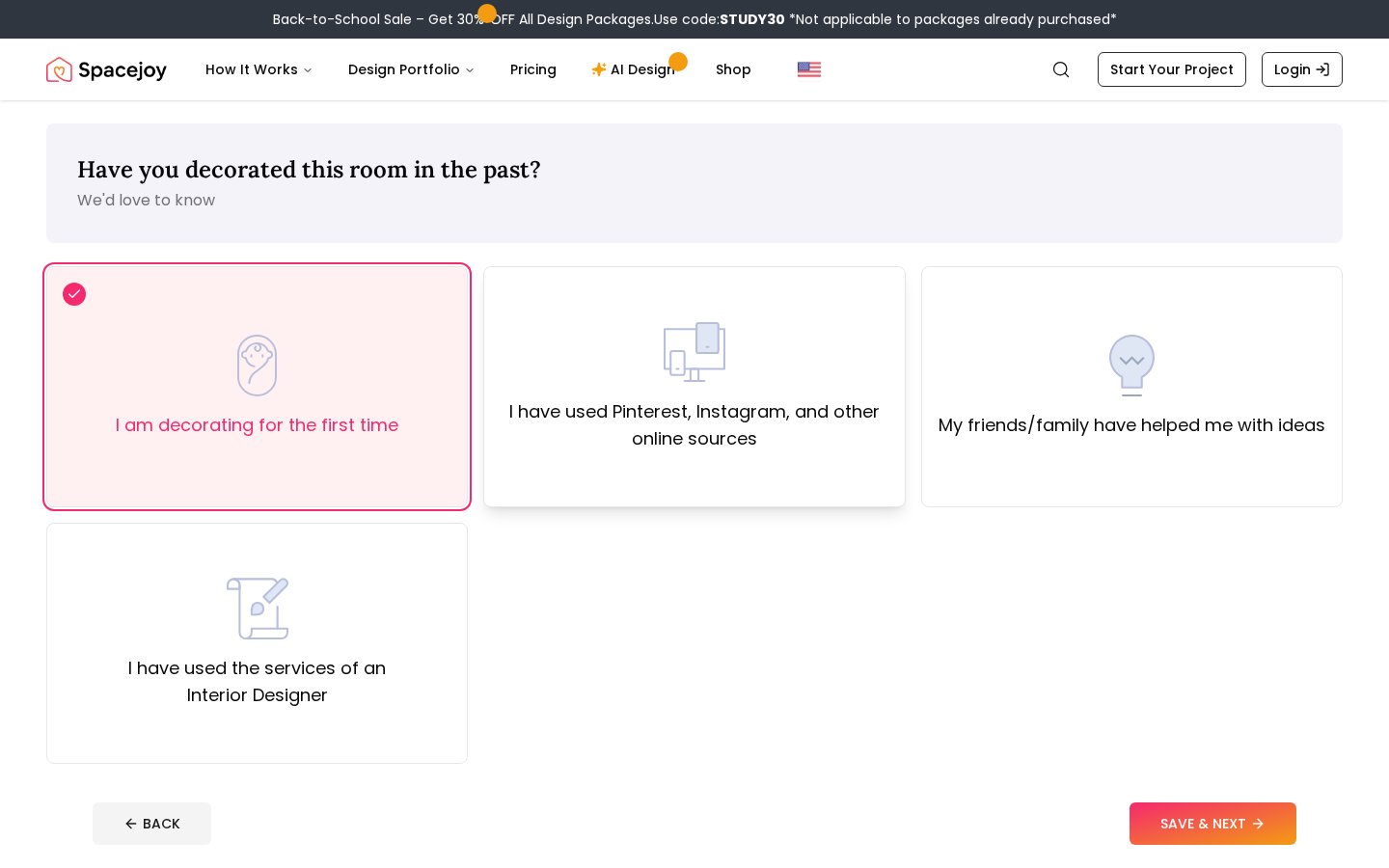 click on "I have used Pinterest, Instagram, and other online sources" at bounding box center [694, 425] 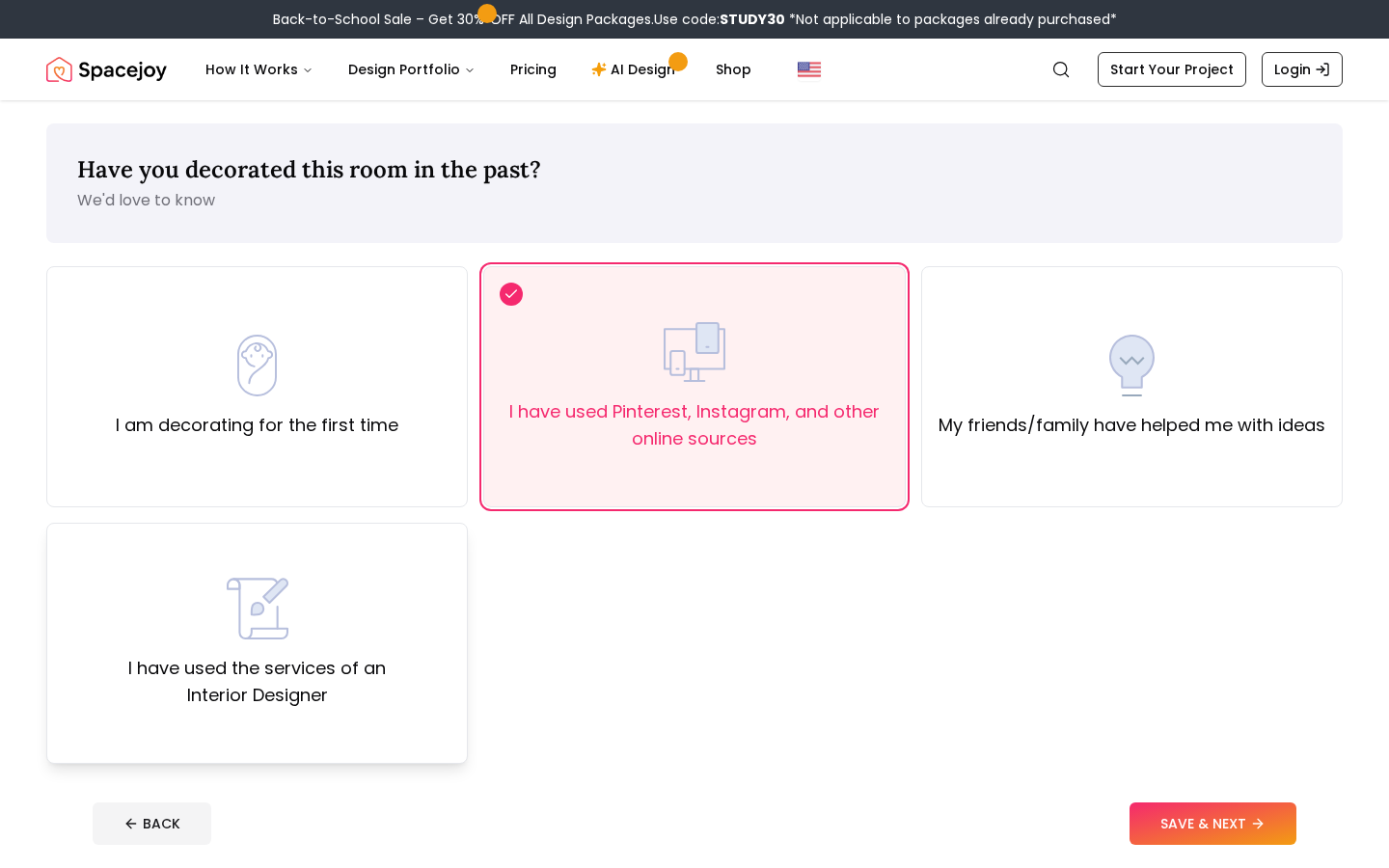 click on "I have used the services of an Interior Designer" at bounding box center [257, 643] 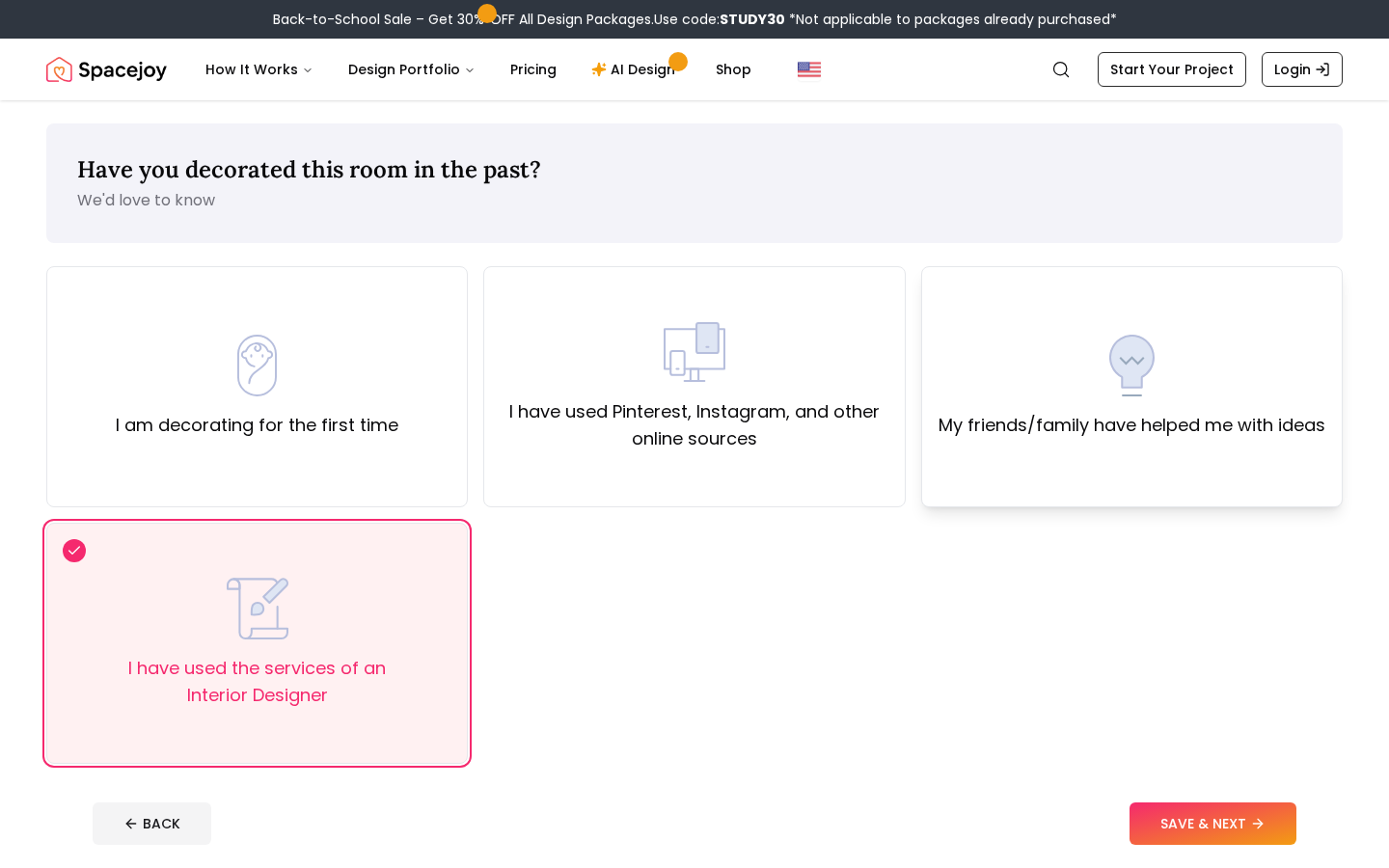 click on "My friends/family have helped me with ideas" at bounding box center [1131, 425] 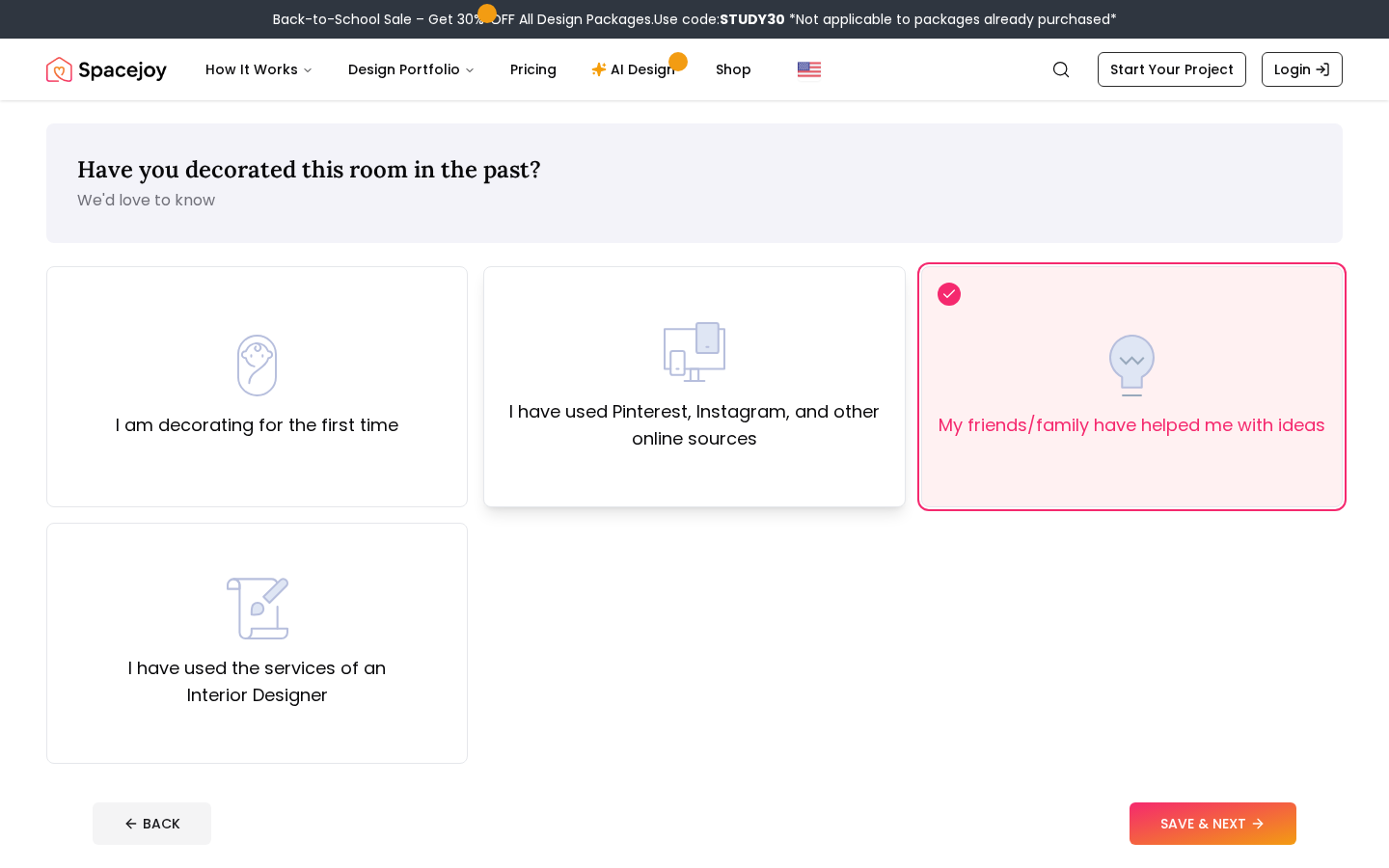 click on "I have used Pinterest, Instagram, and other online sources" at bounding box center (694, 387) 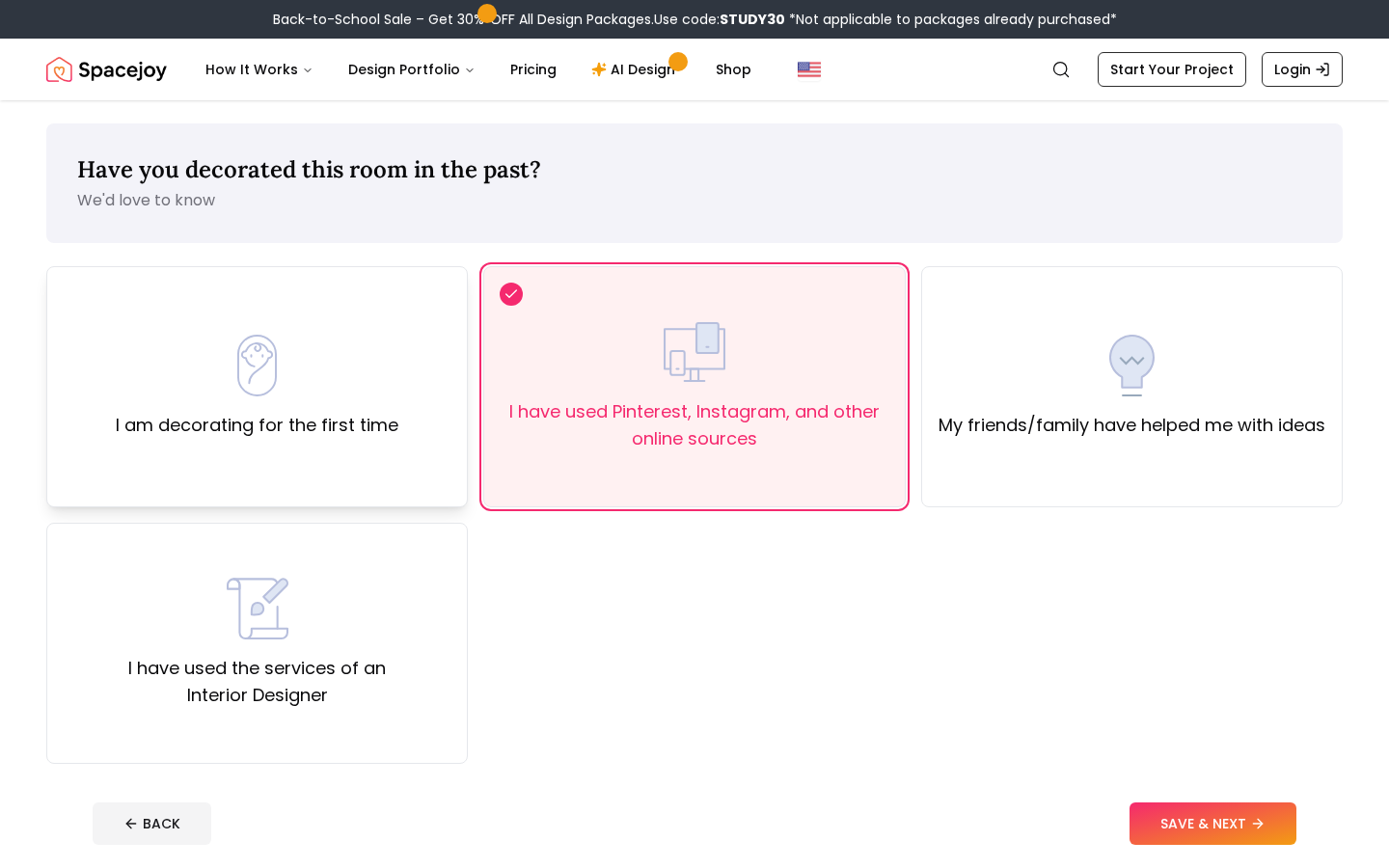 click on "I am decorating for the first time" at bounding box center [257, 387] 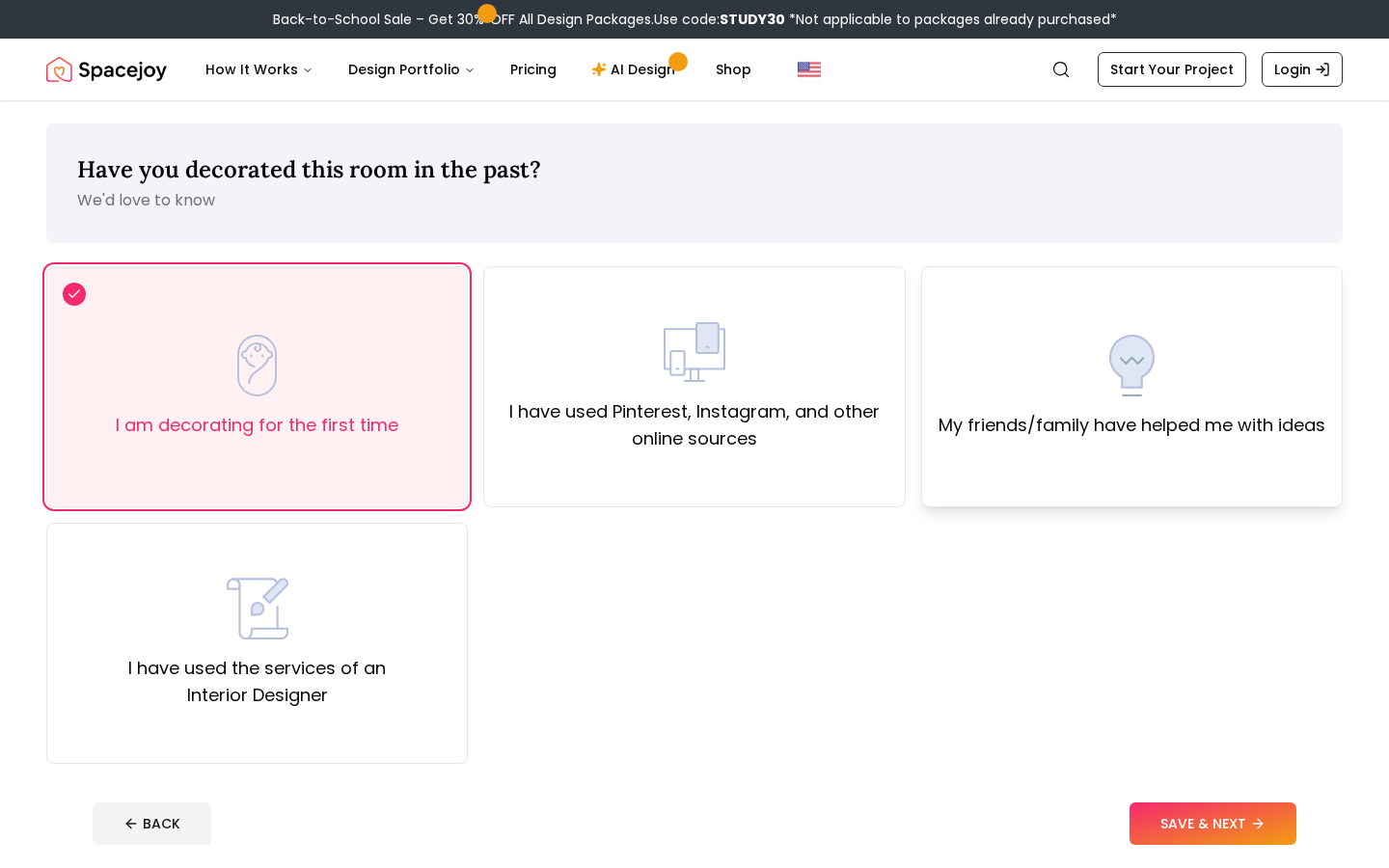 click on "My friends/family have helped me with ideas" at bounding box center [1131, 425] 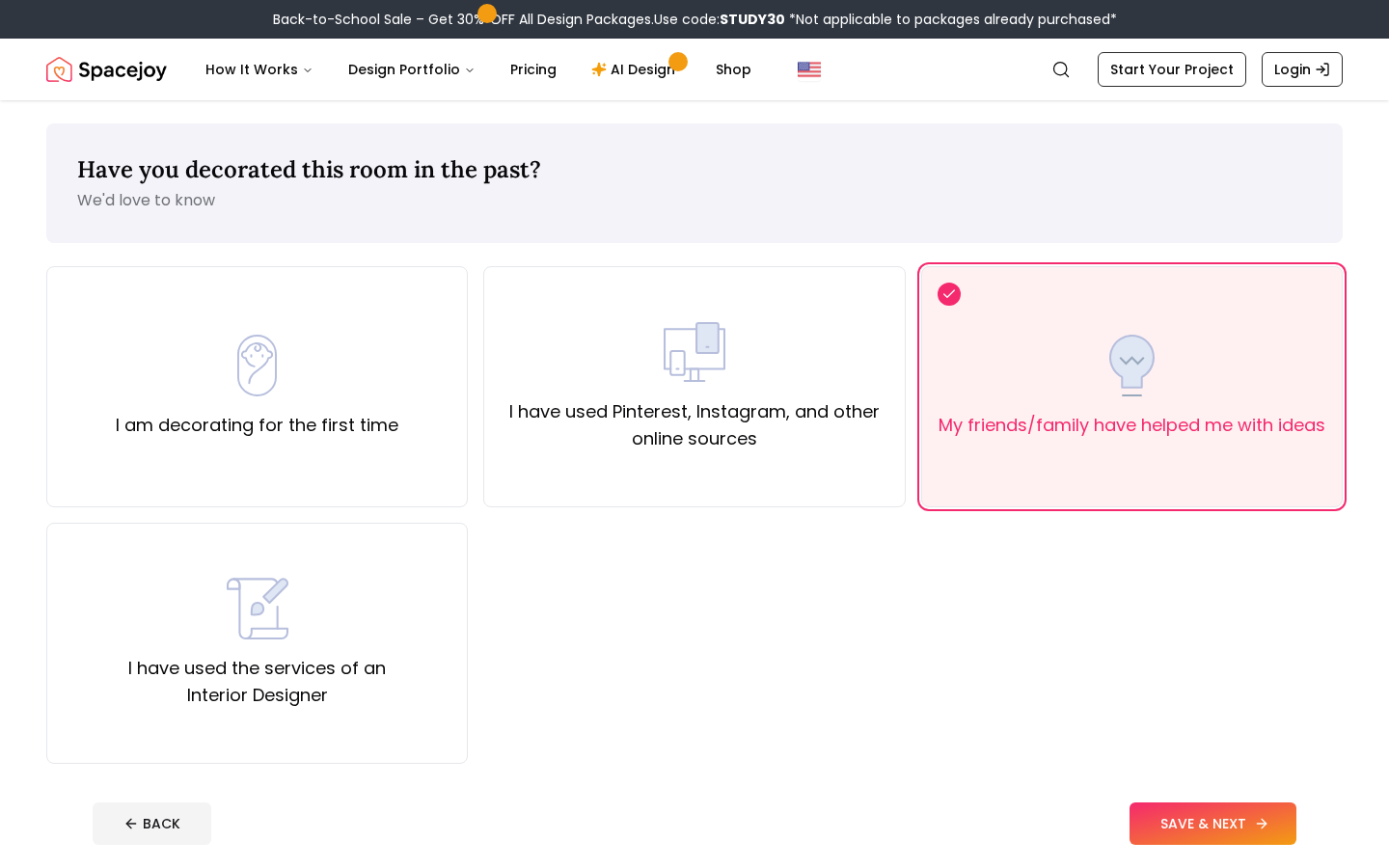 click on "SAVE & NEXT" at bounding box center (1212, 824) 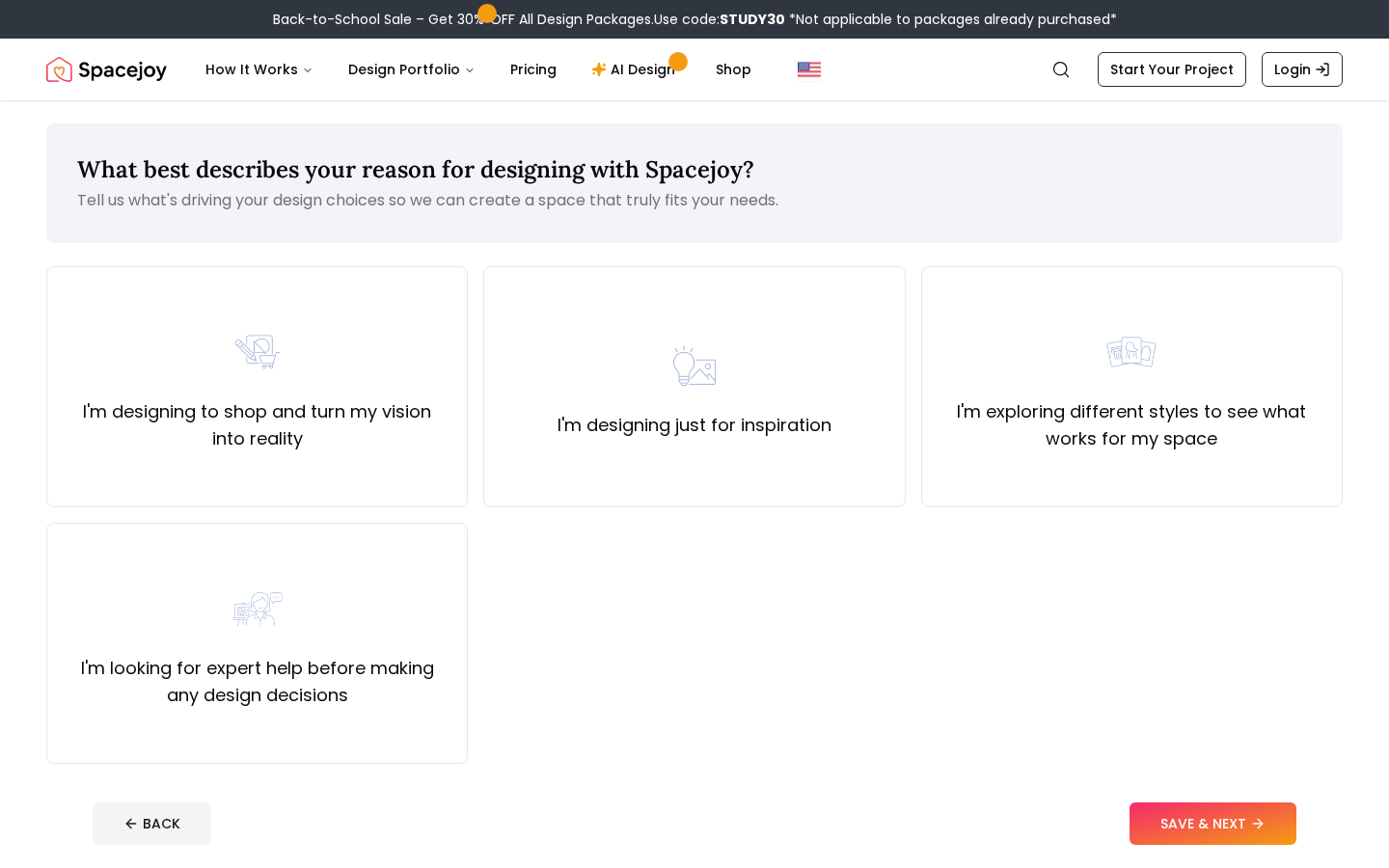 click on "What best describes   your reason for designing with Spacejoy? Tell us what's driving your design choices so we can create a space that truly fits your needs." at bounding box center (694, 183) 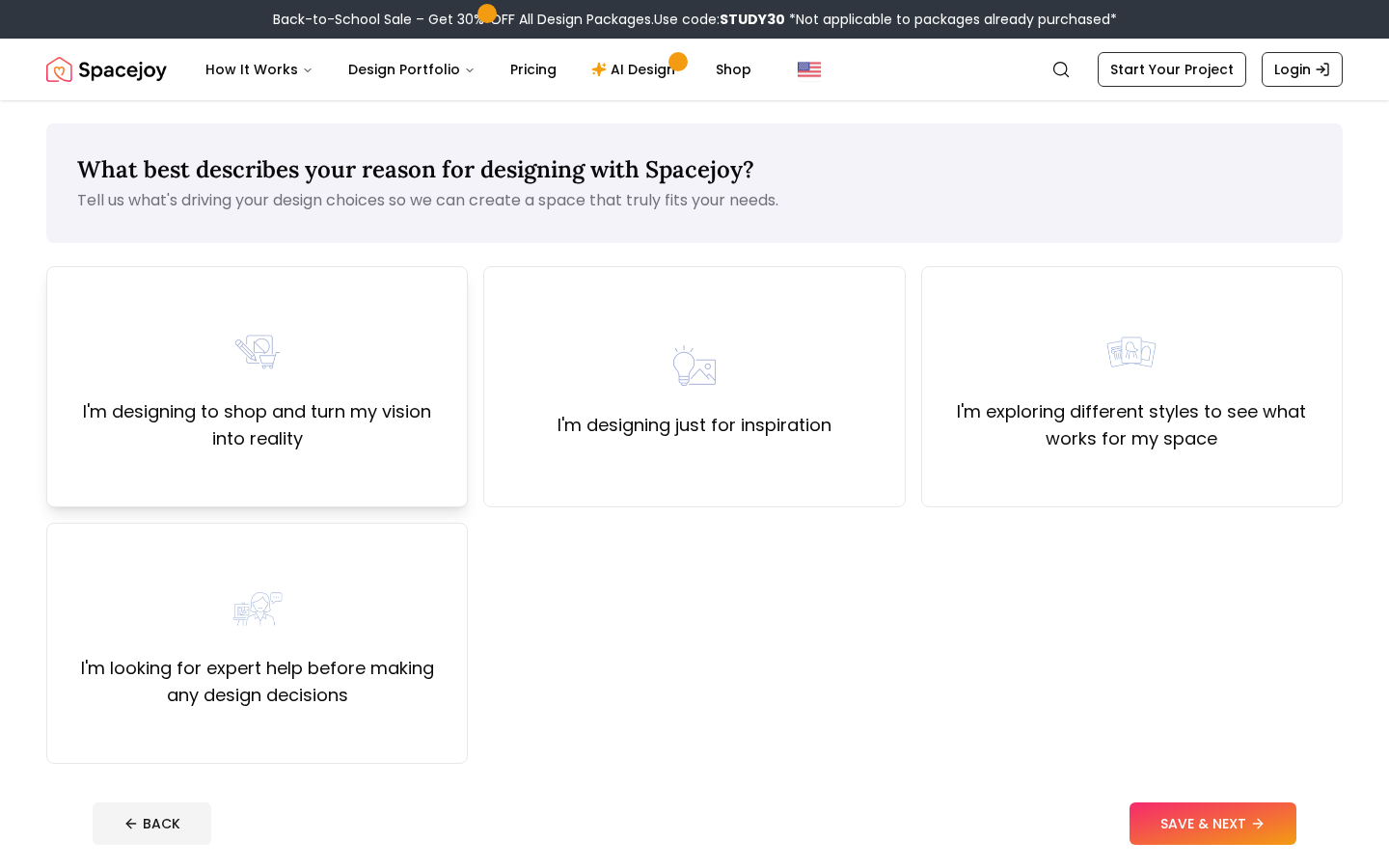click on "I'm designing to shop and turn my vision into reality" at bounding box center (257, 387) 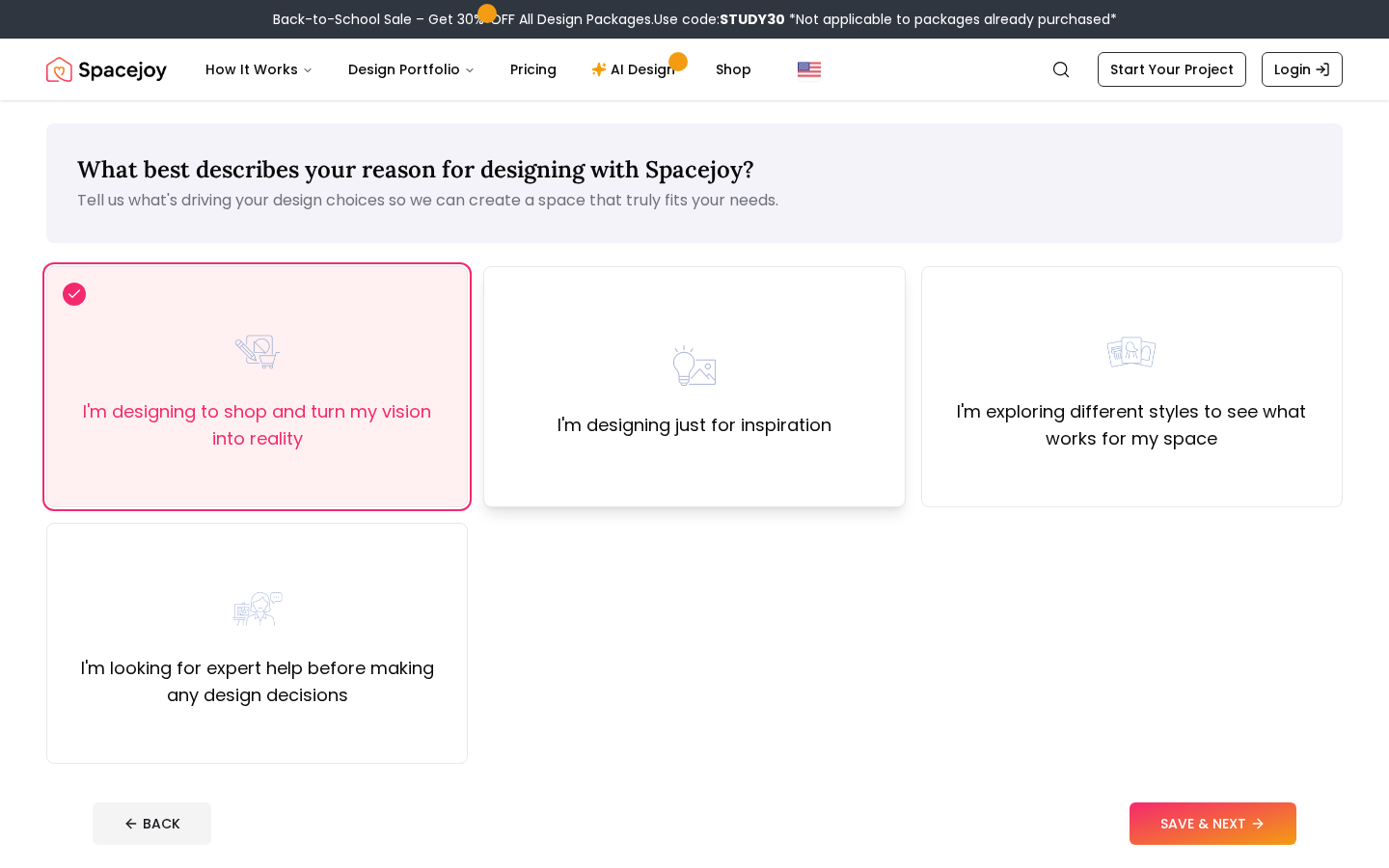 click on "I'm designing just for inspiration" at bounding box center [694, 387] 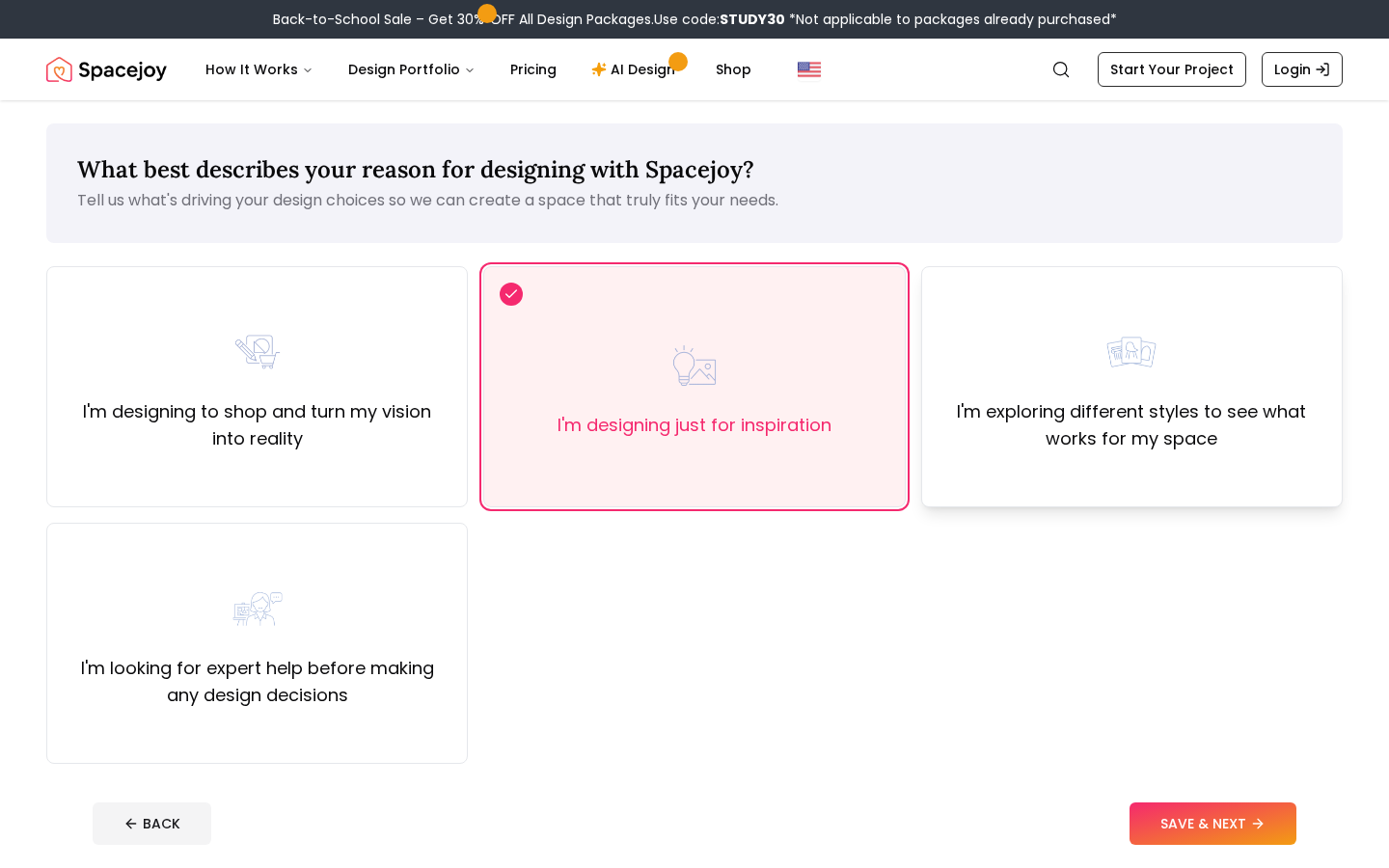 click on "I'm exploring different styles to see what works for my space" at bounding box center (1131, 387) 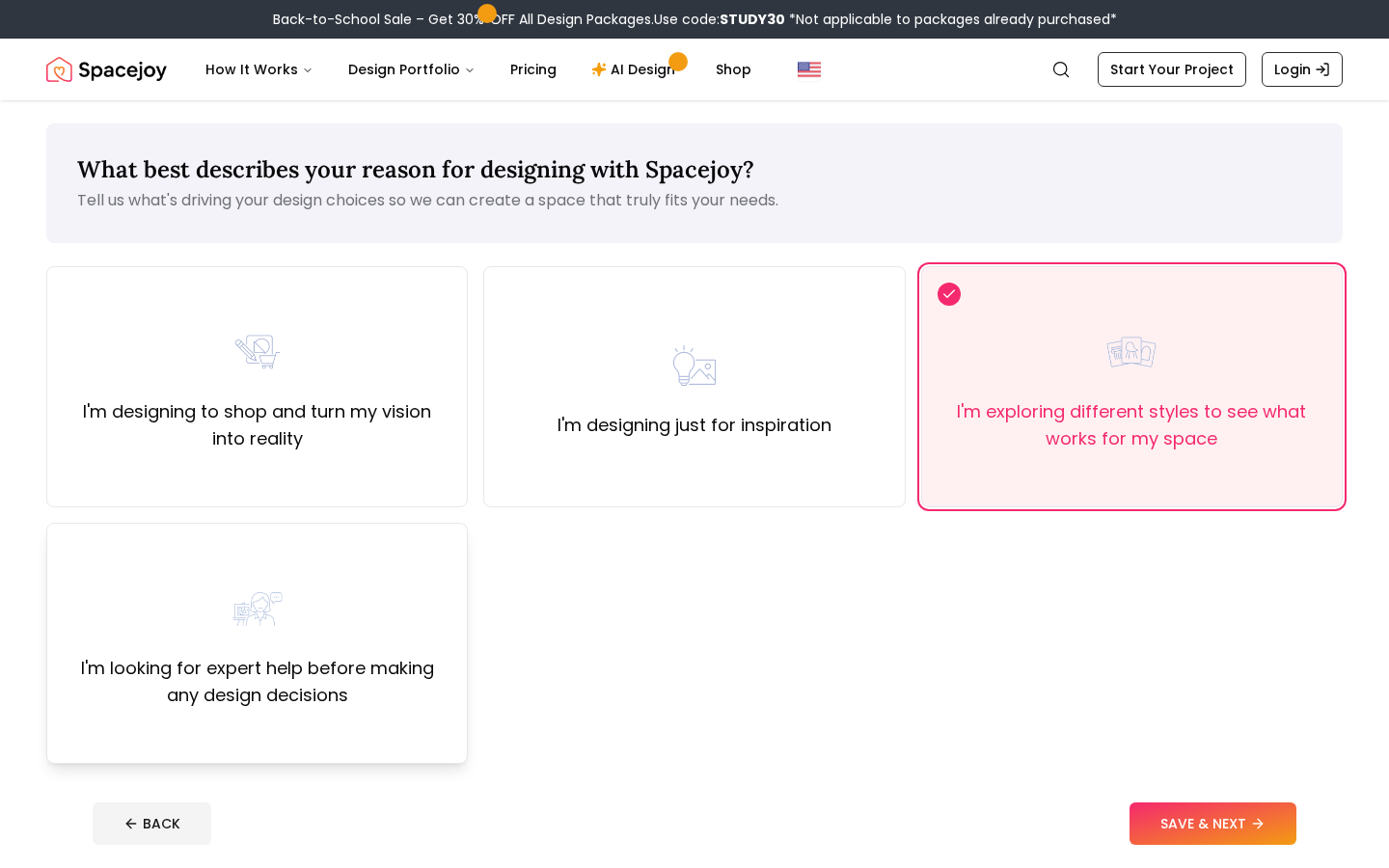 click on "I'm looking for expert help before making any design decisions" at bounding box center (257, 643) 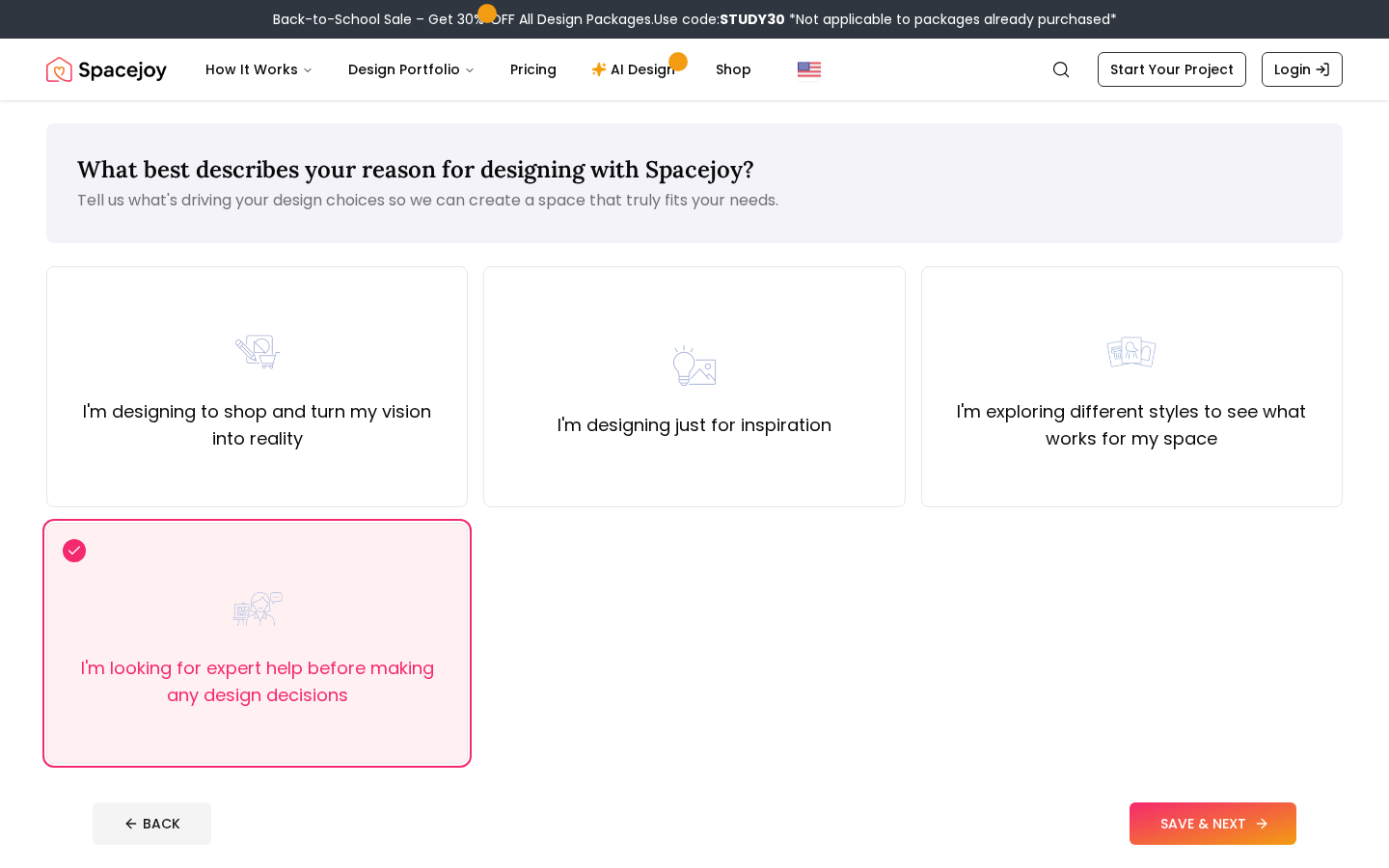click on "SAVE & NEXT" at bounding box center [1212, 824] 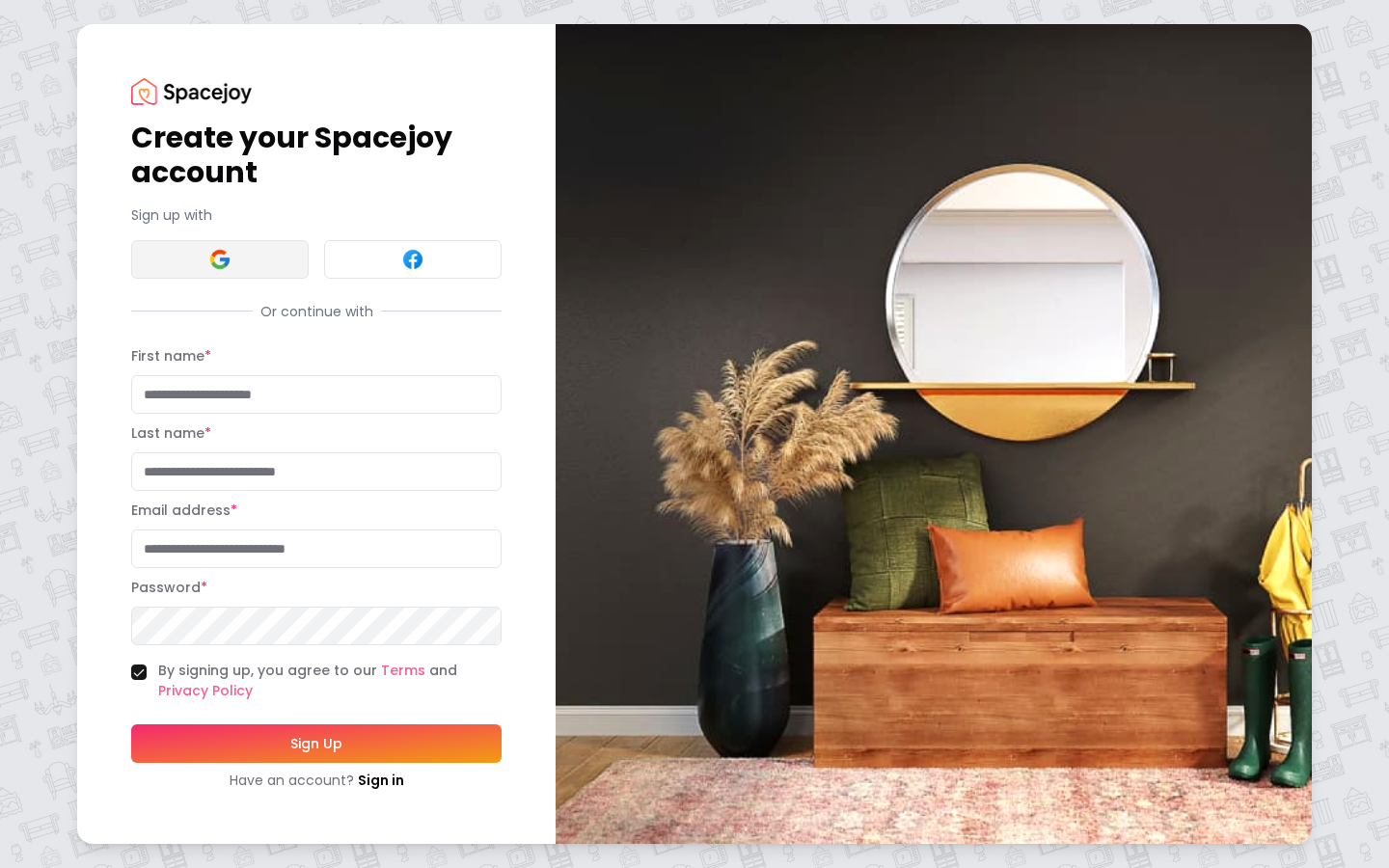 click at bounding box center (220, 259) 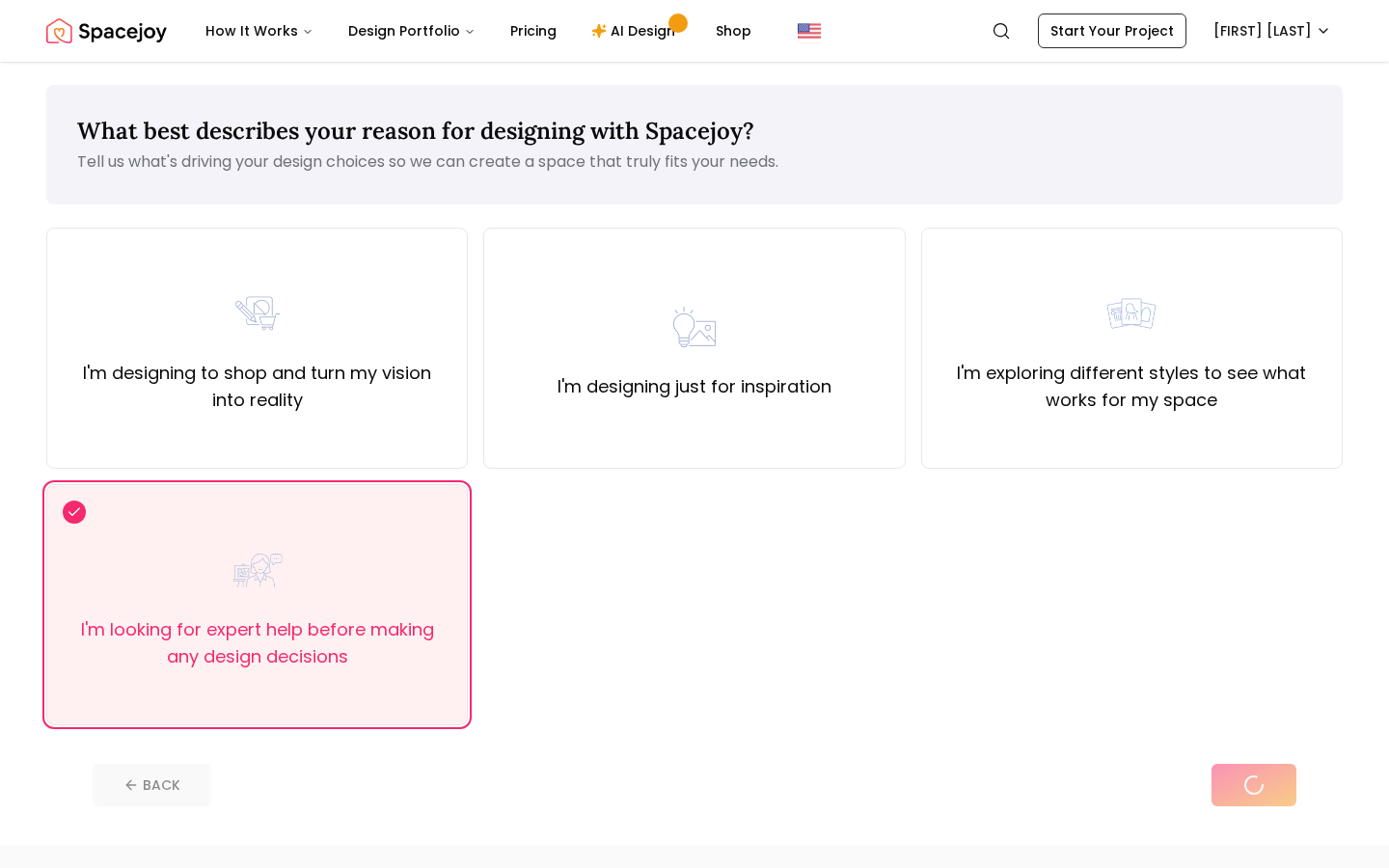 scroll, scrollTop: 0, scrollLeft: 0, axis: both 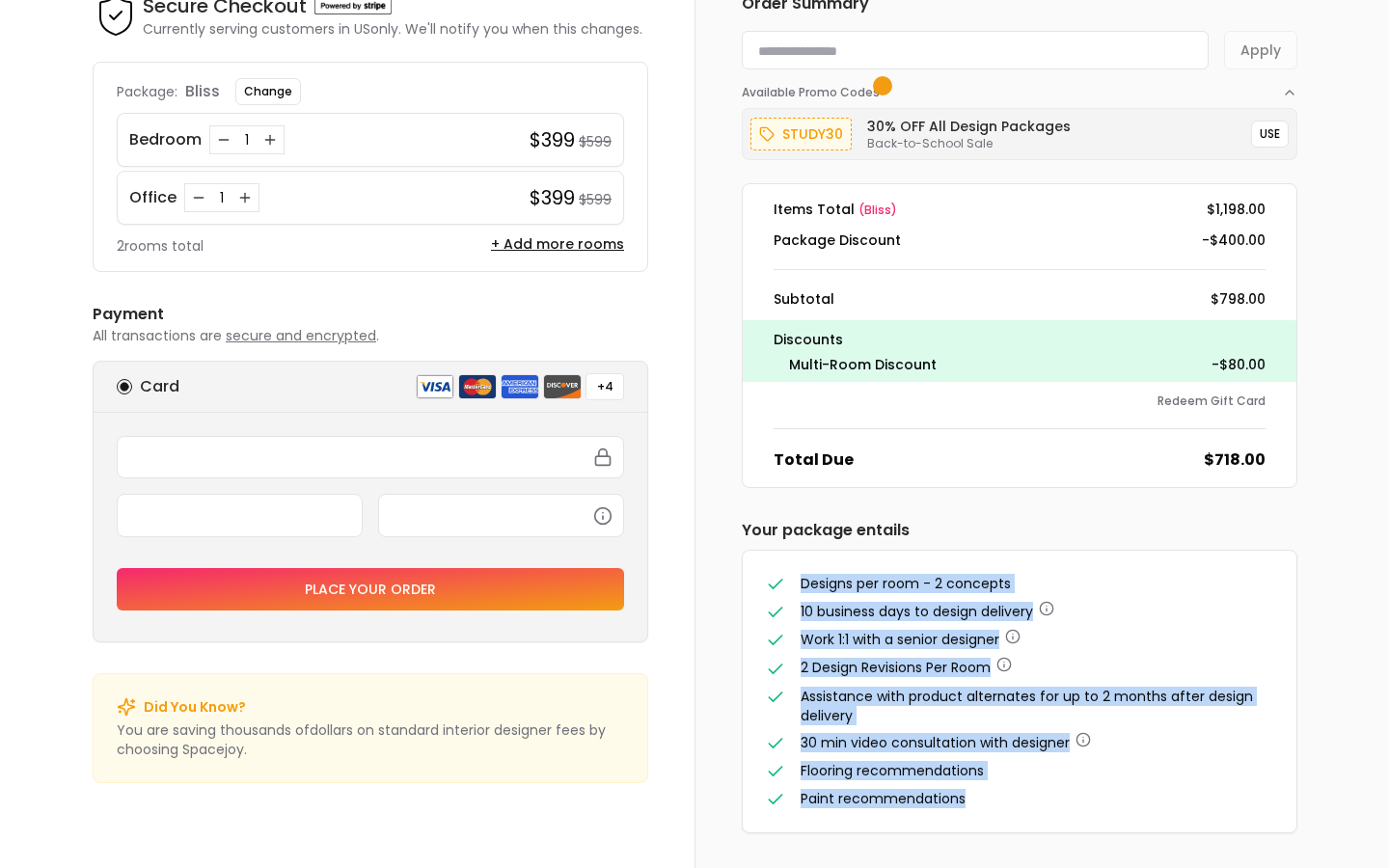 drag, startPoint x: 969, startPoint y: 794, endPoint x: 794, endPoint y: 577, distance: 278.7723 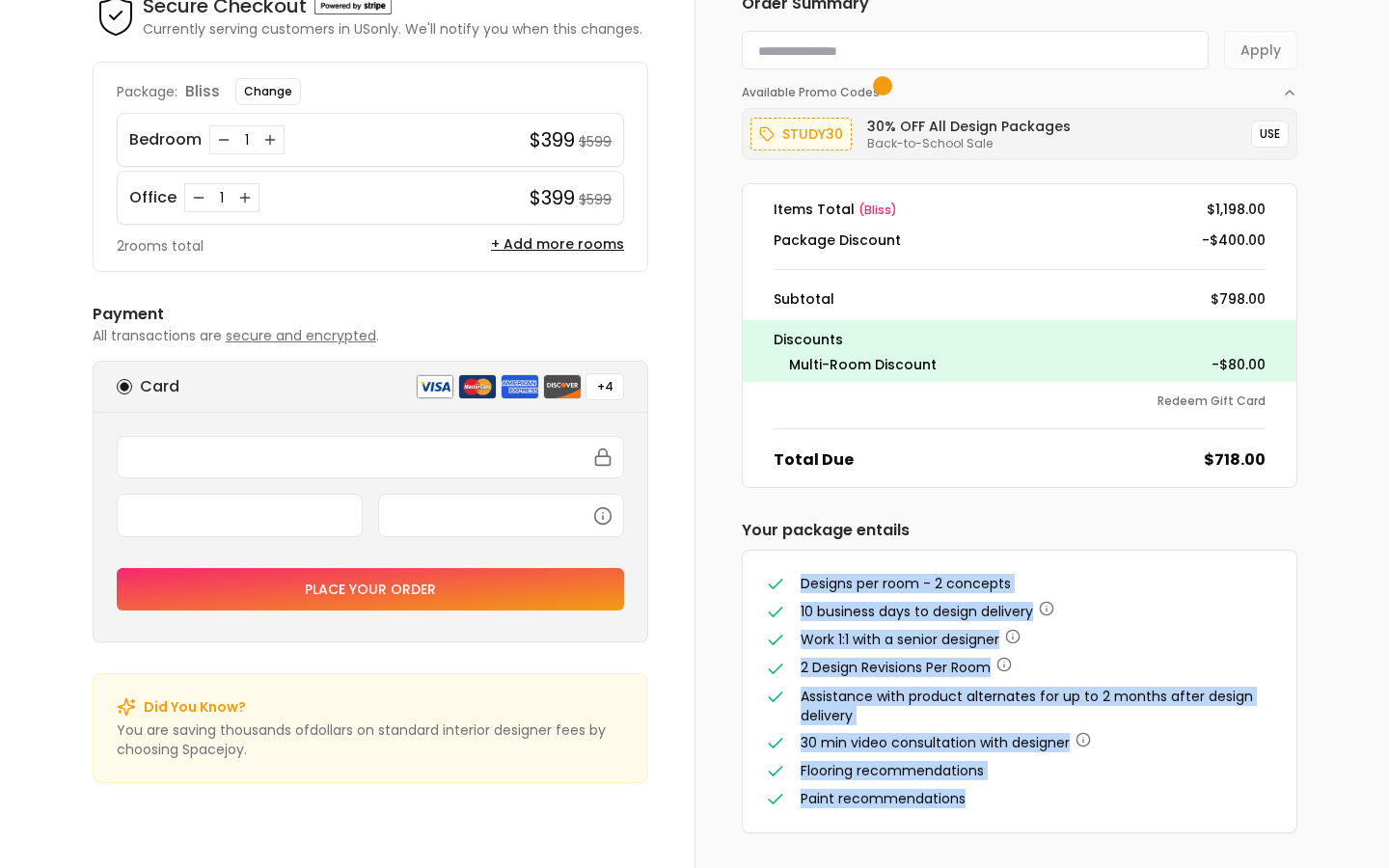 click on "Designs per room - 2 concepts 10 business days to design delivery Work 1:1 with a senior designer 2 Design Revisions Per Room Assistance with product alternates for up to 2 months after design delivery 30 min video consultation with designer  Flooring recommendations  Paint recommendations" at bounding box center (1020, 692) 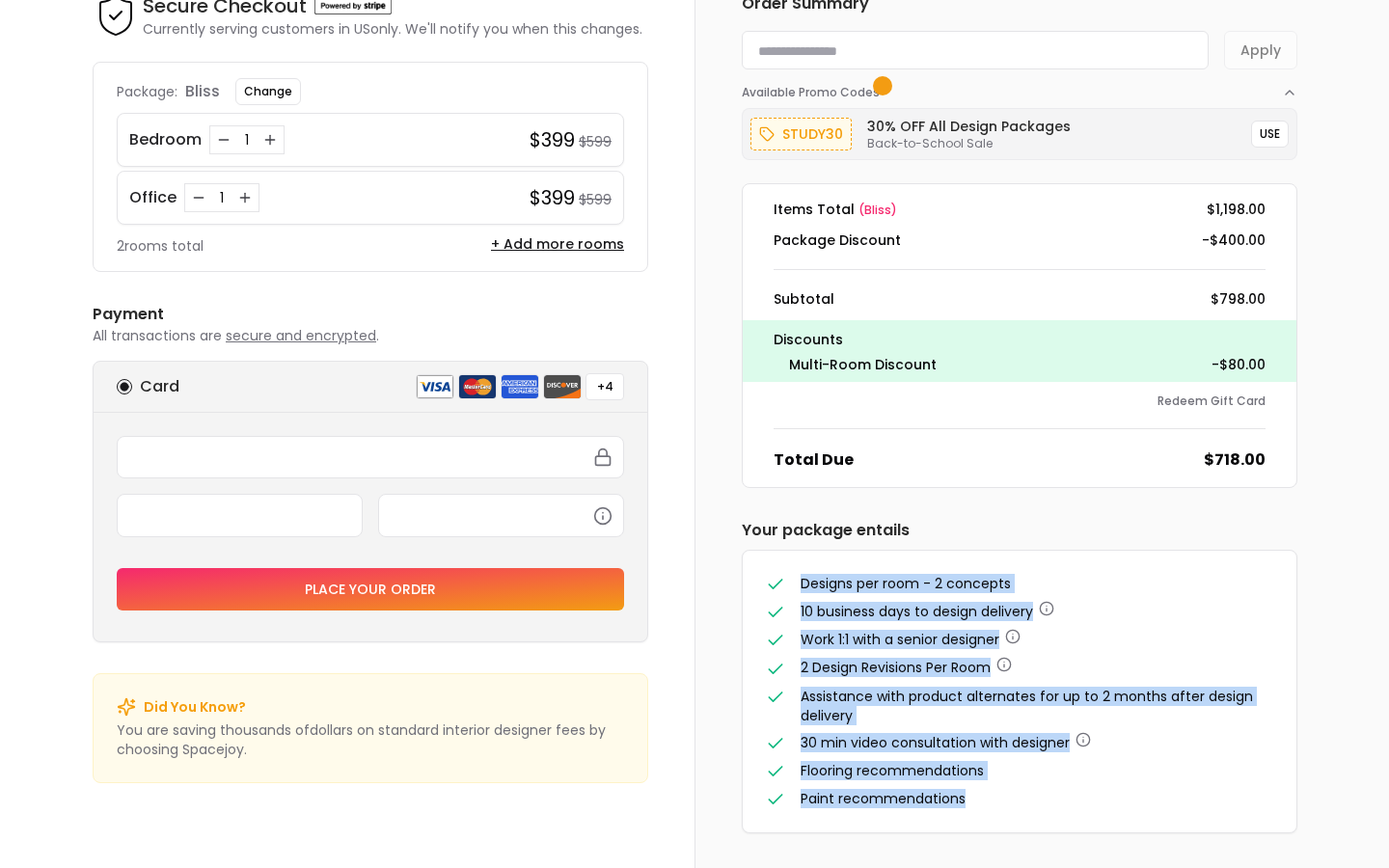 copy on "Designs per room - 2 concepts 10 business days to design delivery Work 1:1 with a senior designer 2 Design Revisions Per Room Assistance with product alternates for up to 2 months after design delivery 30 min video consultation with designer  Flooring recommendations  Paint recommendations" 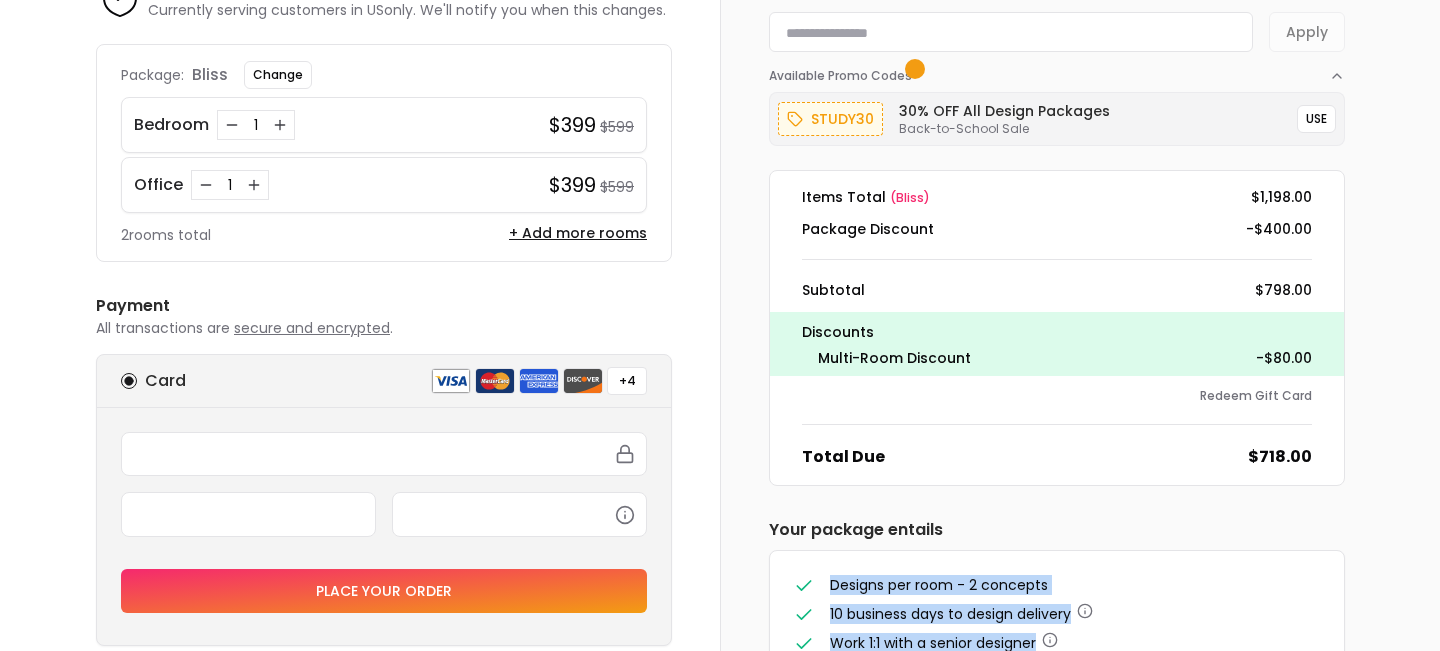 scroll, scrollTop: 0, scrollLeft: 0, axis: both 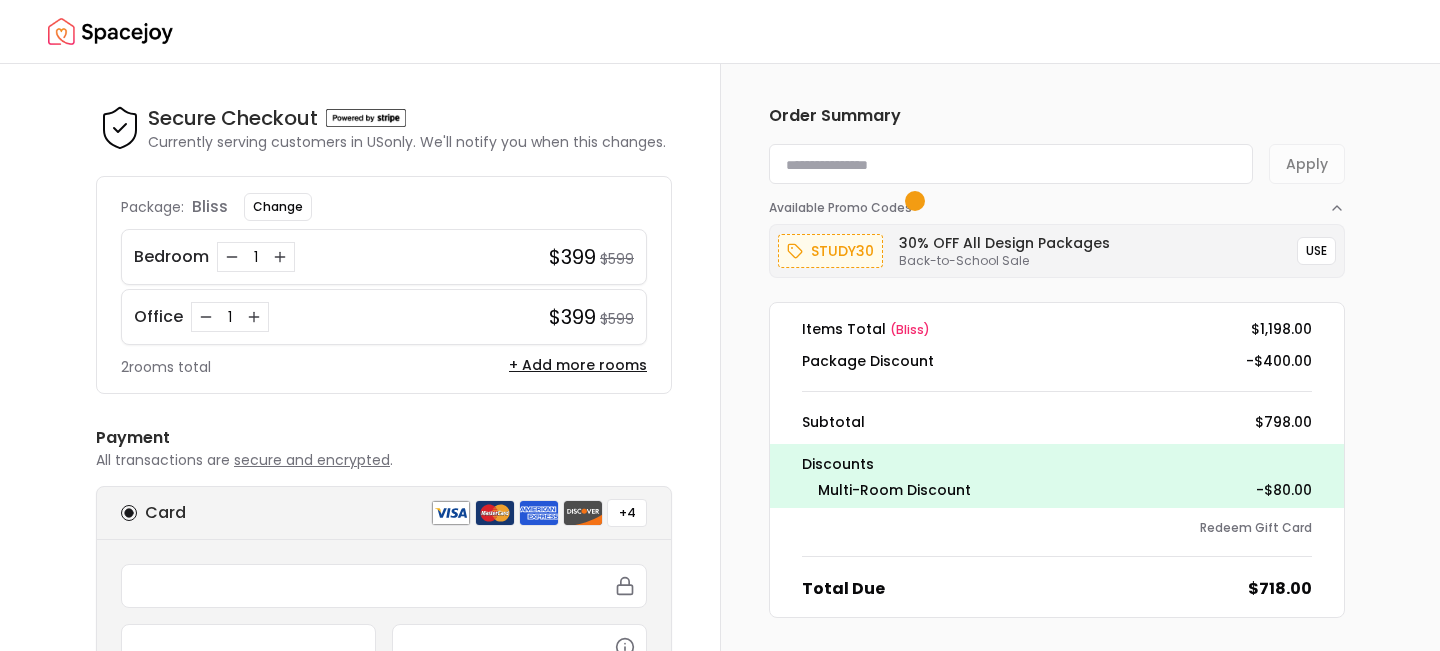 click at bounding box center (720, 31) 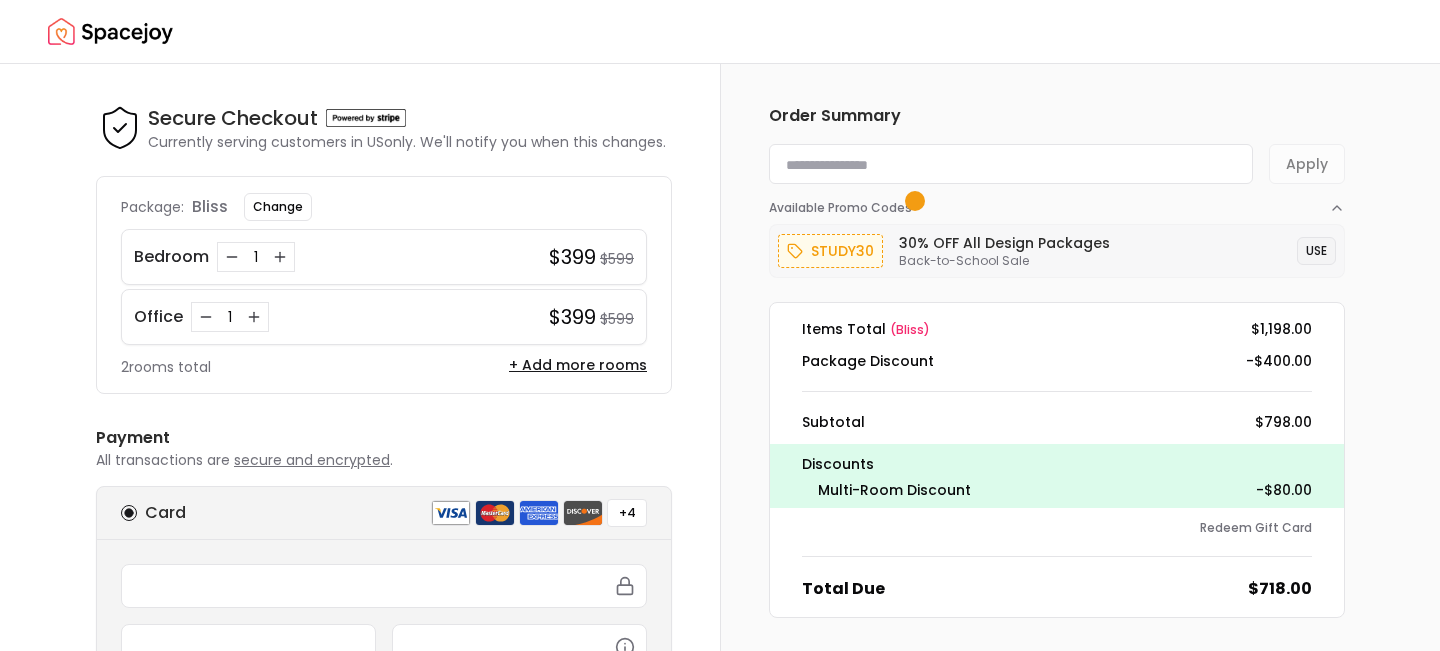 click on "USE" at bounding box center [1316, 251] 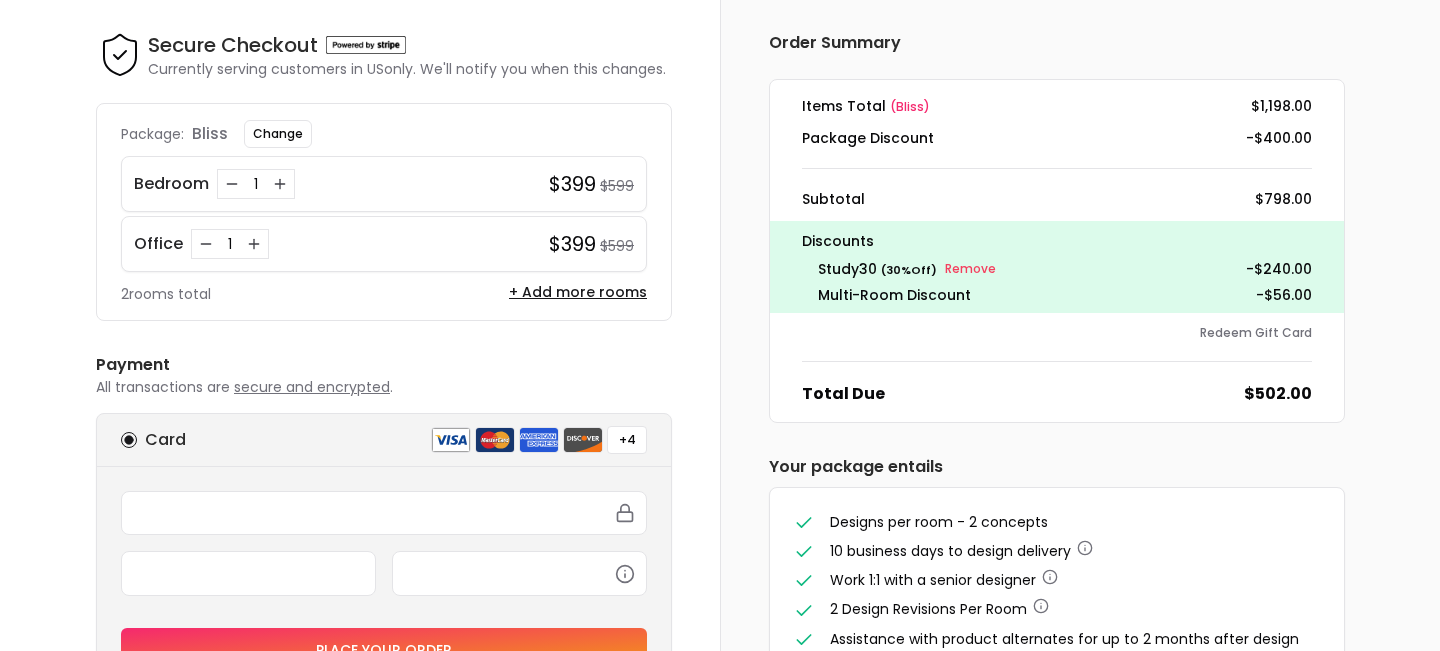 scroll, scrollTop: 0, scrollLeft: 0, axis: both 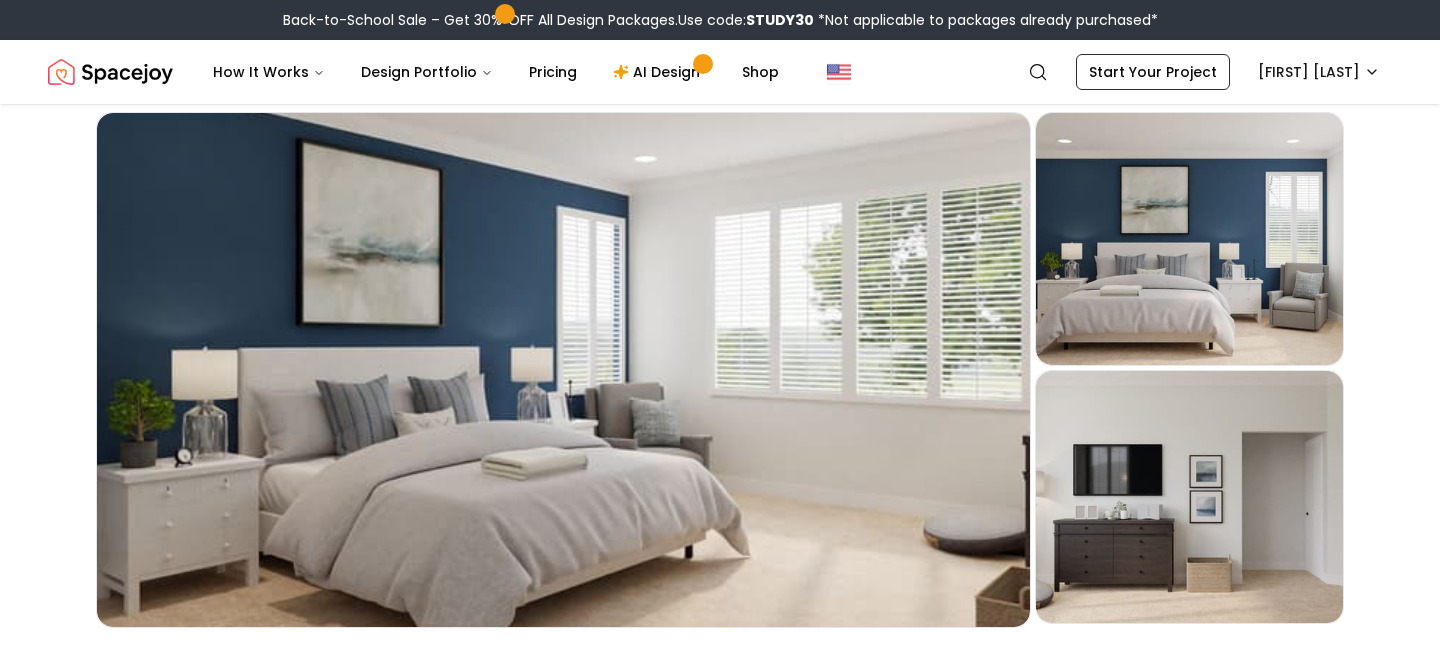 click on "How It Works   Design Portfolio   Pricing   AI Design Shop" at bounding box center [594, 72] 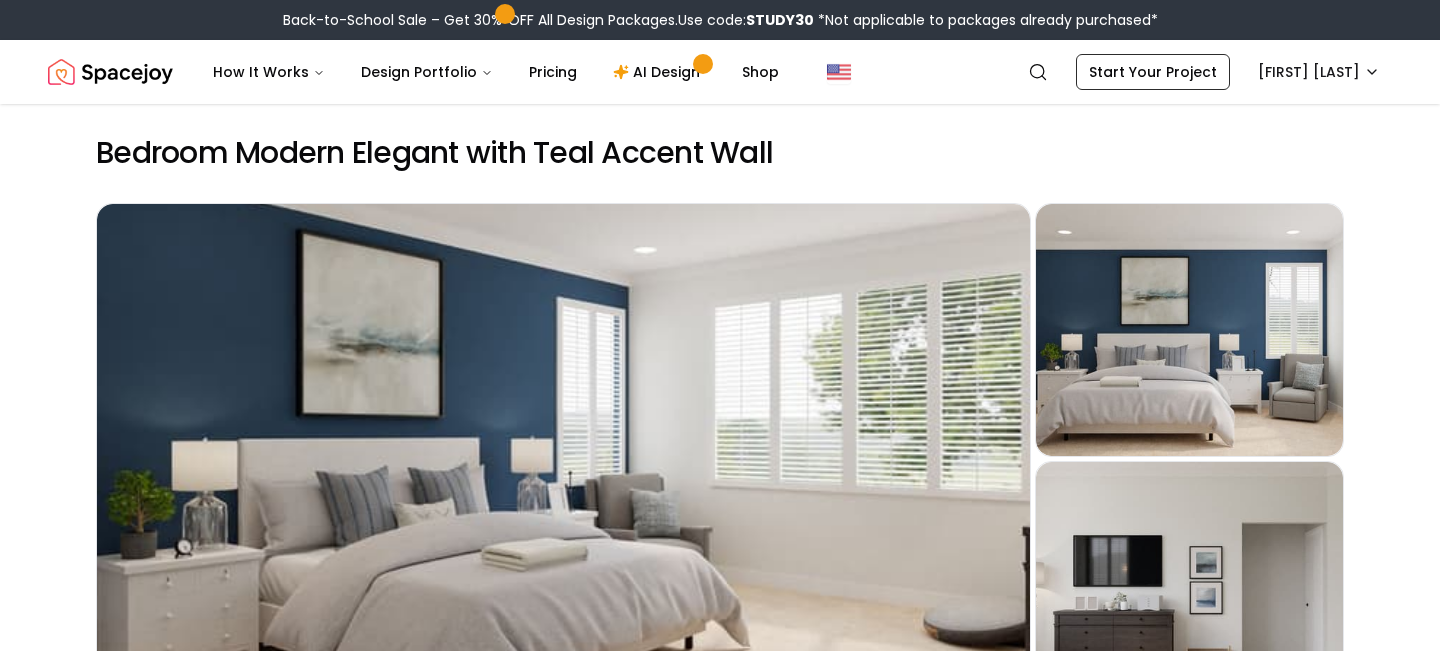 scroll, scrollTop: 0, scrollLeft: 0, axis: both 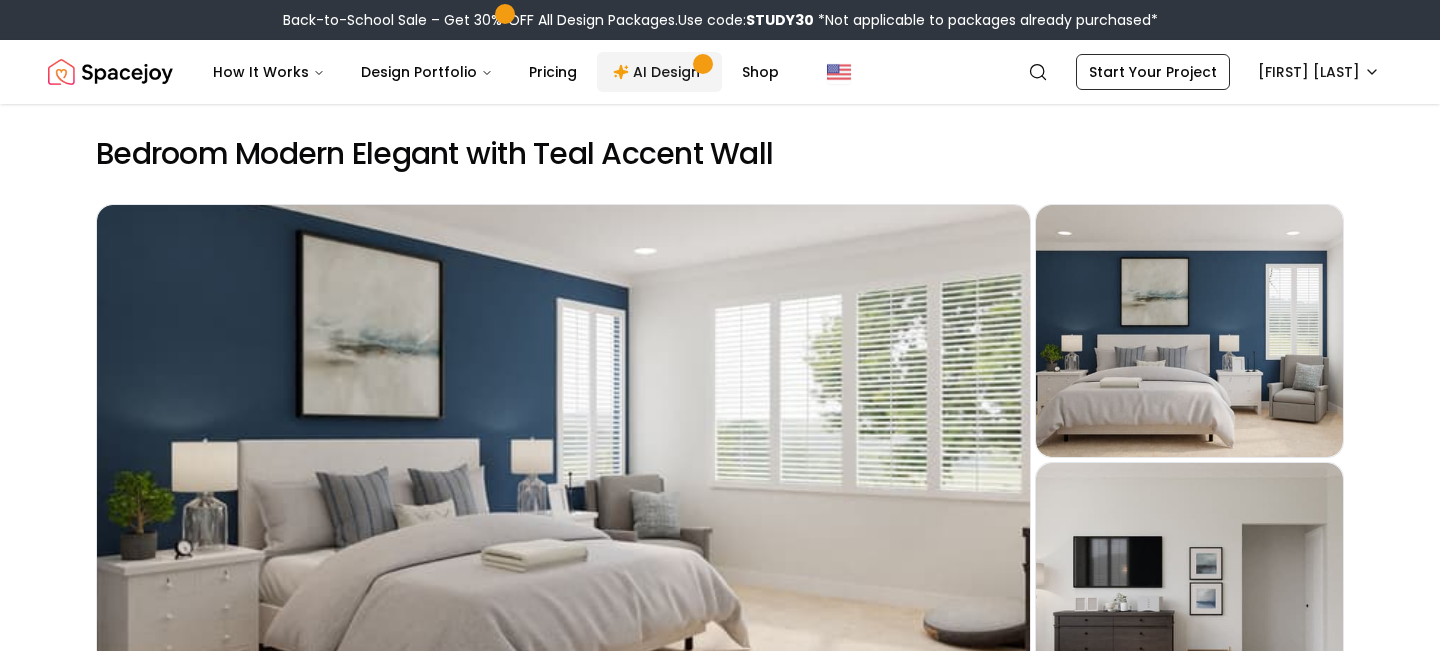 click on "AI Design" at bounding box center [659, 72] 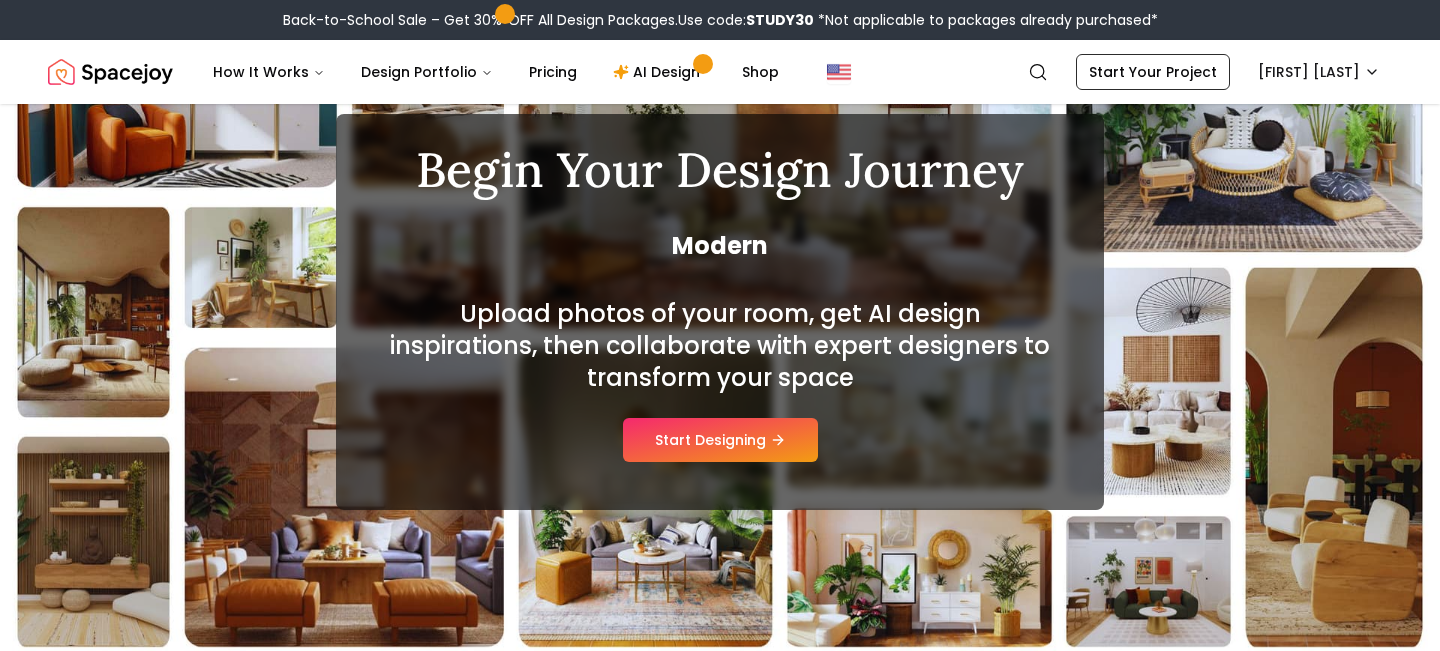 scroll, scrollTop: 0, scrollLeft: 0, axis: both 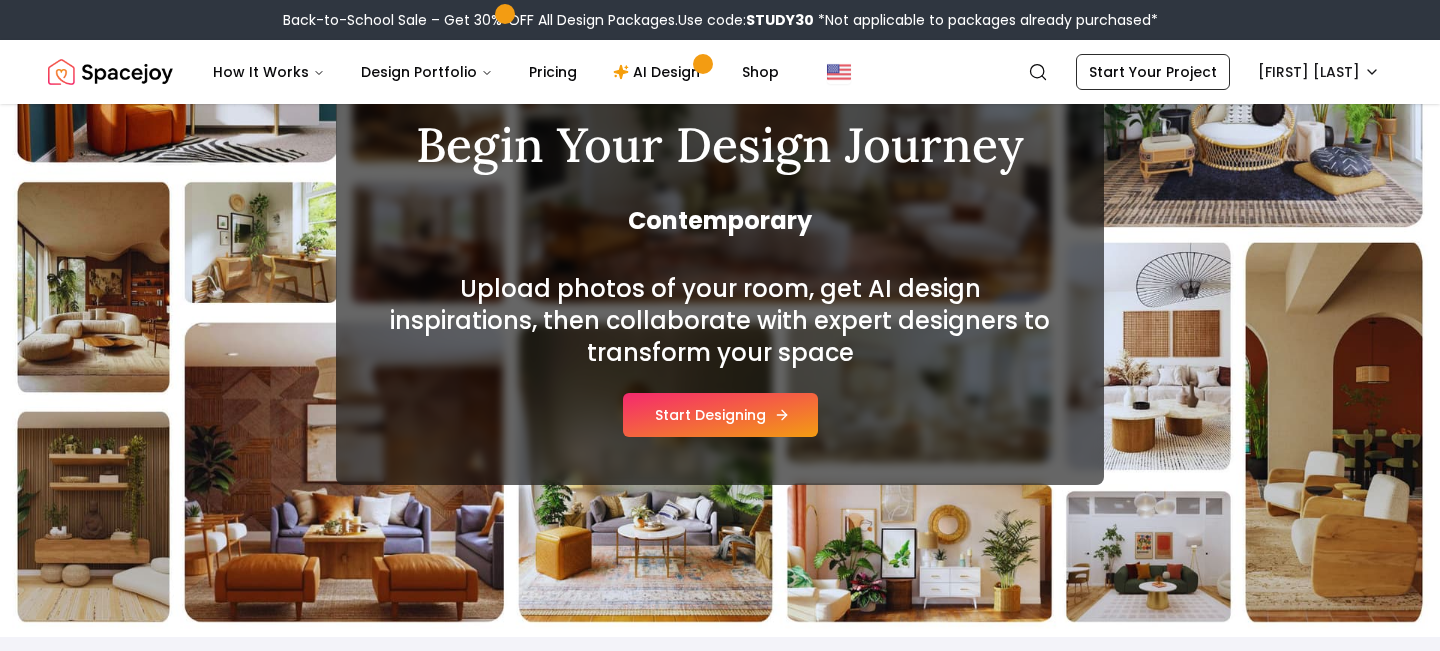 click on "Start Designing" at bounding box center (720, 415) 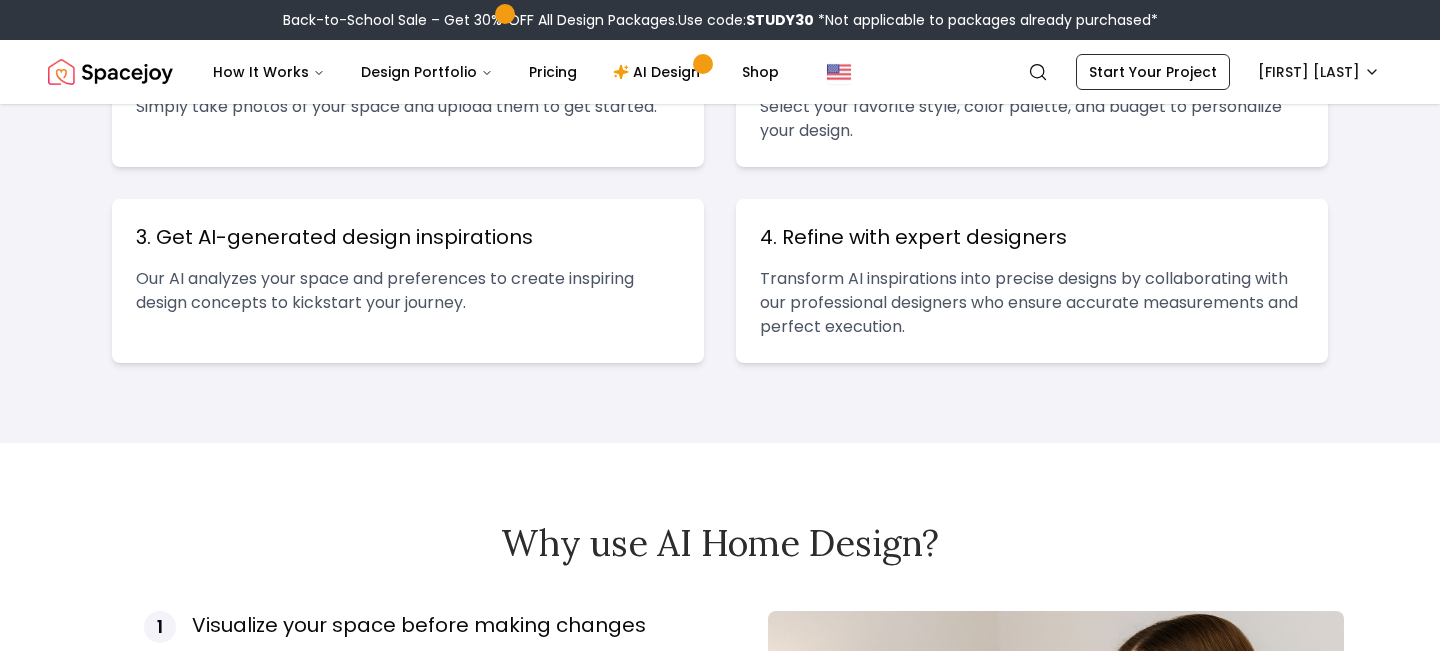 scroll, scrollTop: 926, scrollLeft: 0, axis: vertical 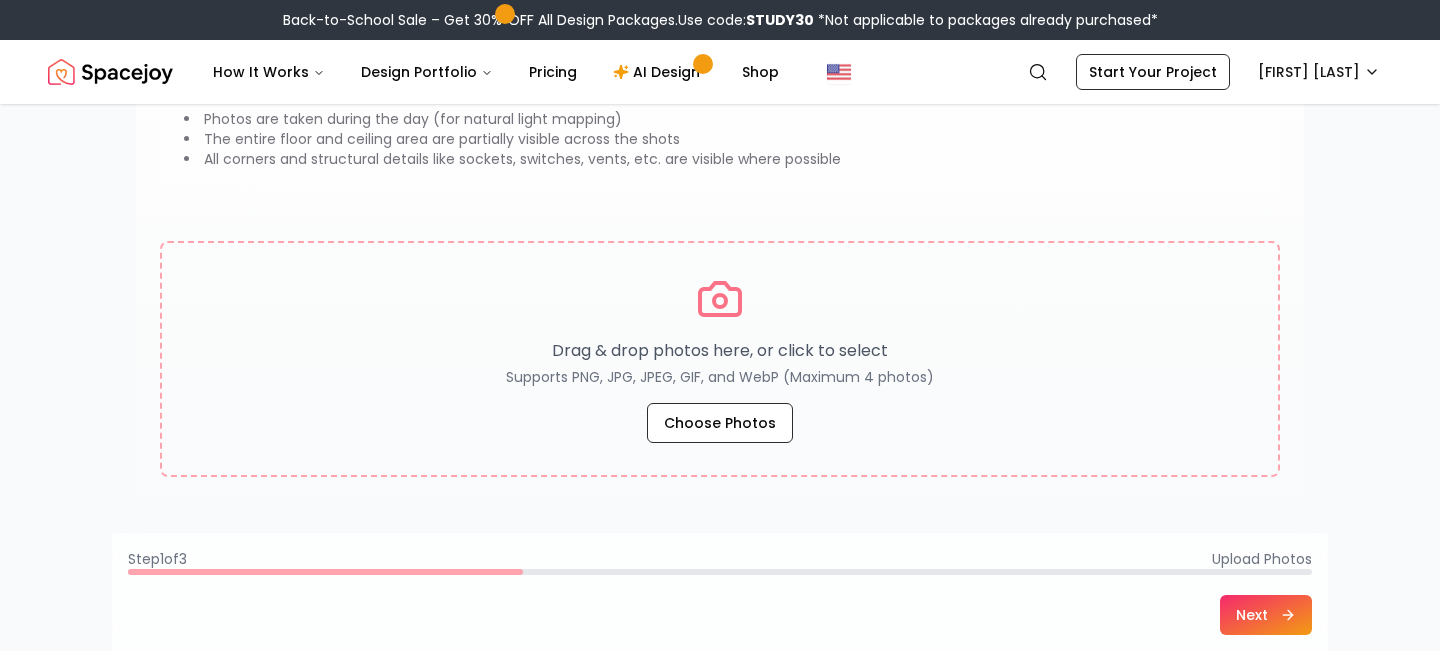 click on "All corners and structural details like sockets, switches, vents, etc. are visible where possible" at bounding box center (720, 159) 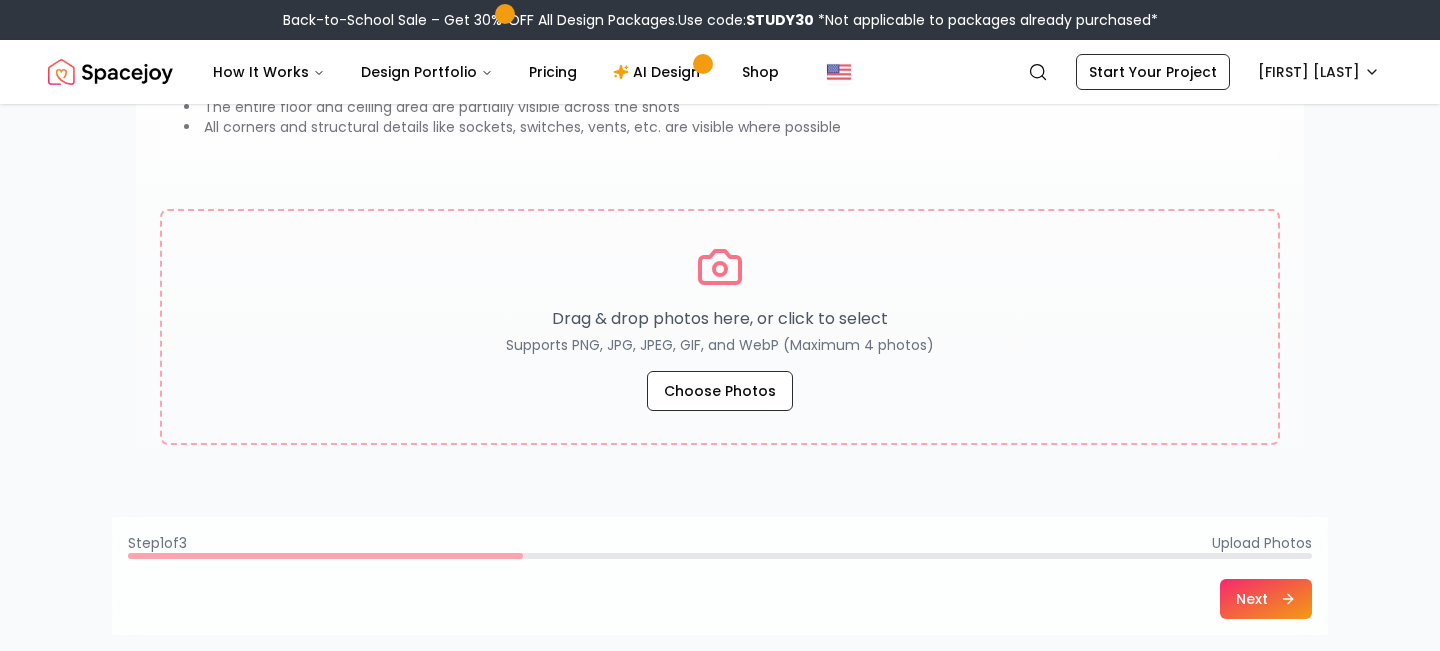 scroll, scrollTop: 0, scrollLeft: 0, axis: both 